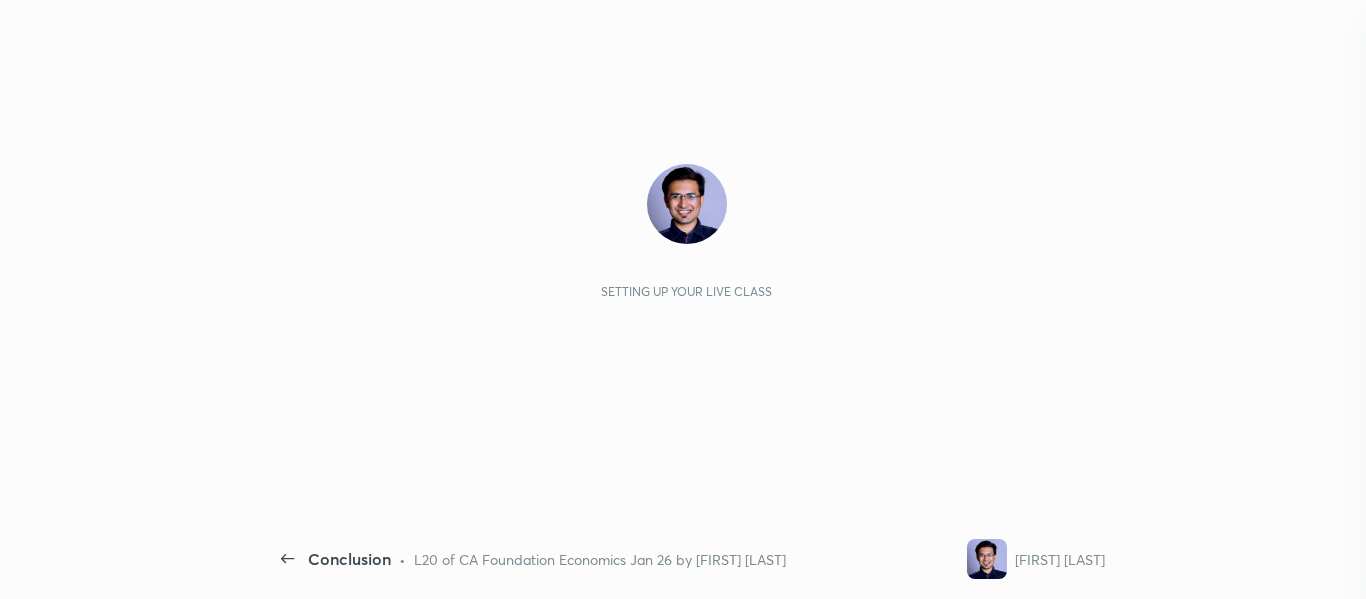 scroll, scrollTop: 0, scrollLeft: 0, axis: both 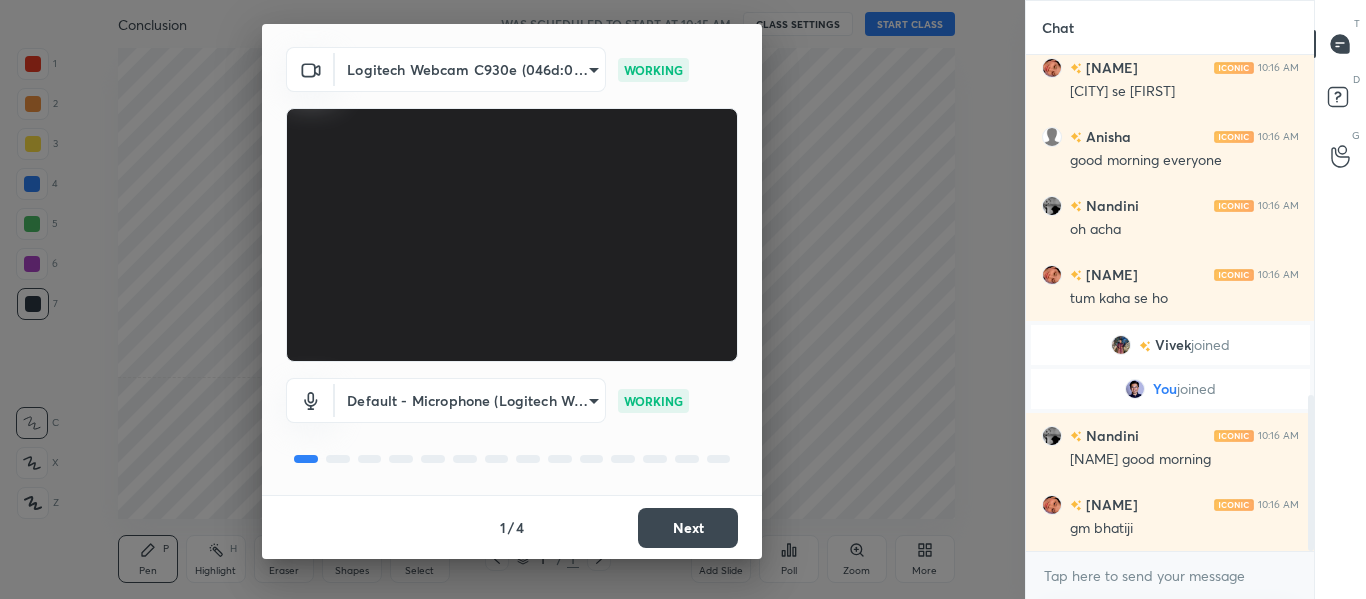 click on "Next" at bounding box center (688, 528) 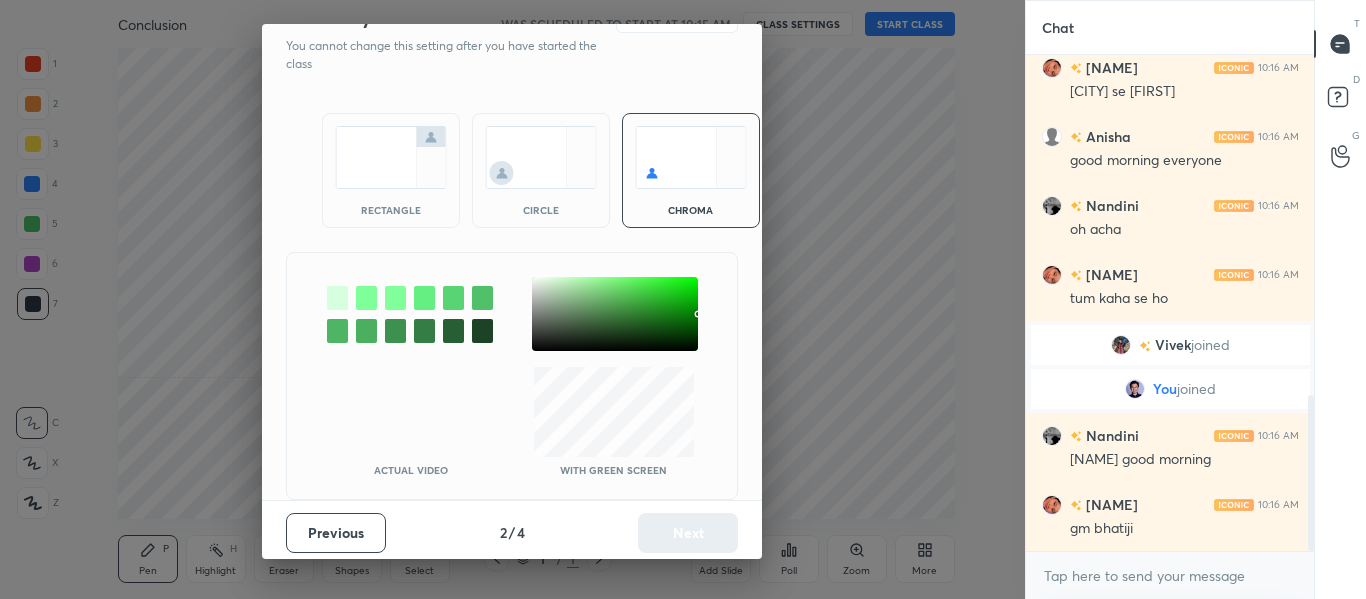 scroll, scrollTop: 0, scrollLeft: 0, axis: both 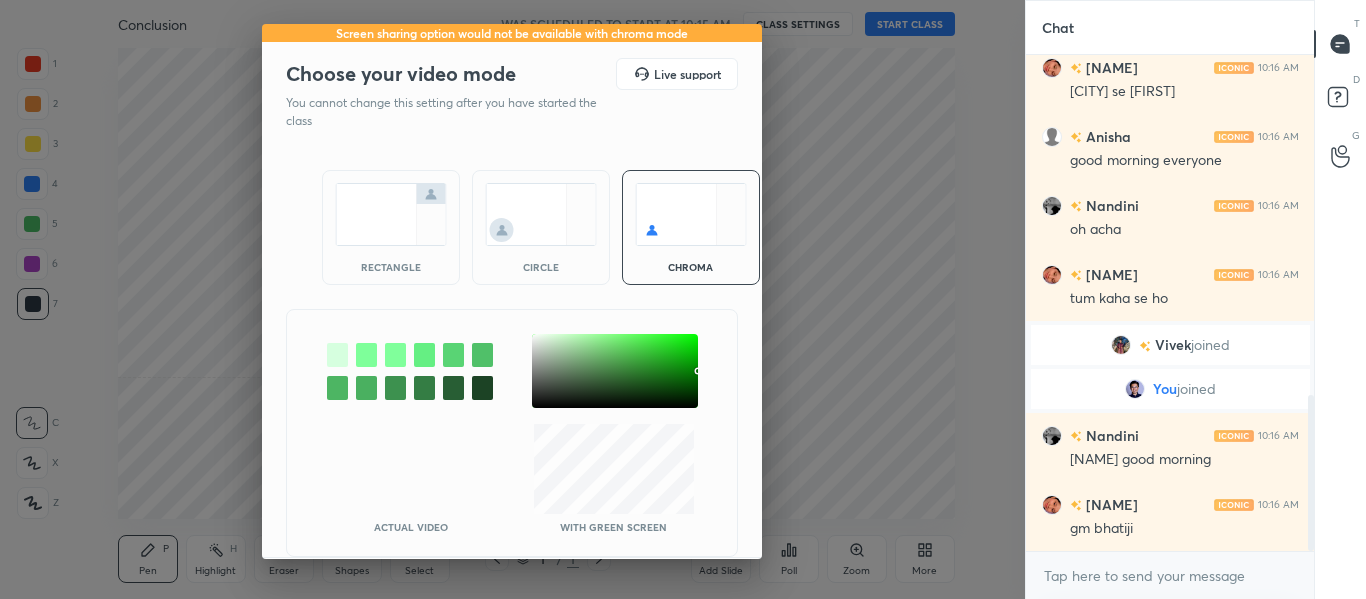 click on "rectangle" at bounding box center (391, 227) 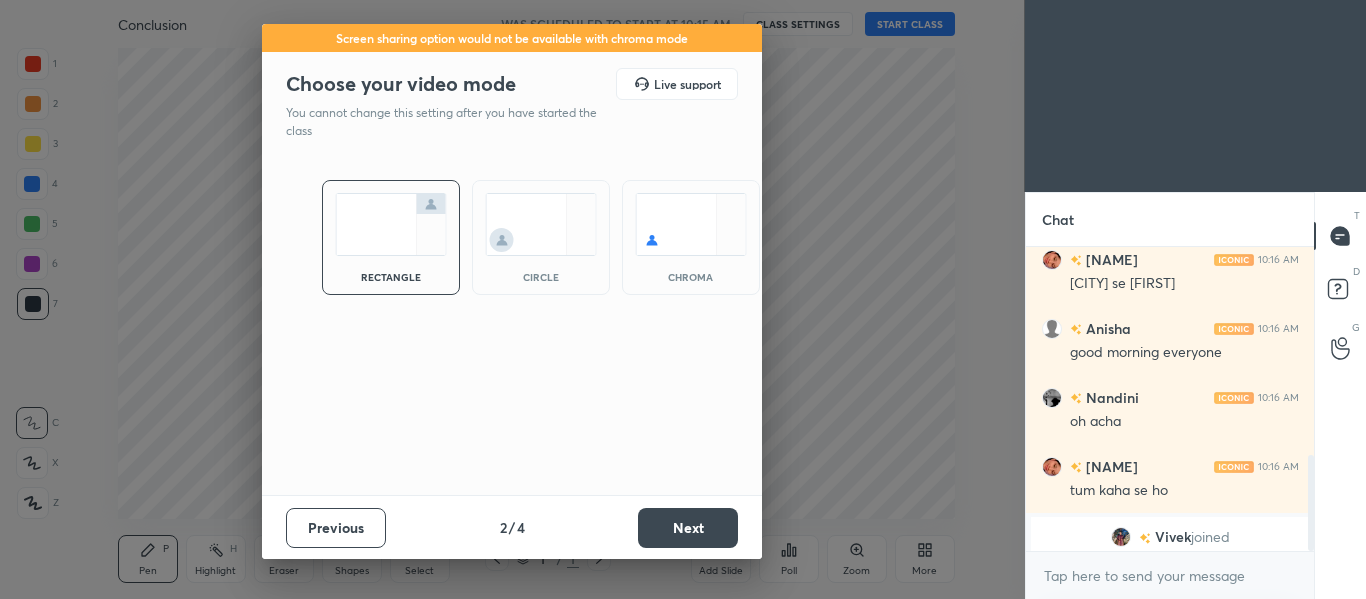 click on "Next" at bounding box center (688, 528) 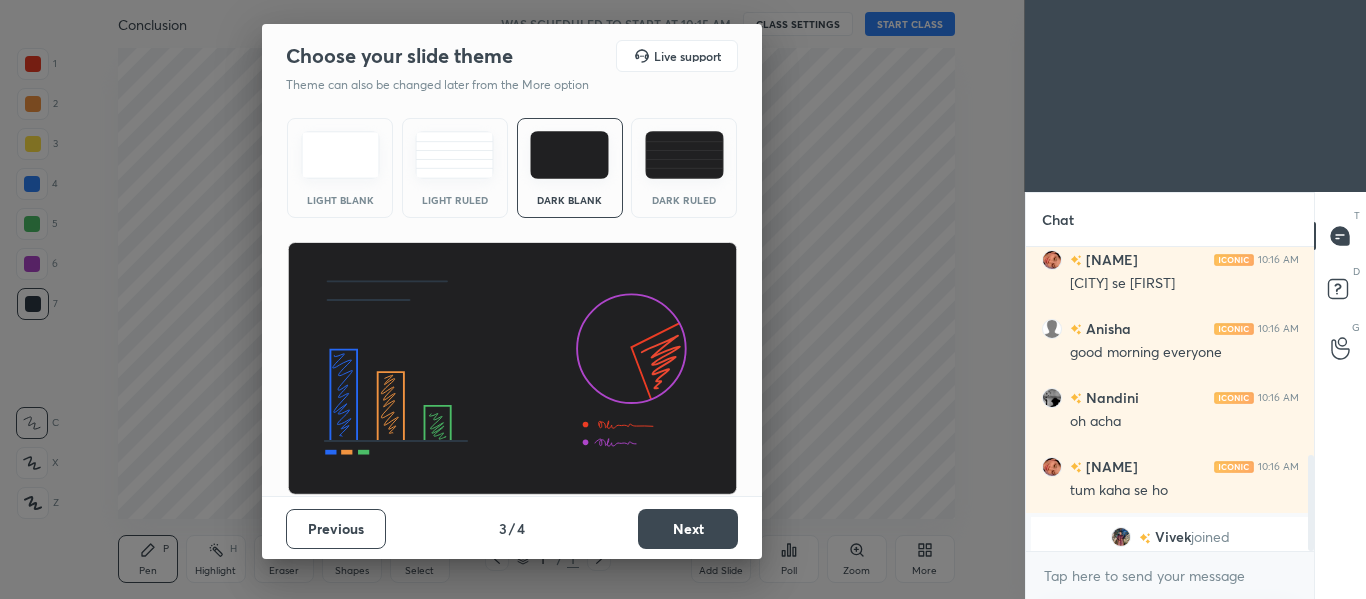 click on "Next" at bounding box center (688, 529) 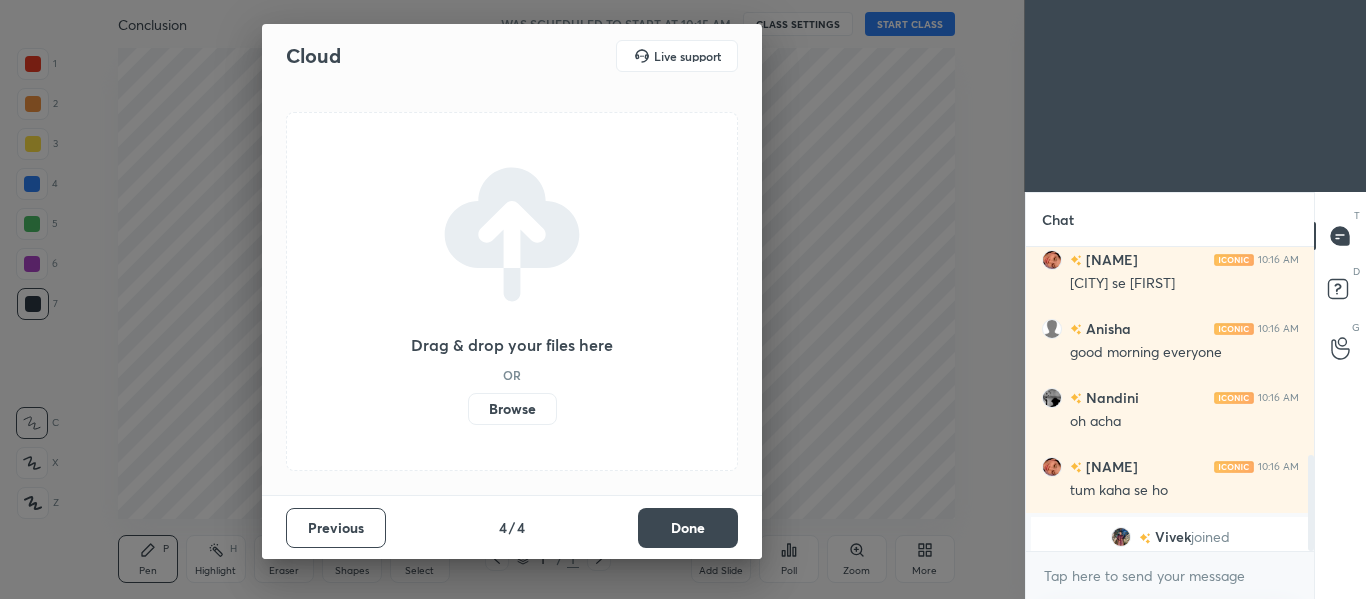 scroll, scrollTop: 1322, scrollLeft: 0, axis: vertical 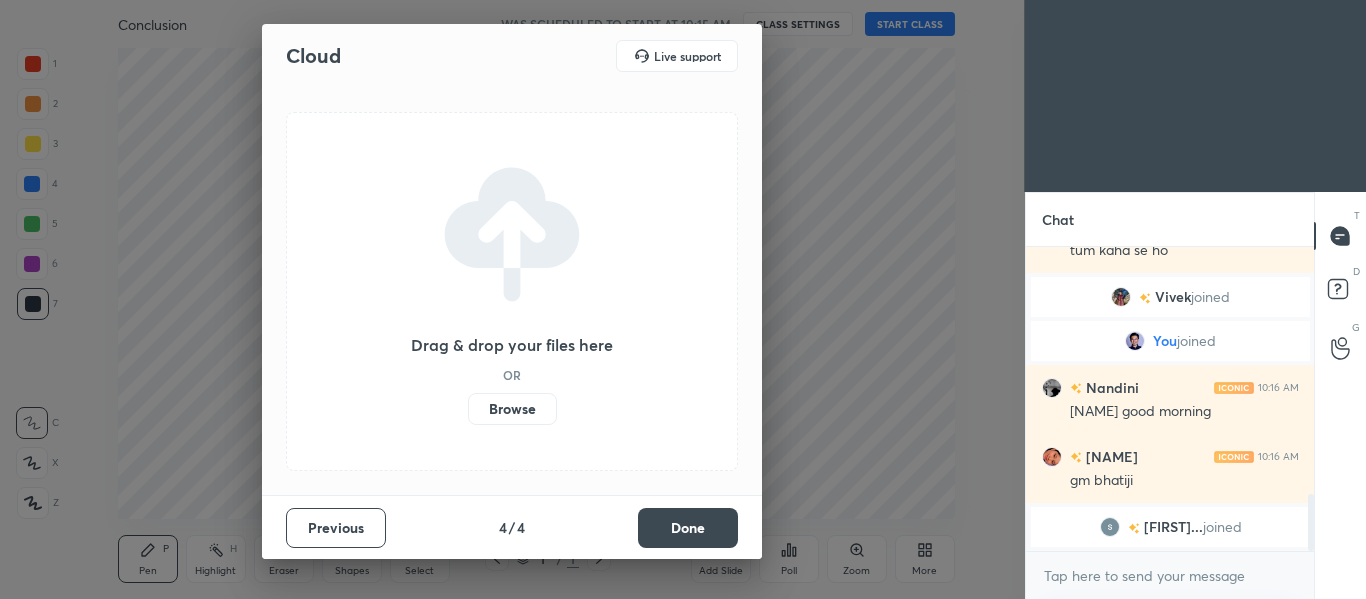 click on "Done" at bounding box center (688, 528) 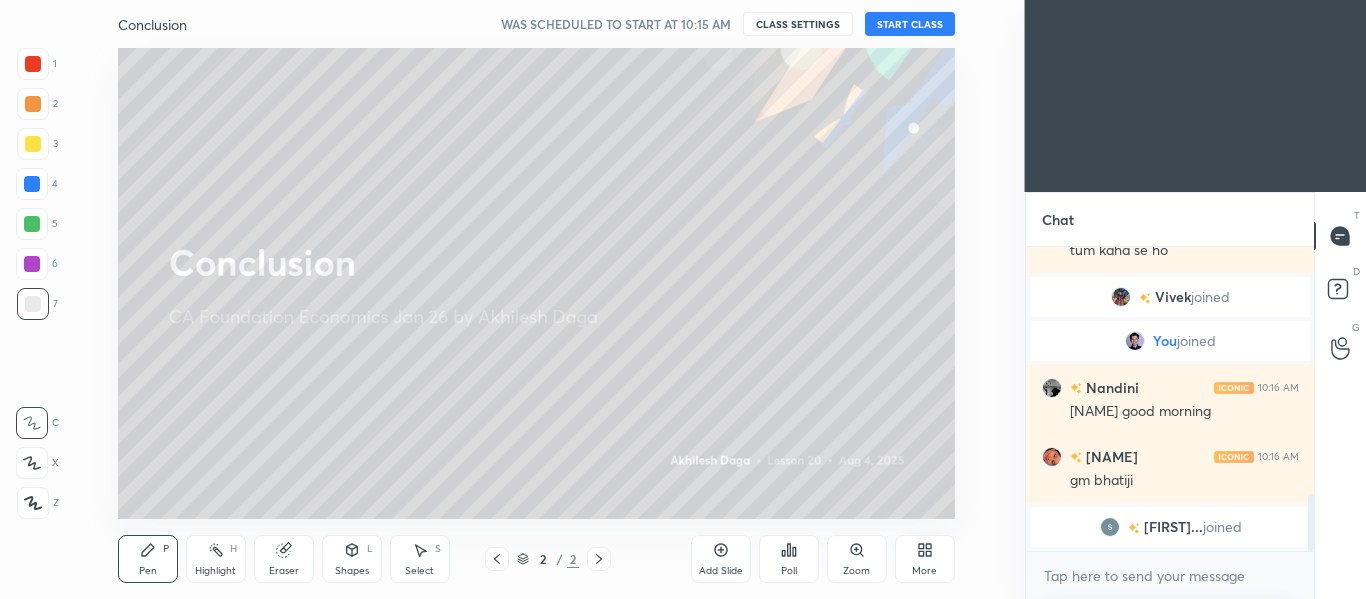 click on "START CLASS" at bounding box center [910, 24] 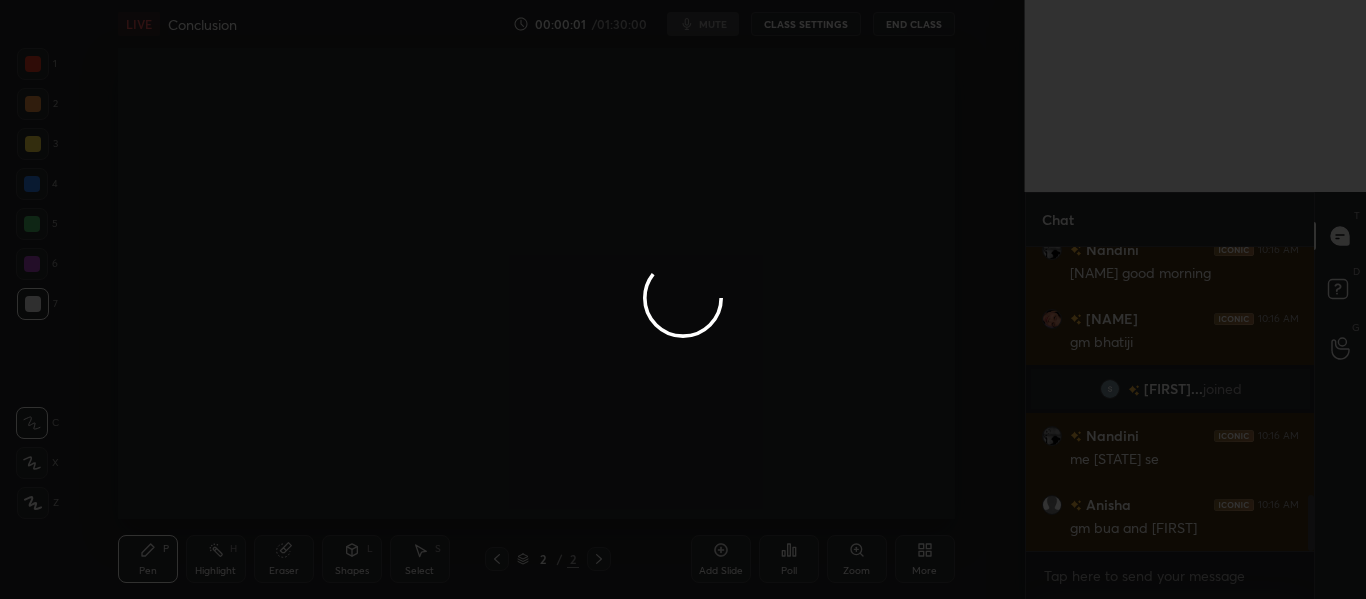 scroll, scrollTop: 1333, scrollLeft: 0, axis: vertical 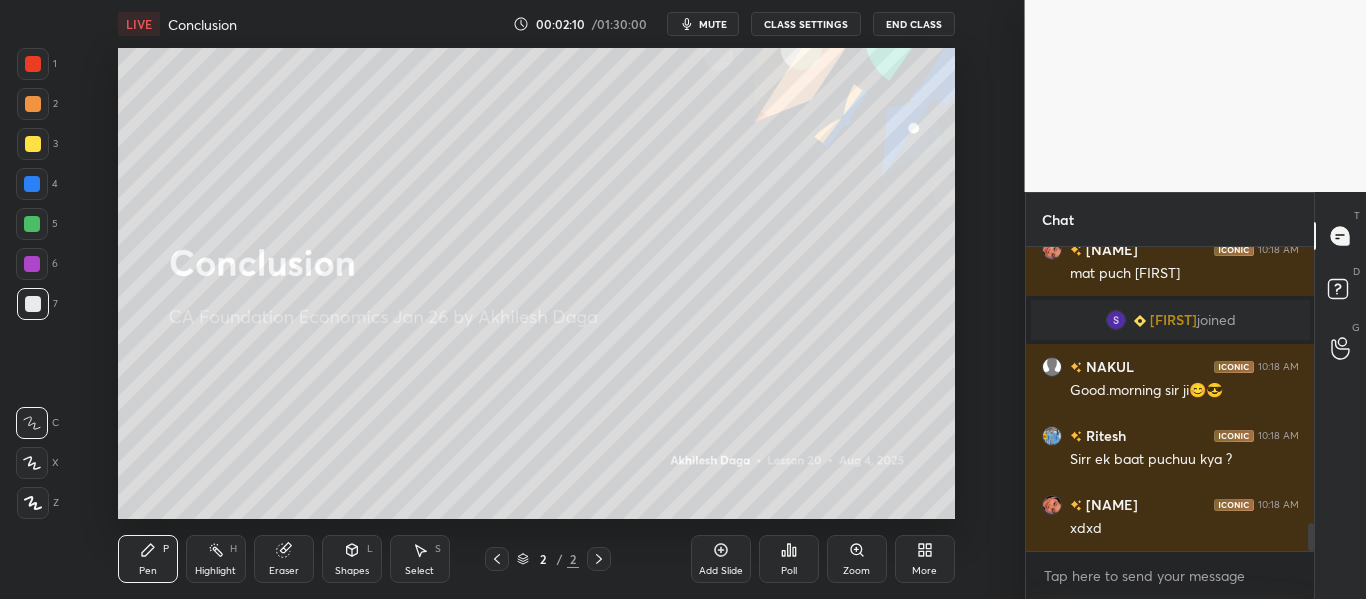 click 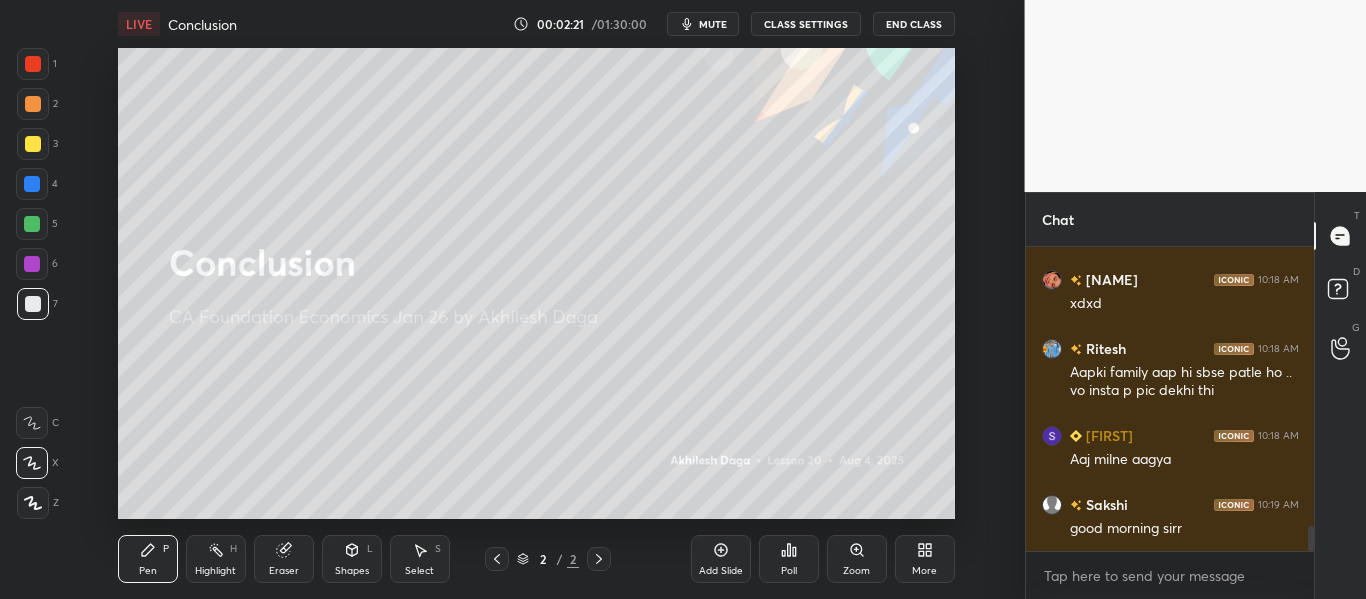 scroll, scrollTop: 3325, scrollLeft: 0, axis: vertical 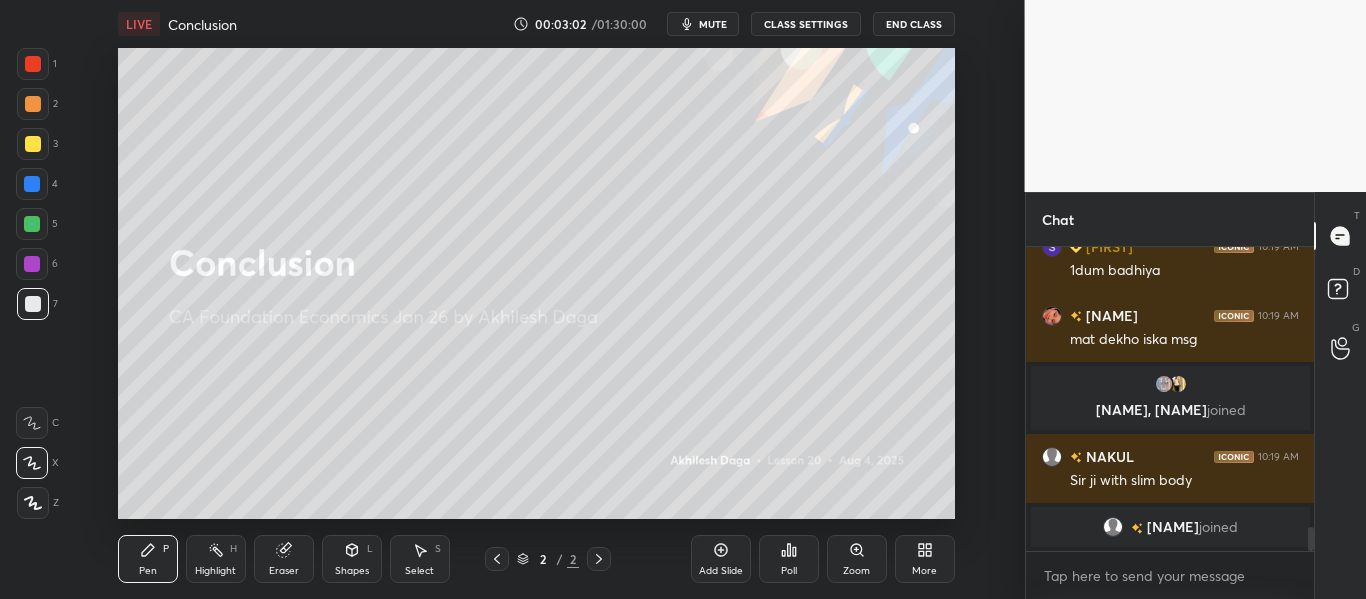 click 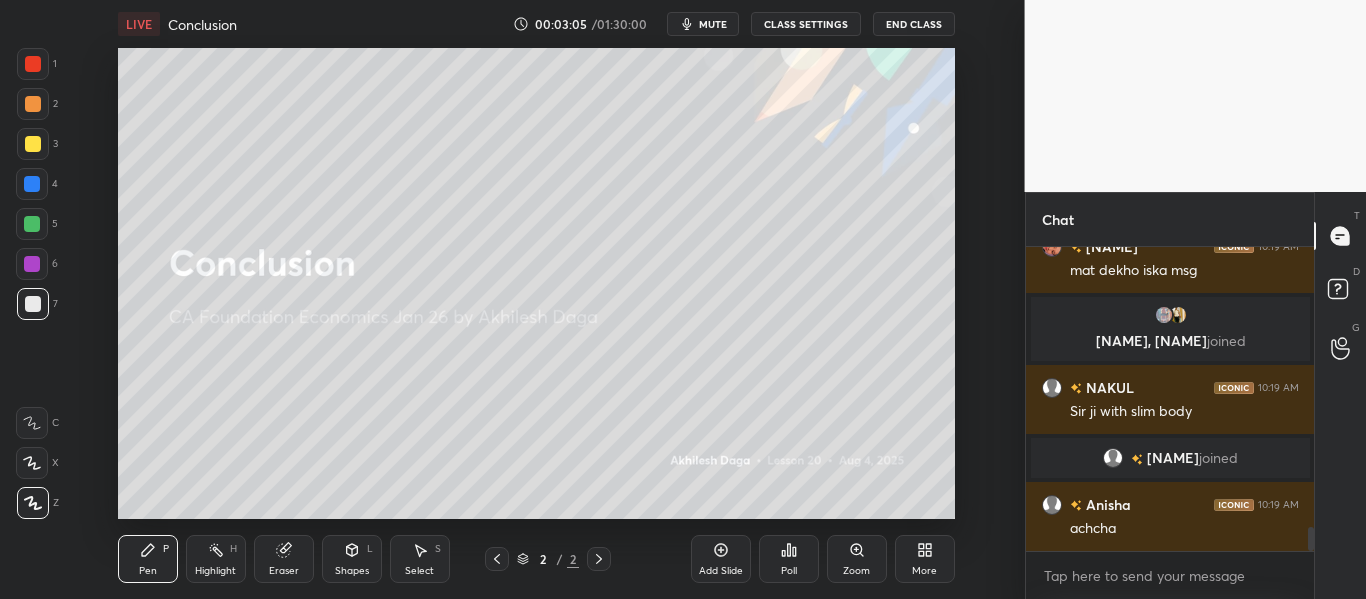 scroll, scrollTop: 3586, scrollLeft: 0, axis: vertical 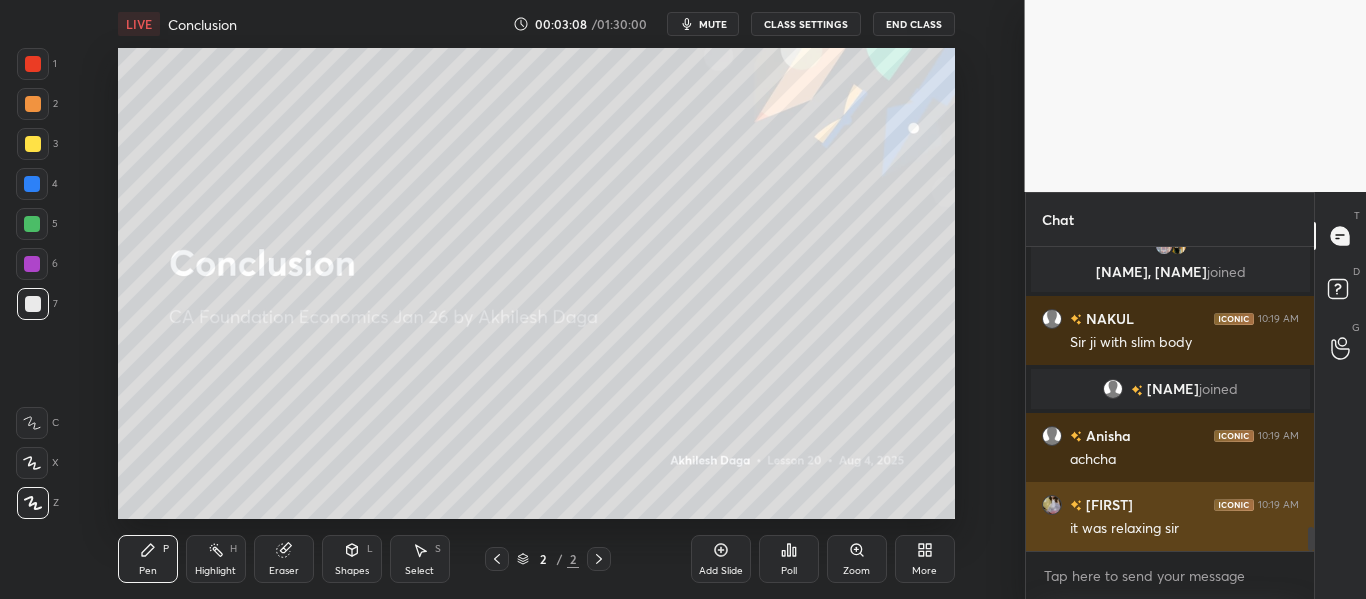 click at bounding box center [1056, 505] 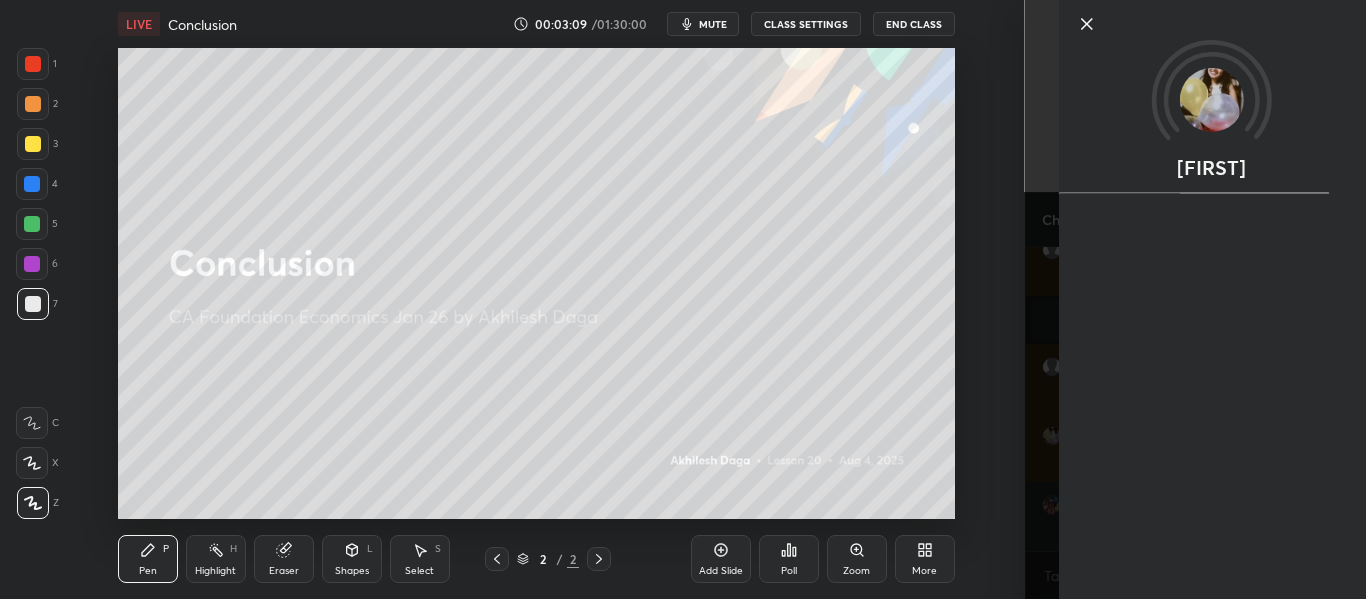 click on "[FIRST]" at bounding box center (1196, 299) 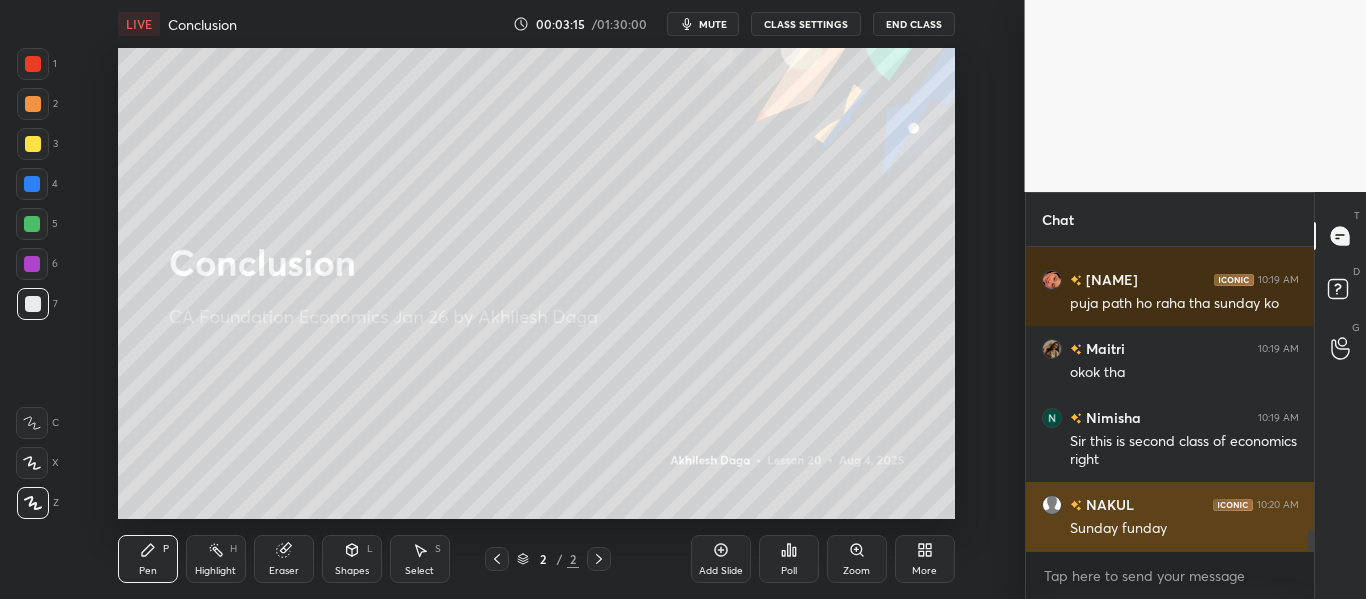 scroll, scrollTop: 4087, scrollLeft: 0, axis: vertical 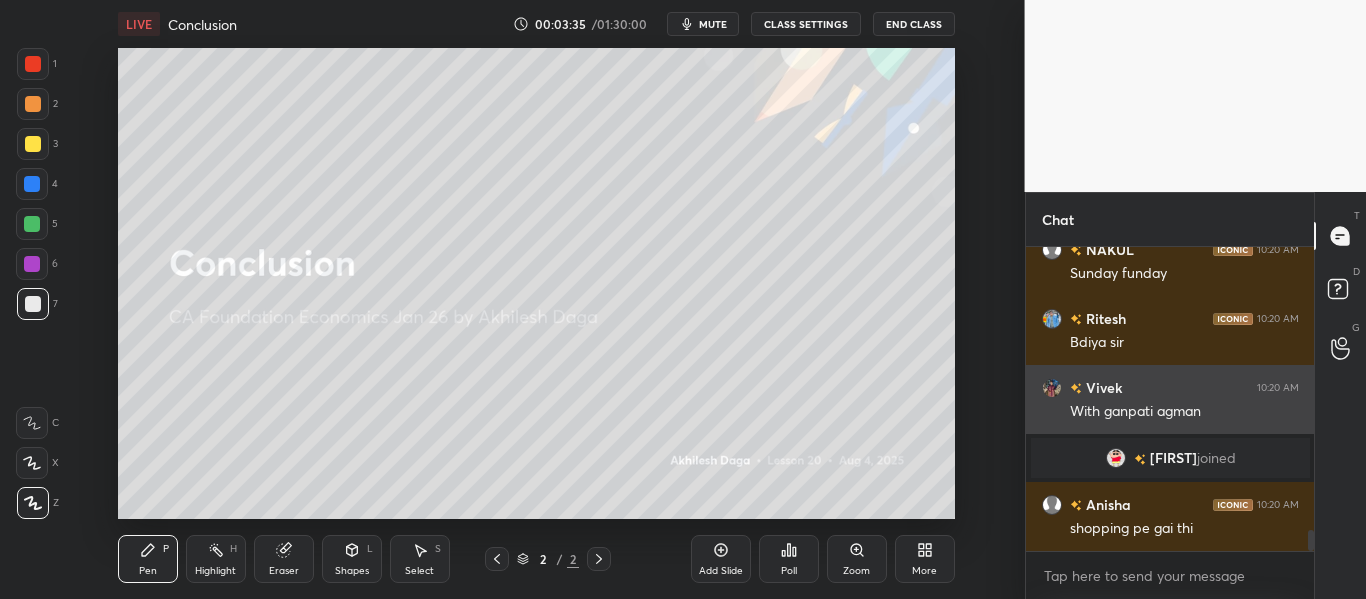 click on "[PERSON] 10:20 AM With ganpati agman" at bounding box center [1170, 399] 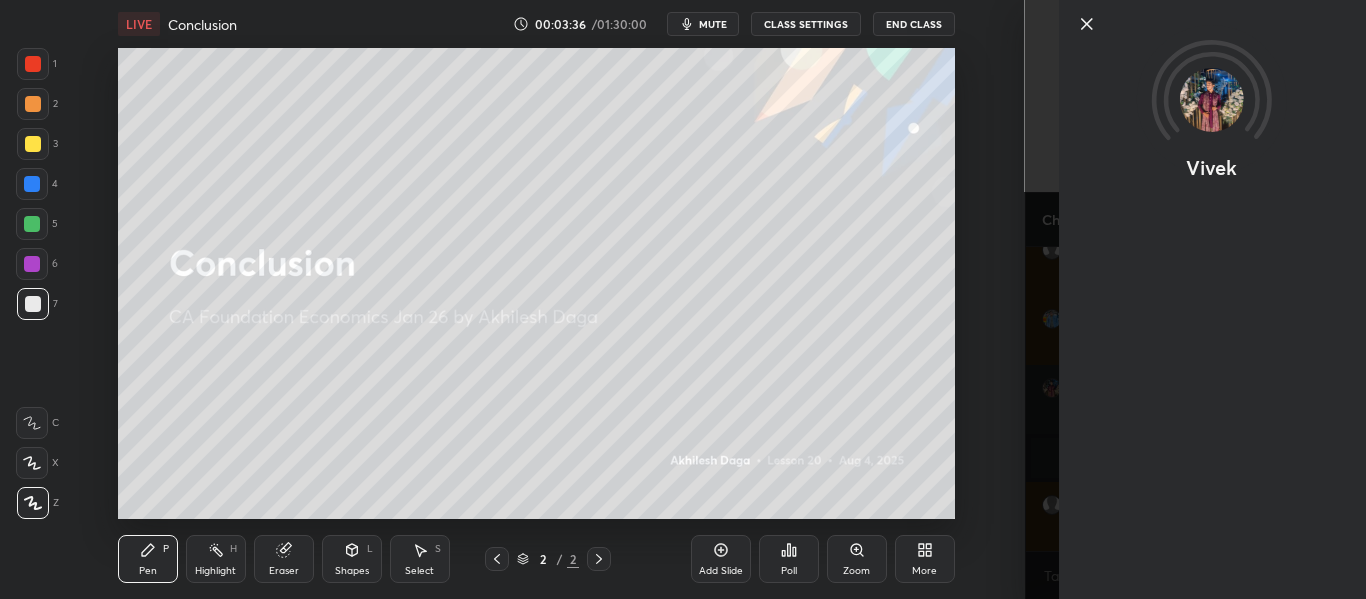 click on "Vivek" at bounding box center (1196, 299) 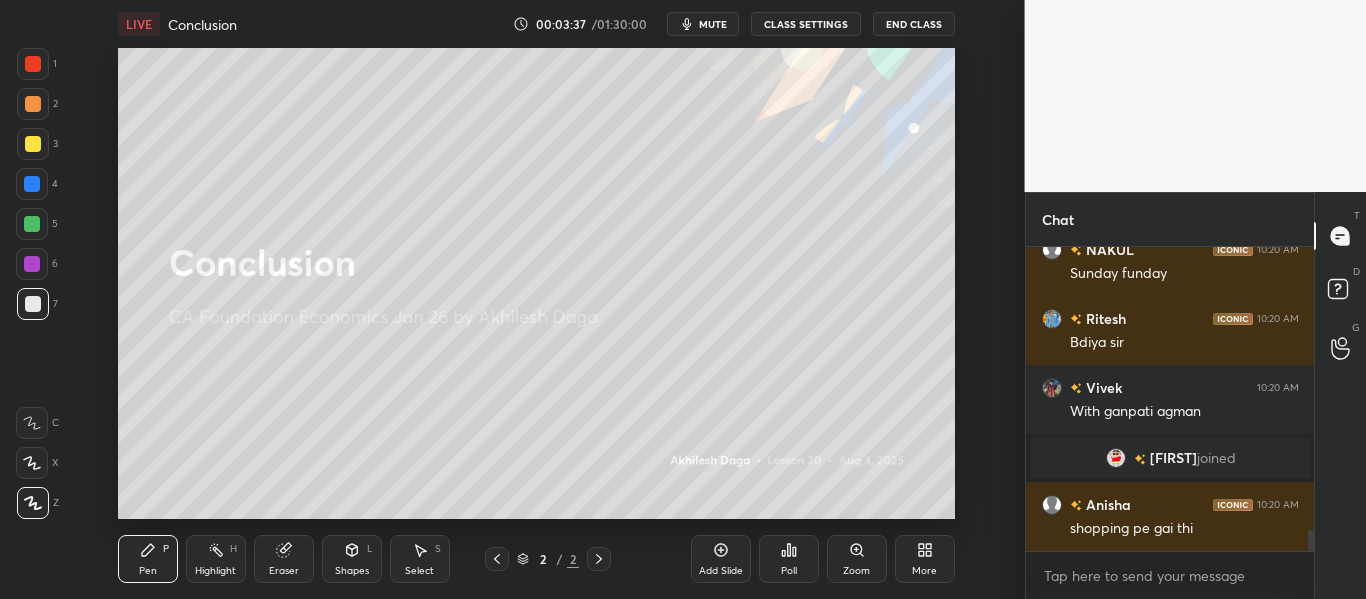 click on "Setting up your live class Poll for   secs No correct answer Start poll" at bounding box center [536, 283] 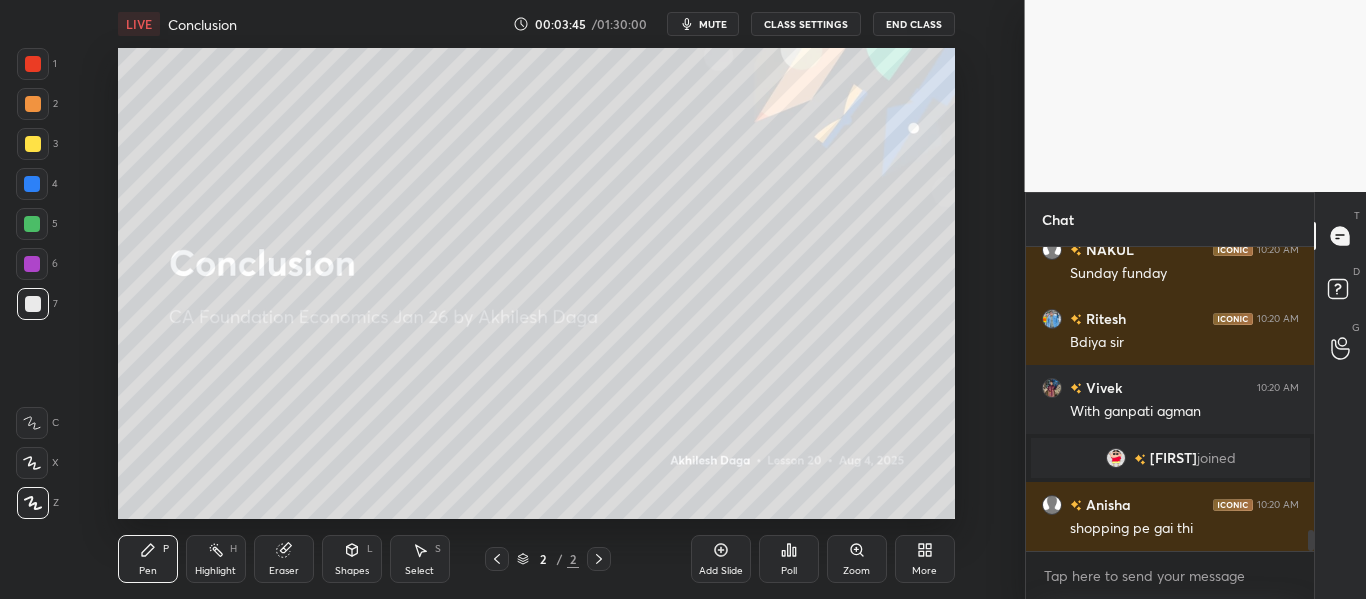 scroll, scrollTop: 4117, scrollLeft: 0, axis: vertical 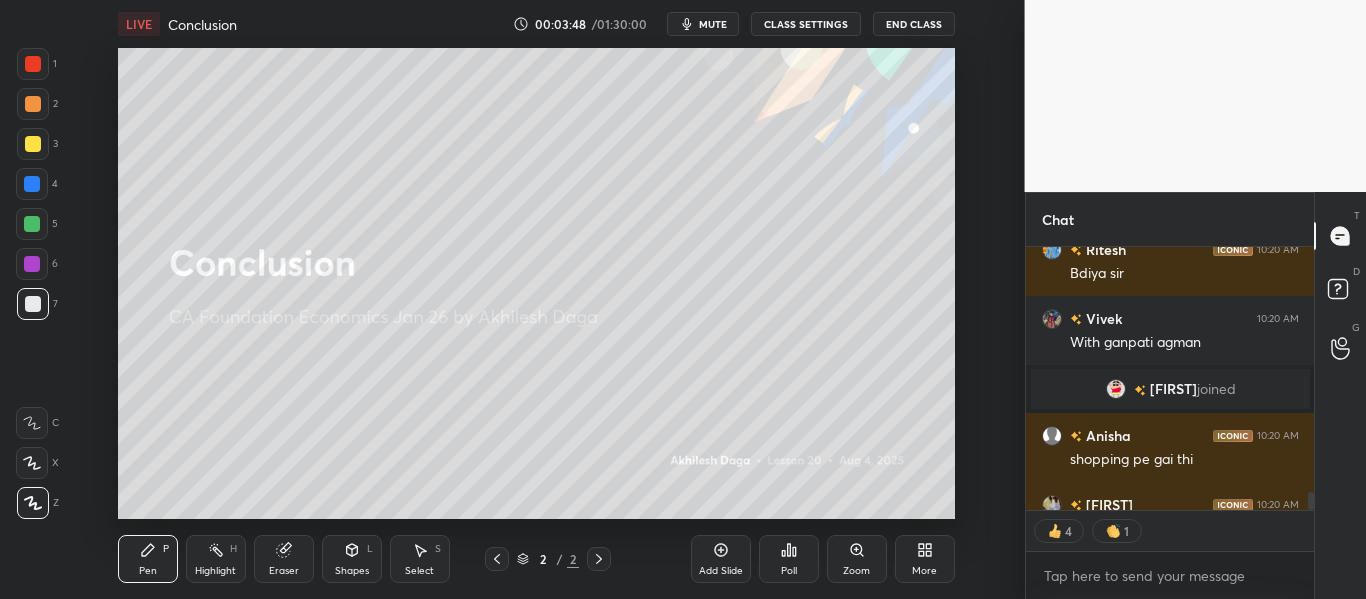 click on "Add Slide" at bounding box center (721, 559) 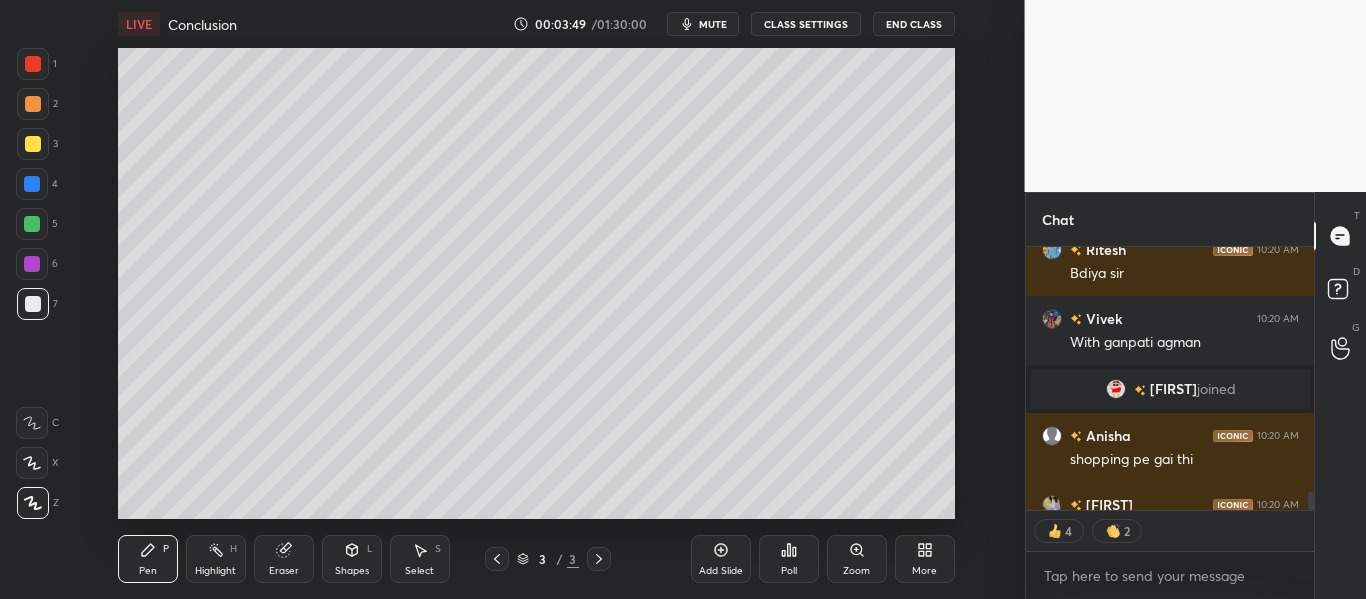 click at bounding box center [32, 463] 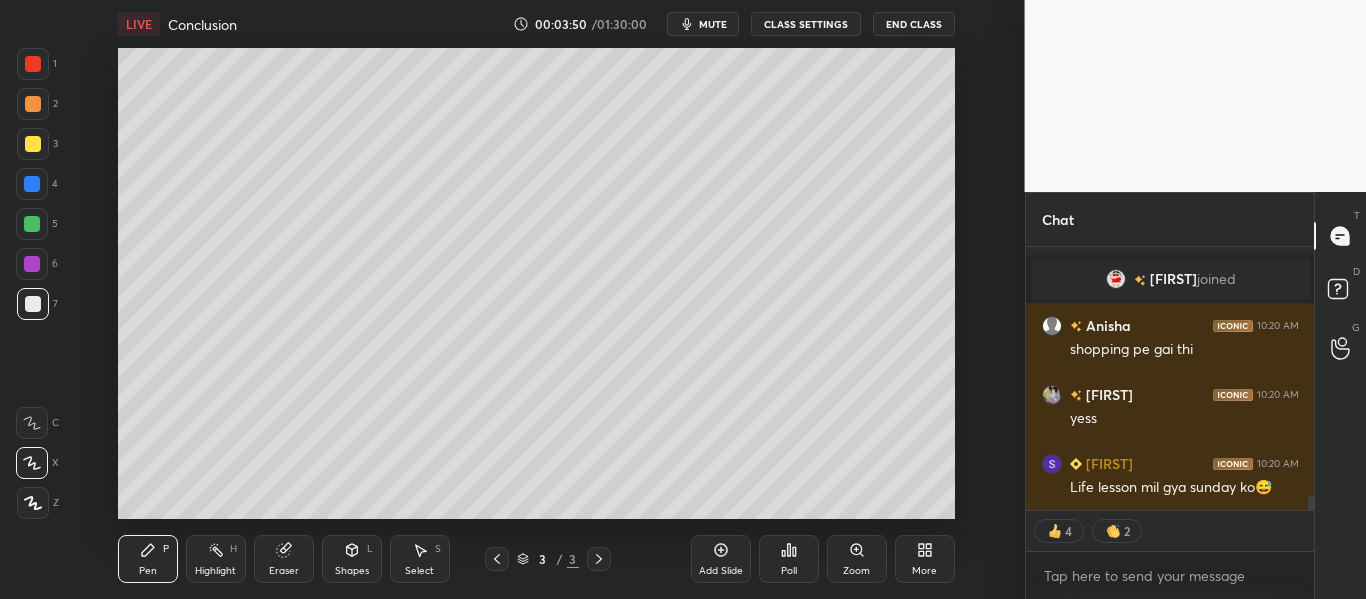 click 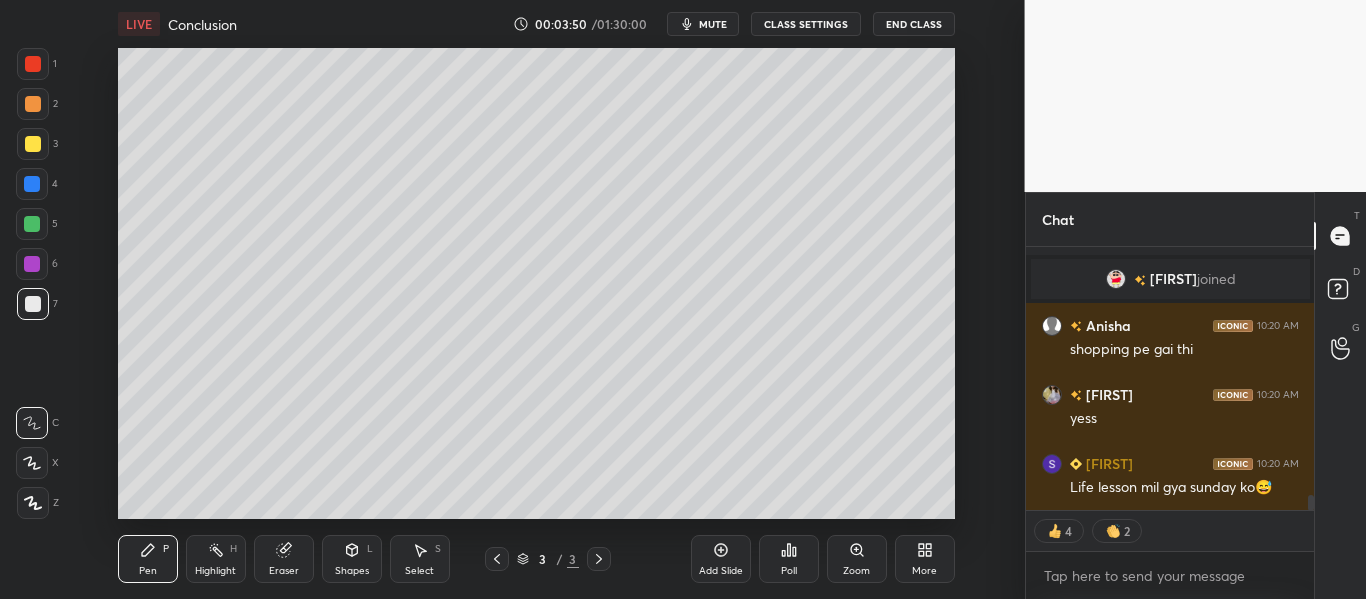 click 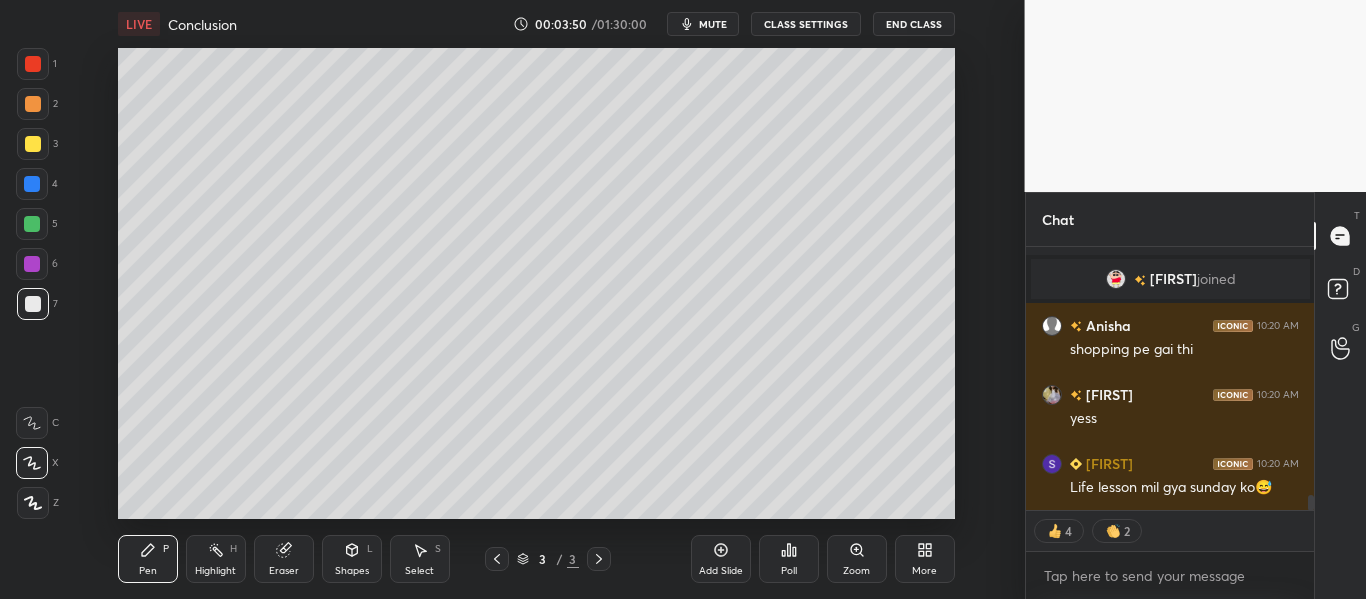 click 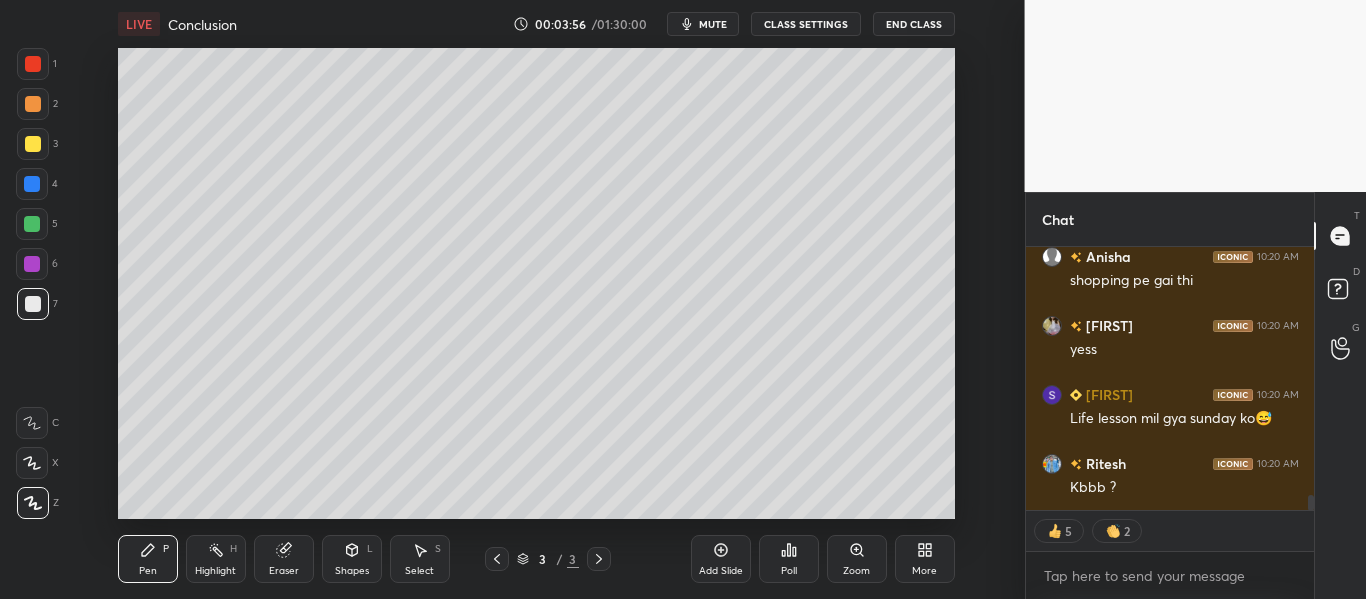 scroll, scrollTop: 4383, scrollLeft: 0, axis: vertical 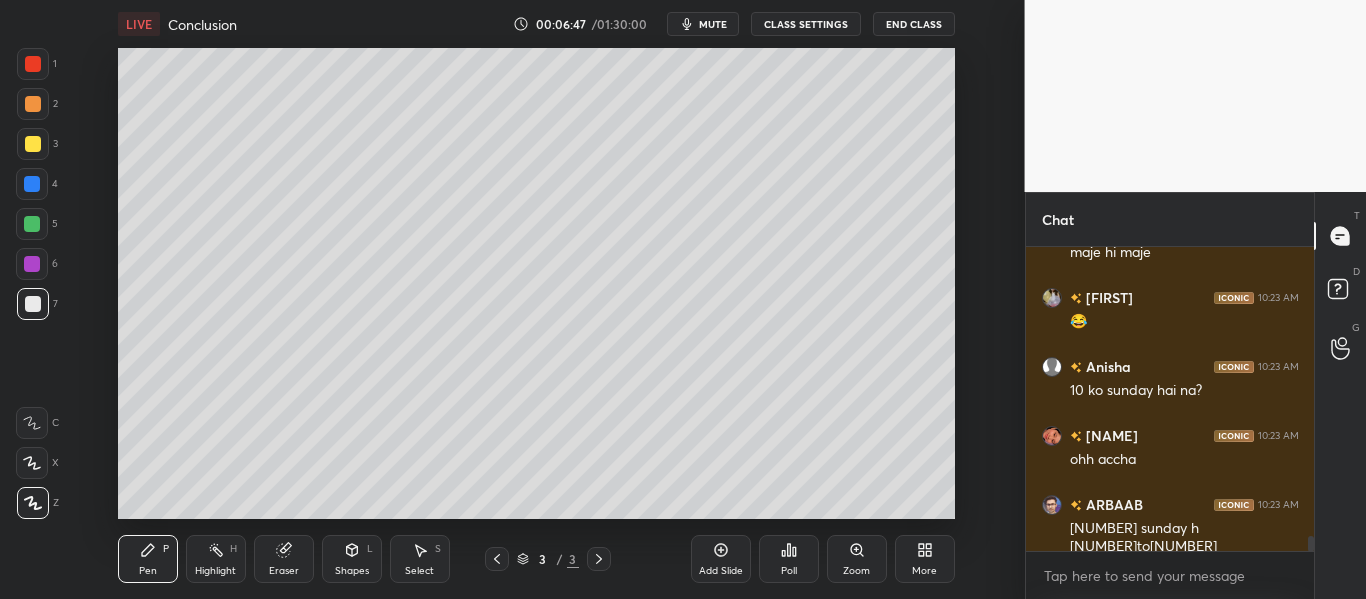 click on "Eraser" at bounding box center [284, 559] 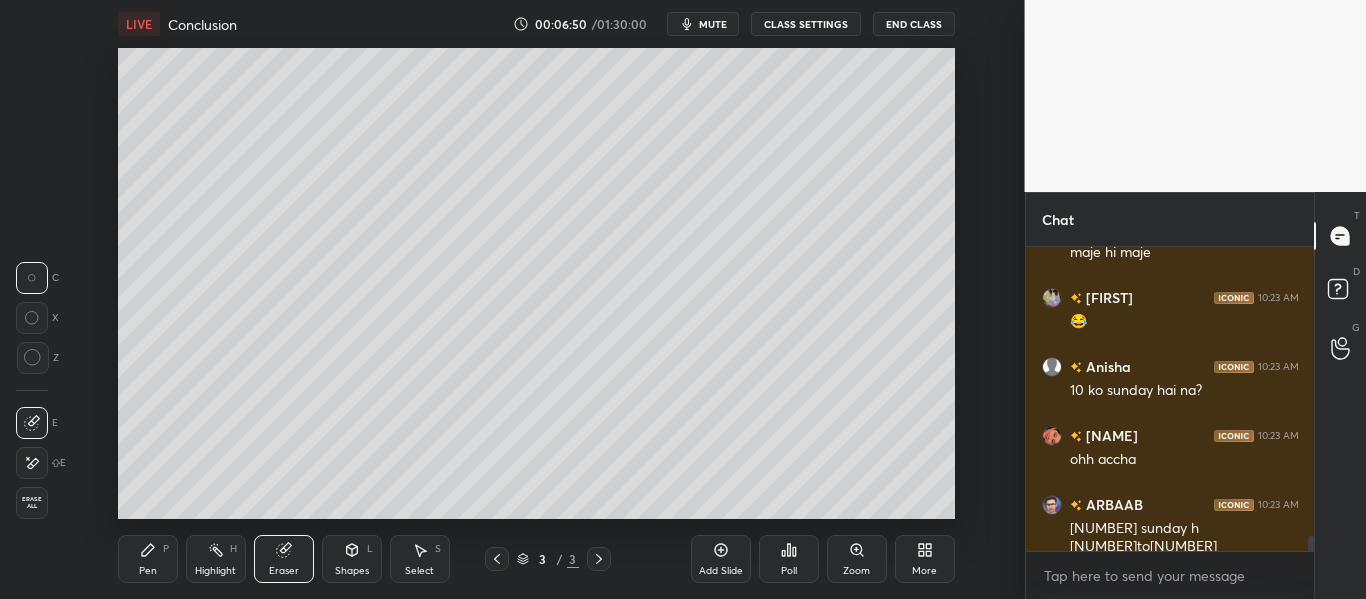 click on "Pen P" at bounding box center (148, 559) 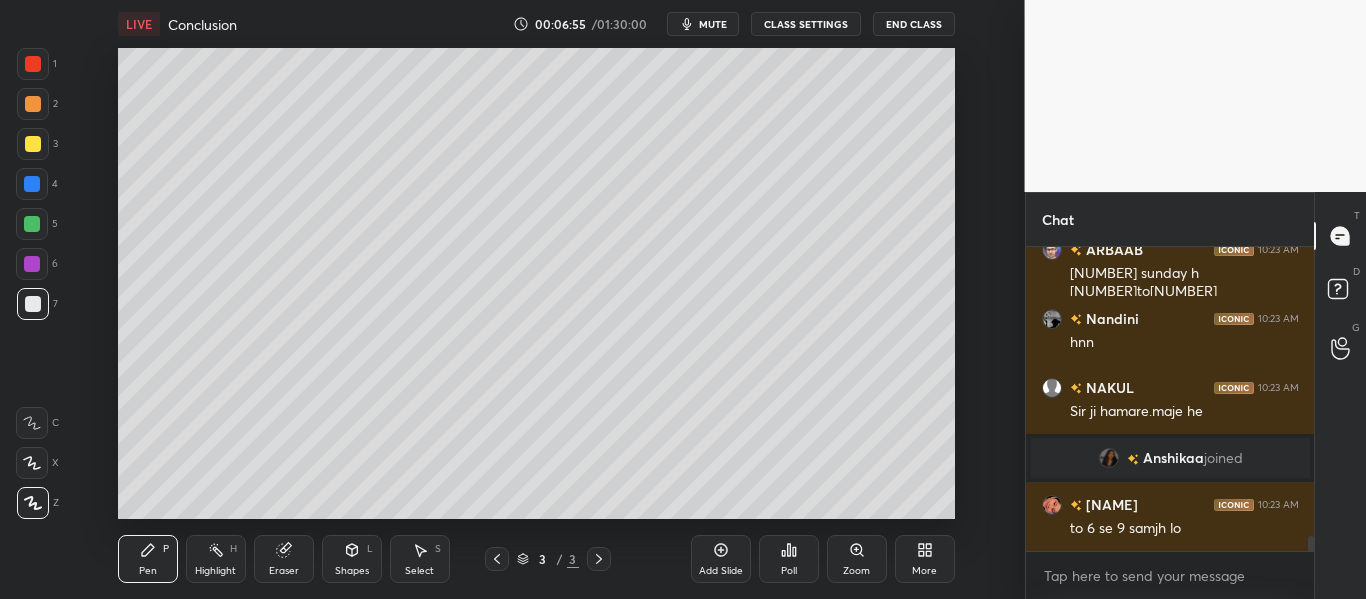 scroll, scrollTop: 5982, scrollLeft: 0, axis: vertical 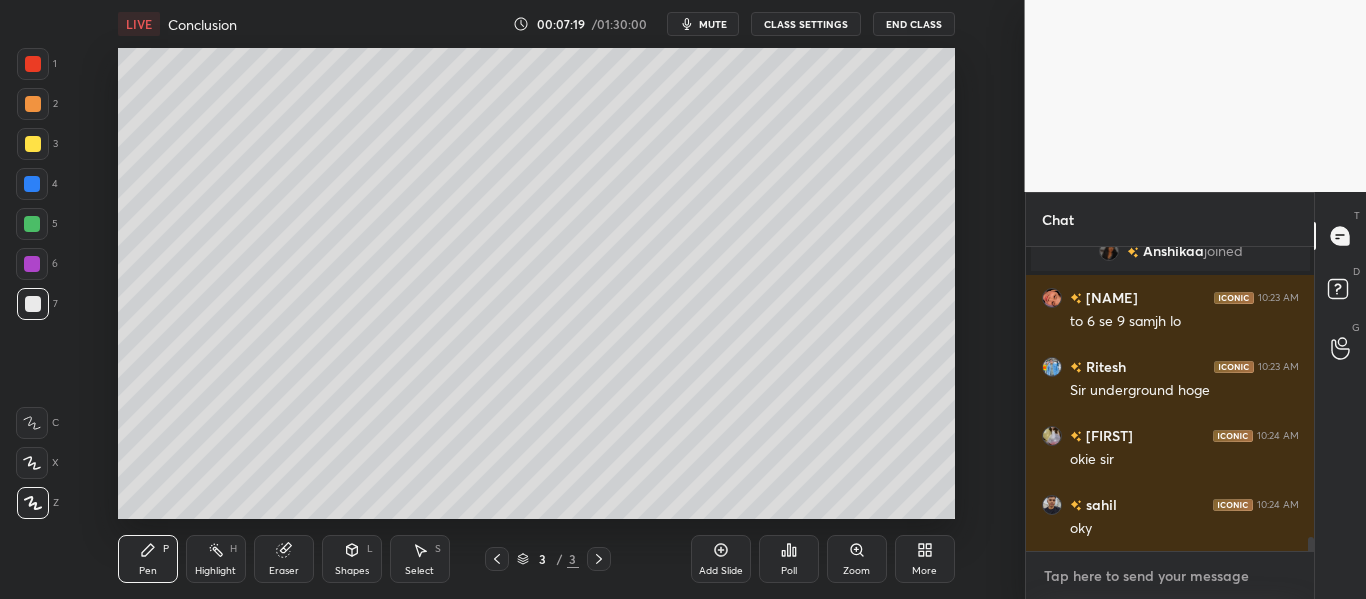 type on "x" 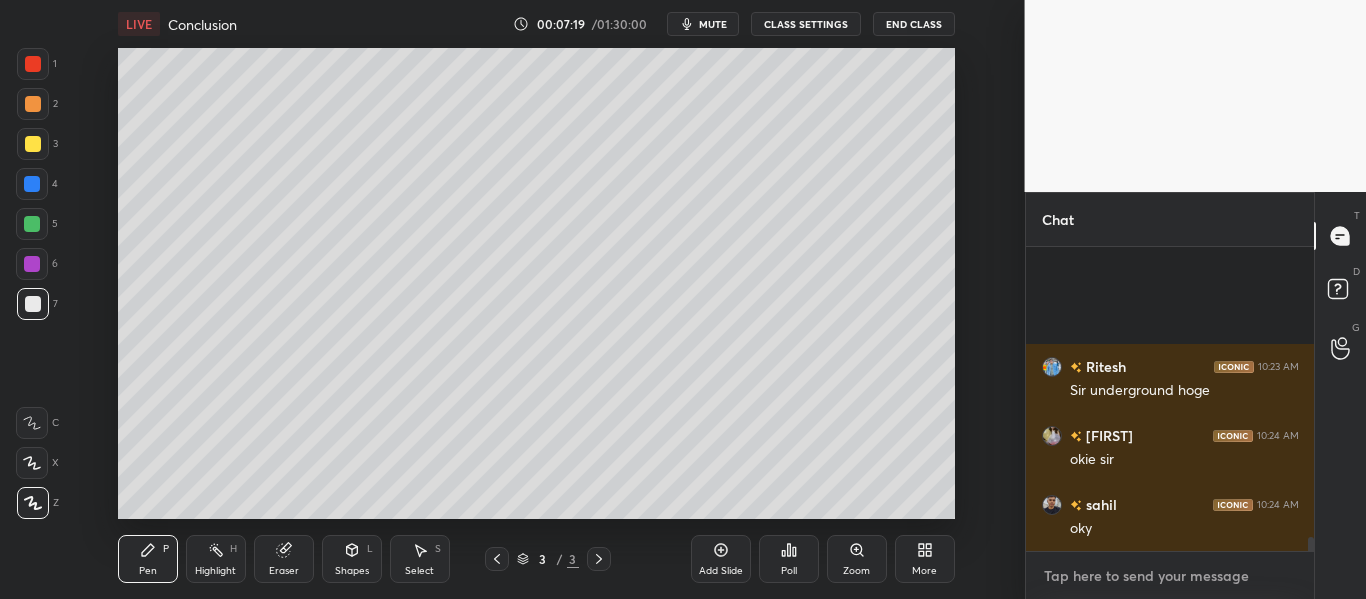 scroll, scrollTop: 6327, scrollLeft: 0, axis: vertical 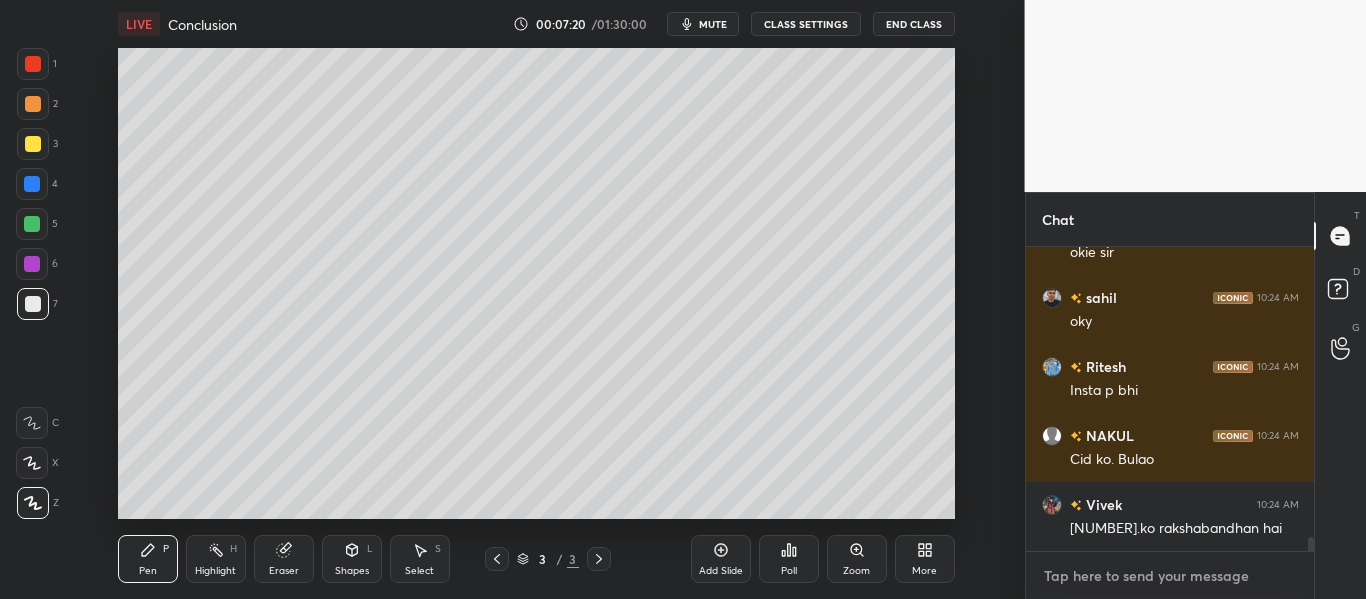 paste on "https://youtube.com/shorts/DHxsJWfUbpo?si=ylzpAtGh4Ay7KpqJ" 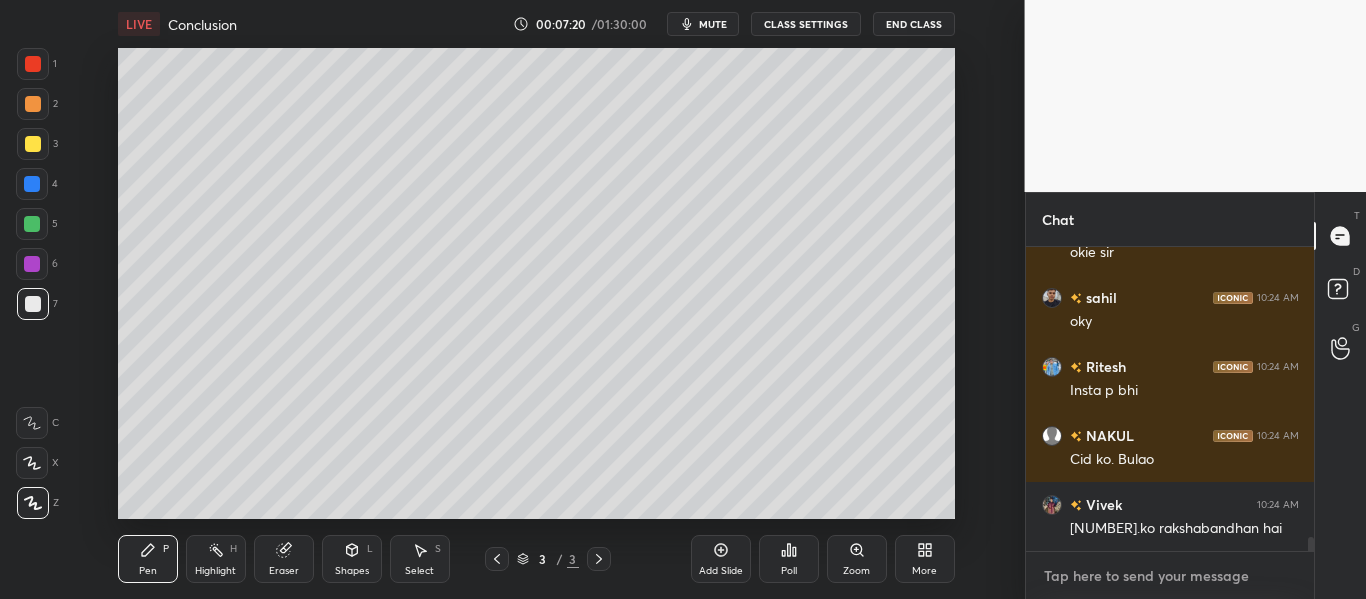 type on "https://youtube.com/shorts/DHxsJWfUbpo?si=ylzpAtGh4Ay7KpqJ" 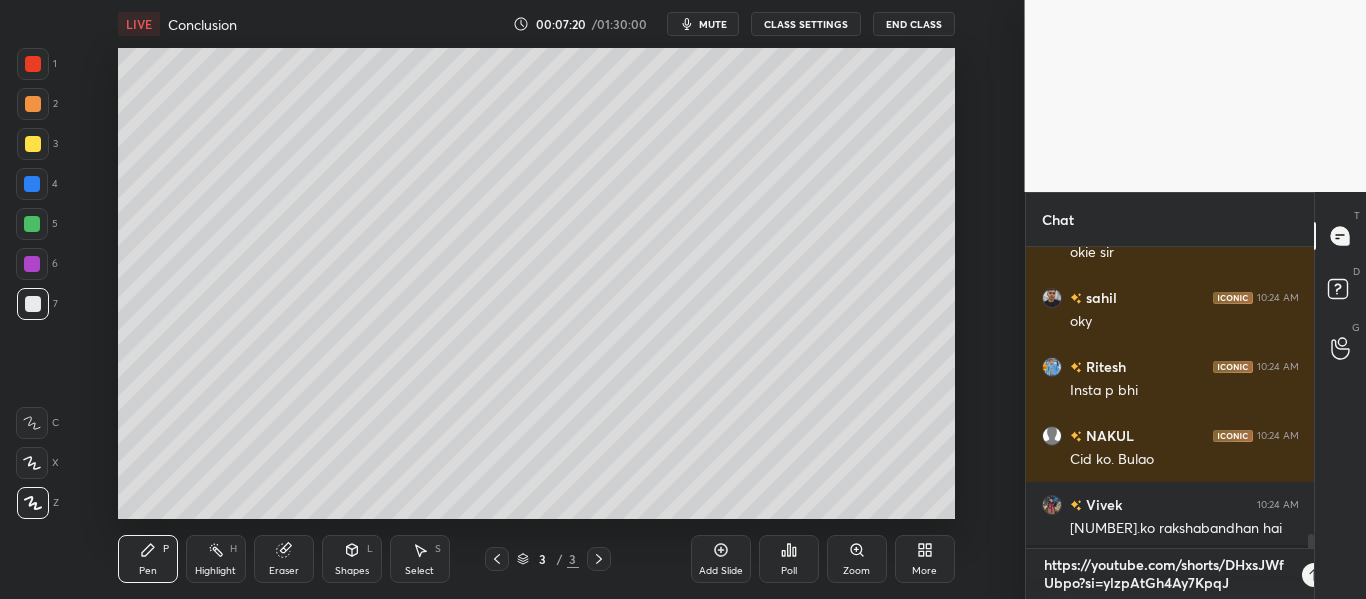 scroll, scrollTop: 0, scrollLeft: 0, axis: both 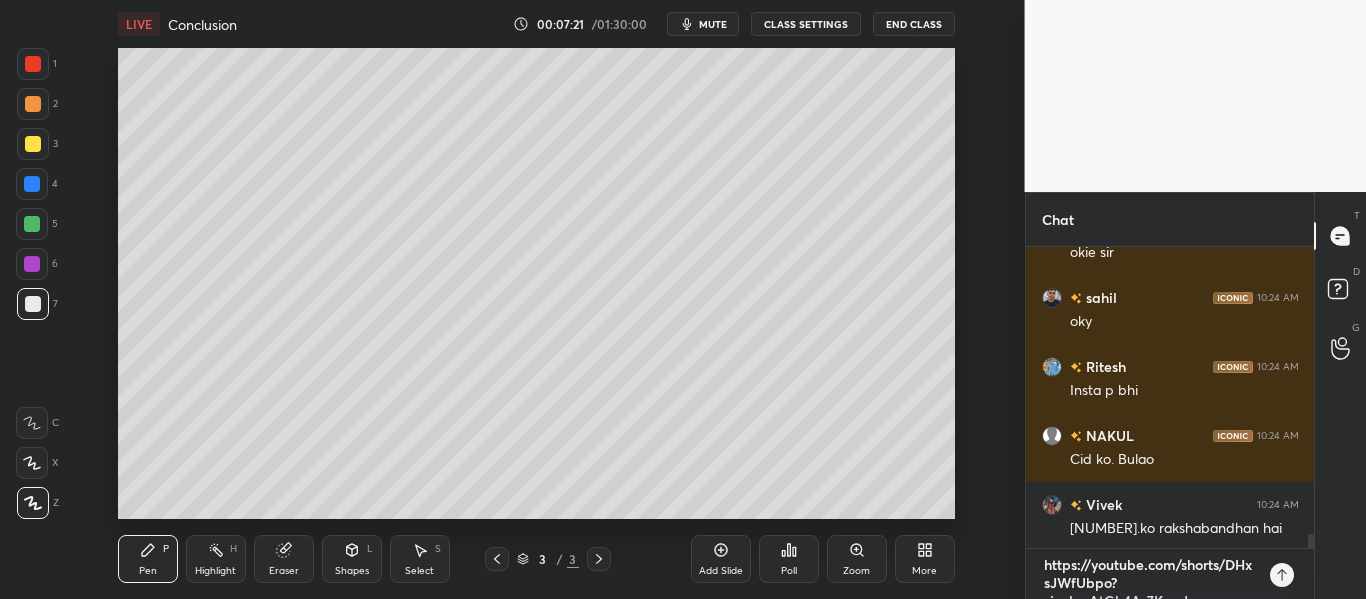 type 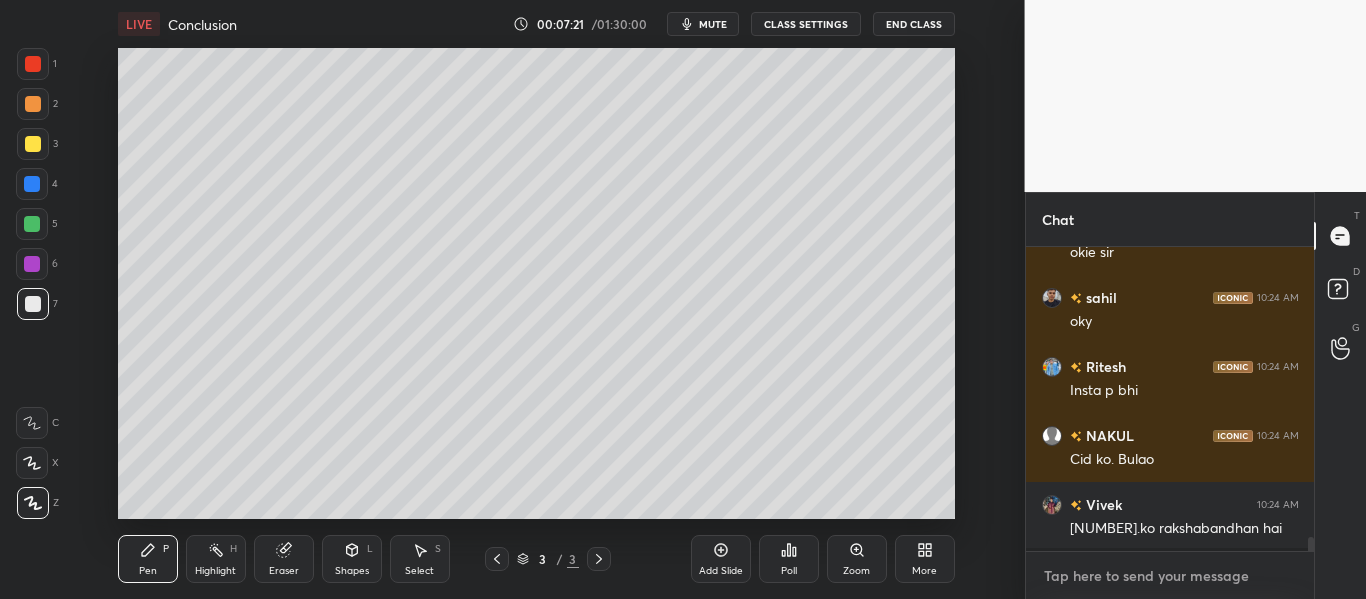 scroll, scrollTop: 7, scrollLeft: 7, axis: both 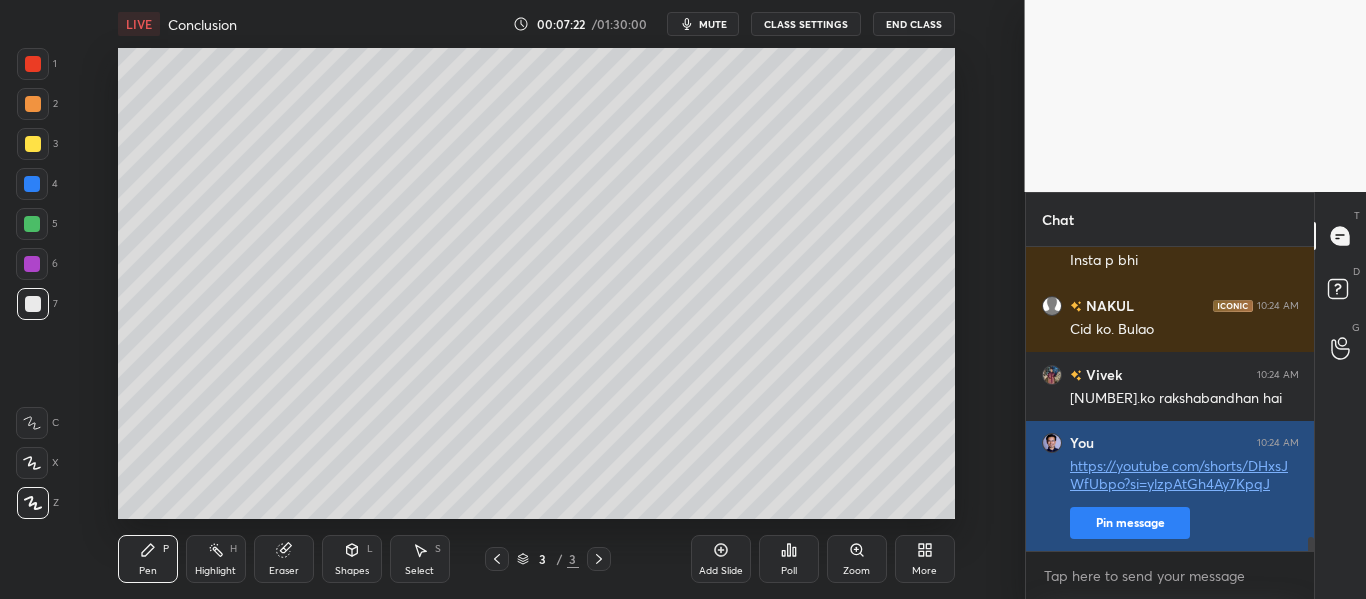 click on "Pin message" at bounding box center (1130, 523) 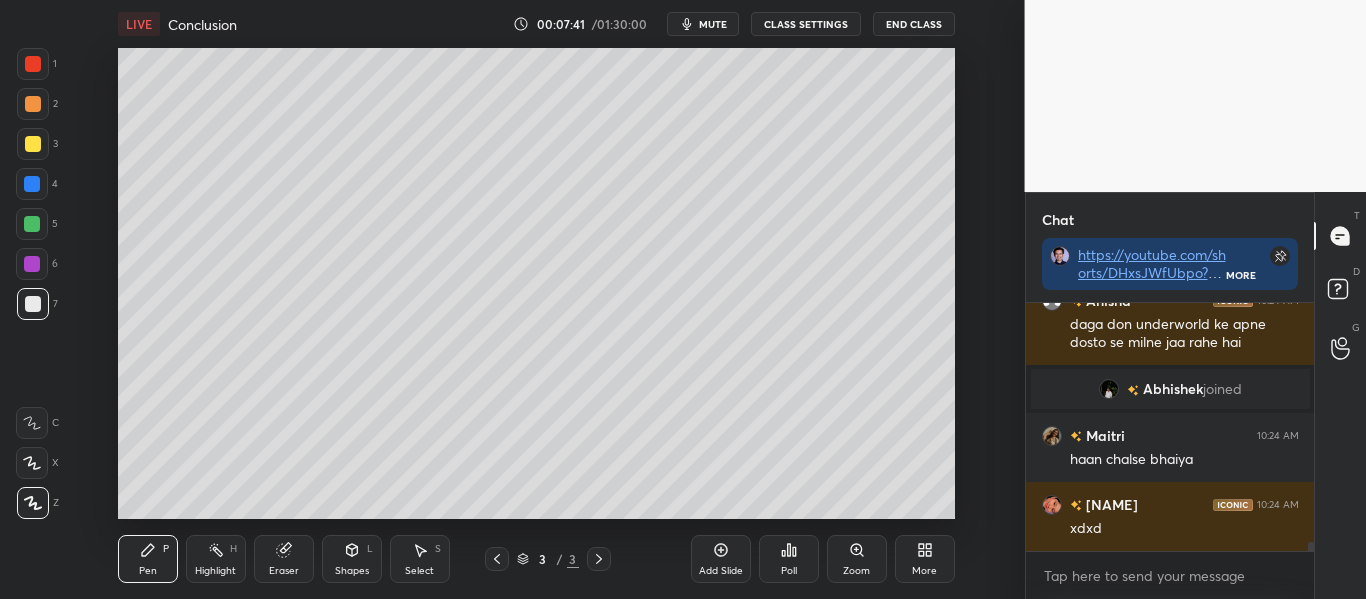 scroll, scrollTop: 6424, scrollLeft: 0, axis: vertical 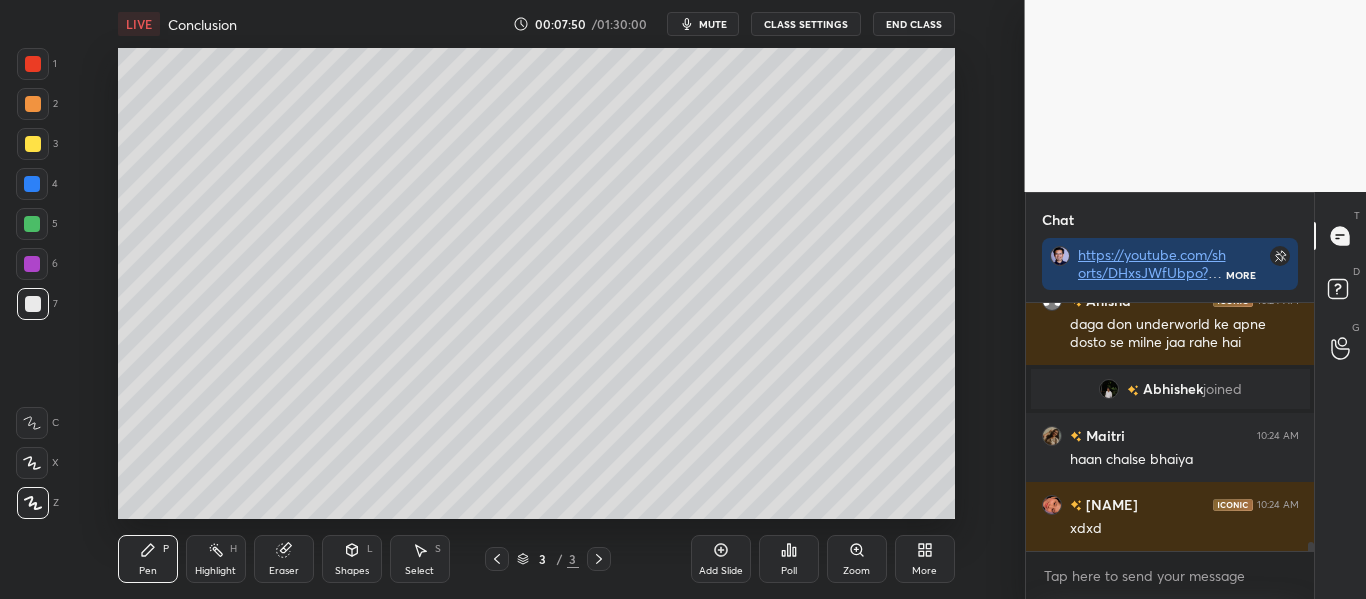 click on "Add Slide" at bounding box center [721, 559] 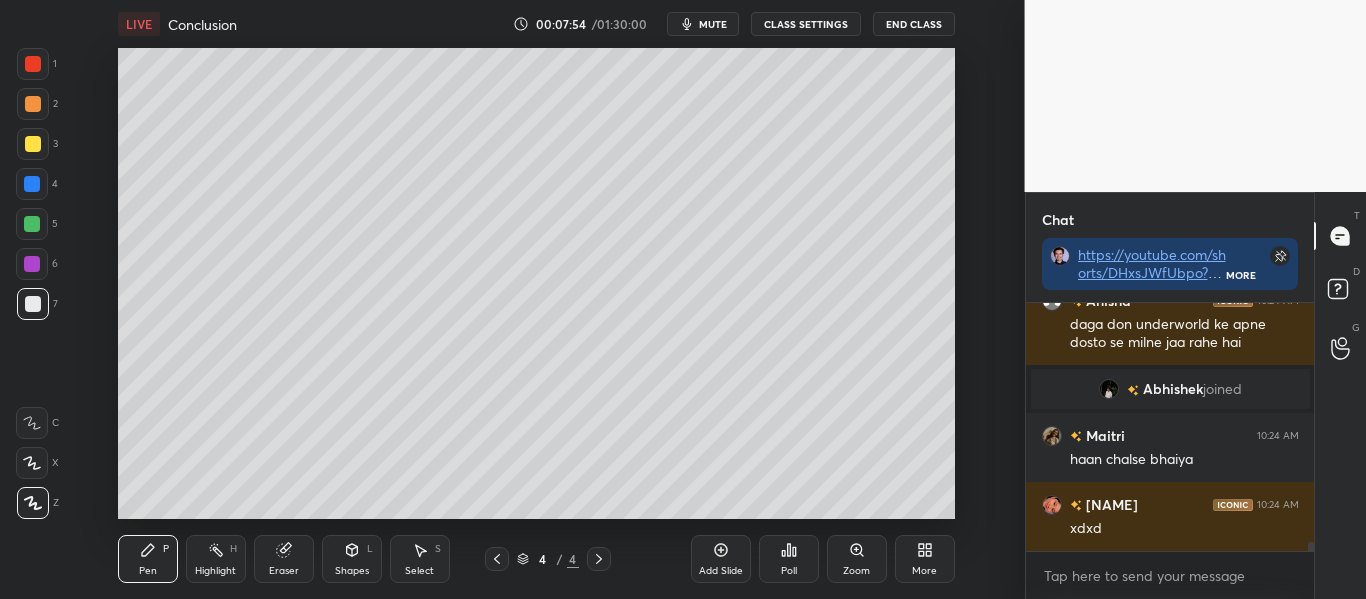 scroll, scrollTop: 6493, scrollLeft: 0, axis: vertical 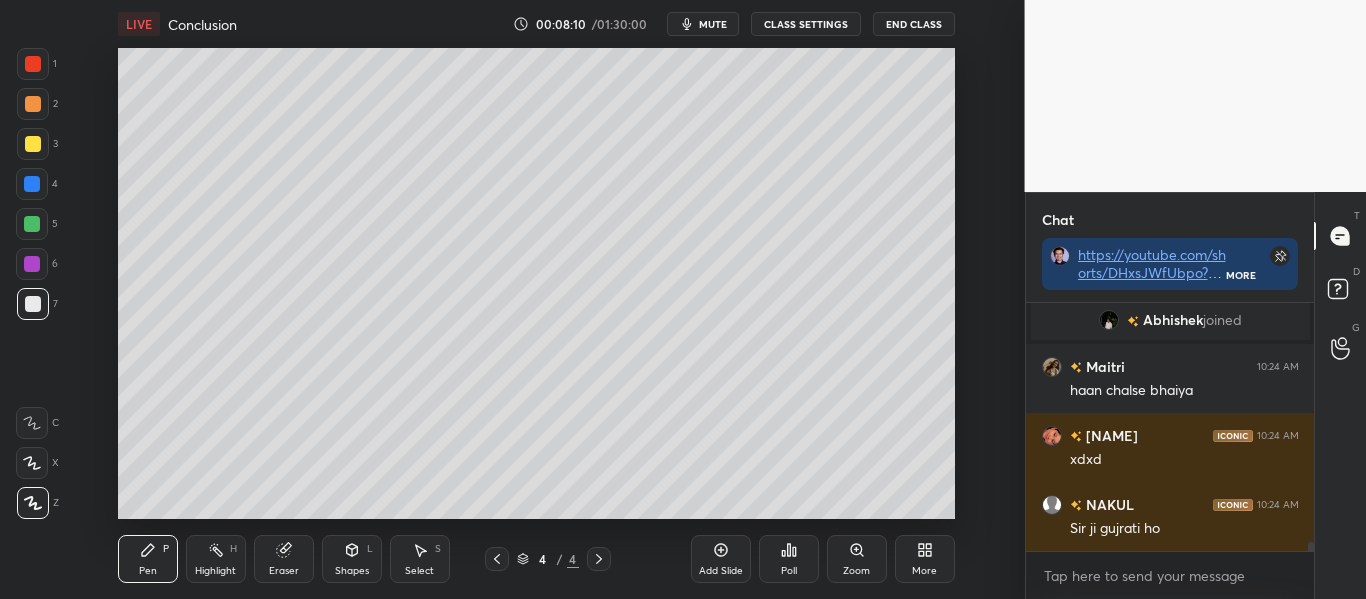 click on "Eraser" at bounding box center (284, 559) 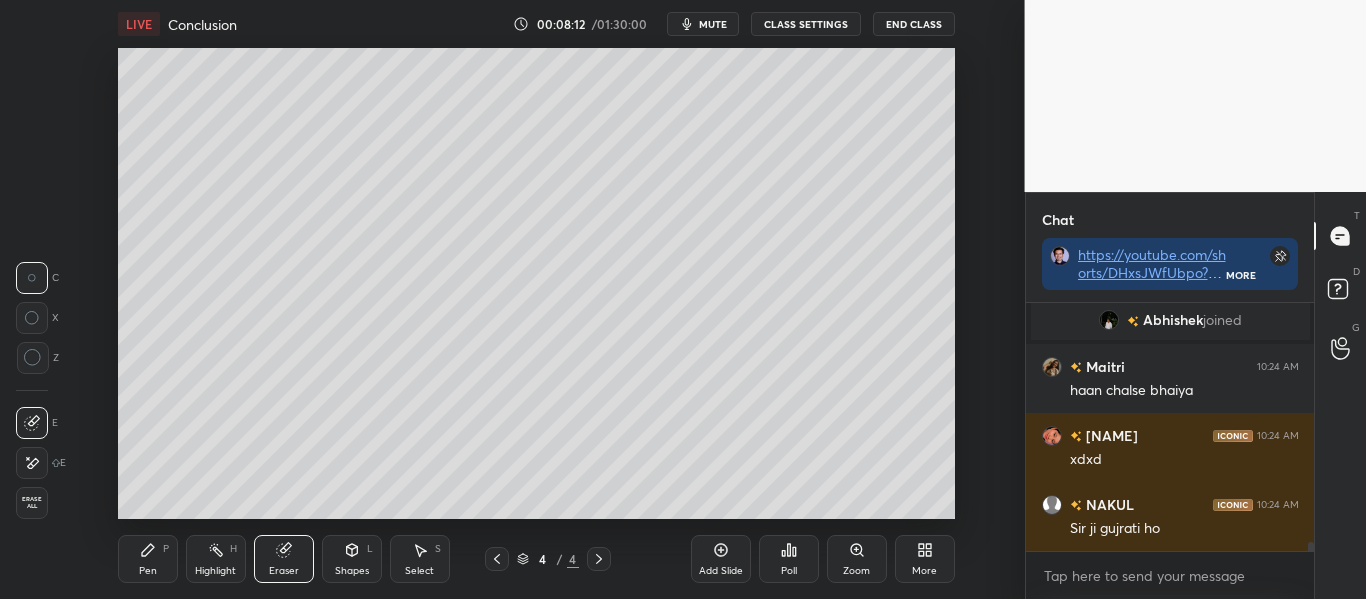 click on "Erase all" at bounding box center [32, 503] 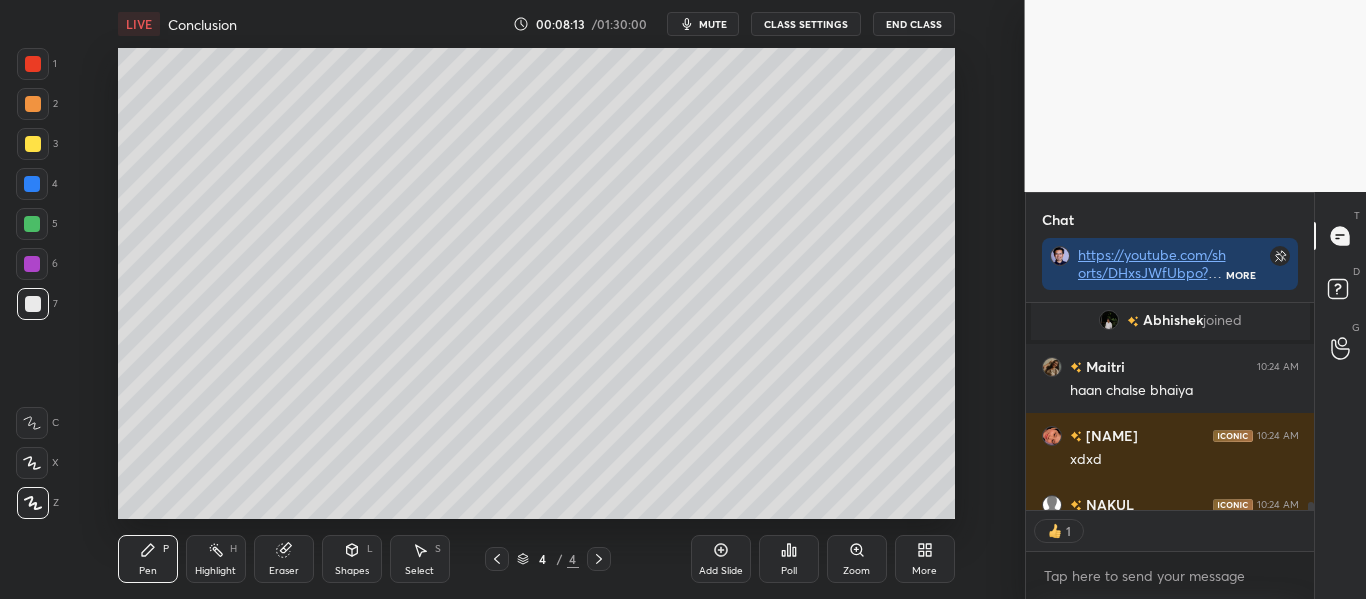 scroll, scrollTop: 201, scrollLeft: 282, axis: both 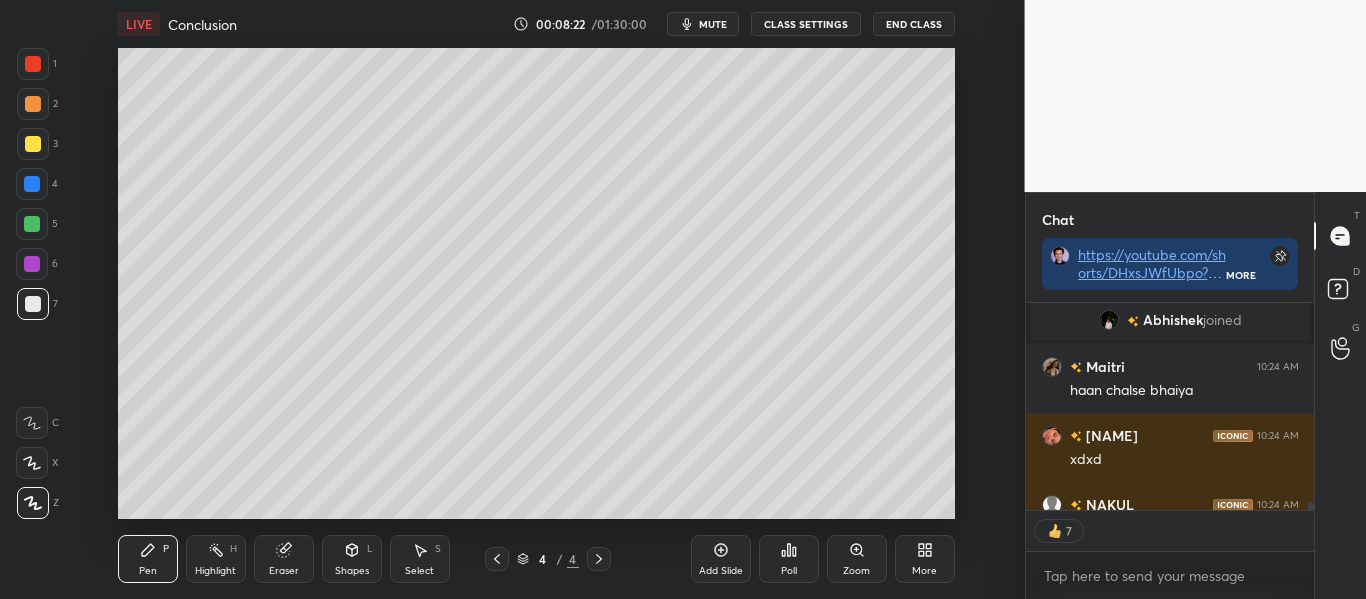 click at bounding box center [33, 144] 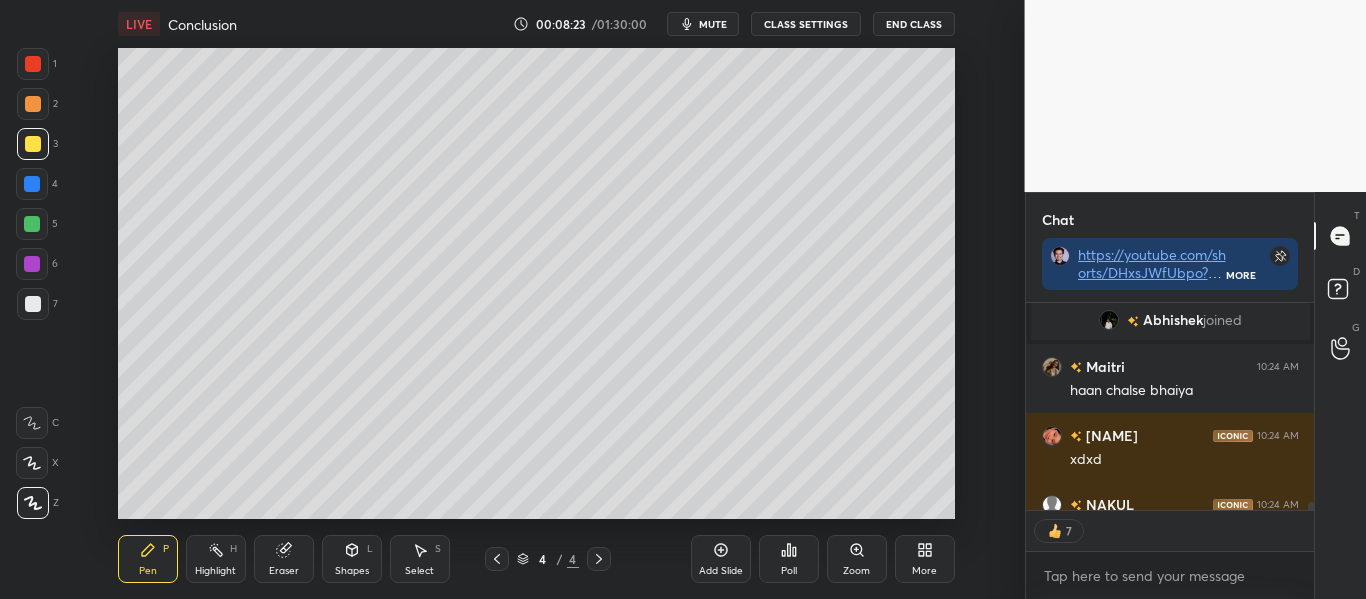 click at bounding box center (33, 104) 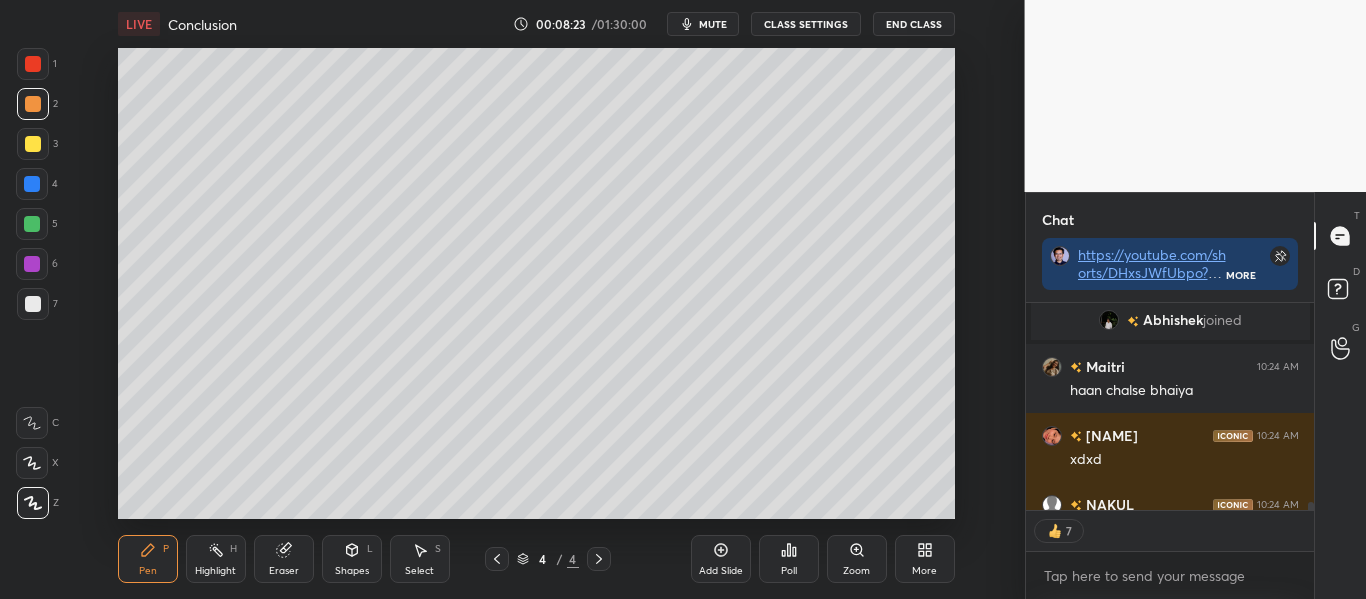 click at bounding box center [33, 64] 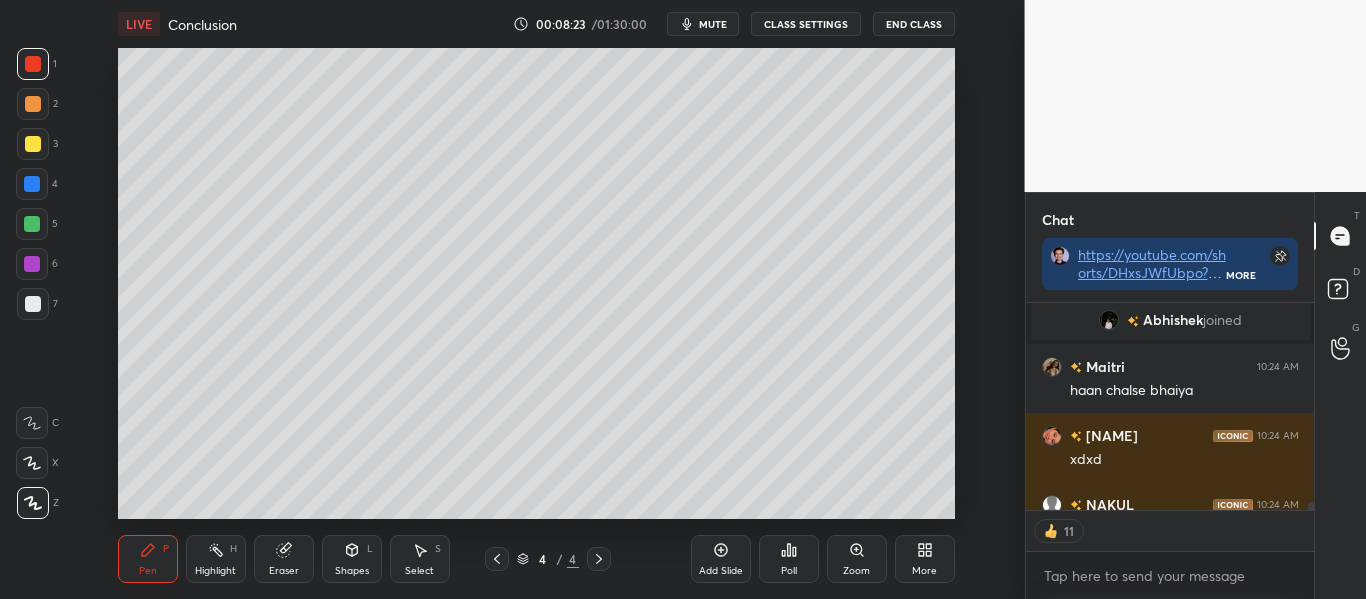 click at bounding box center [33, 144] 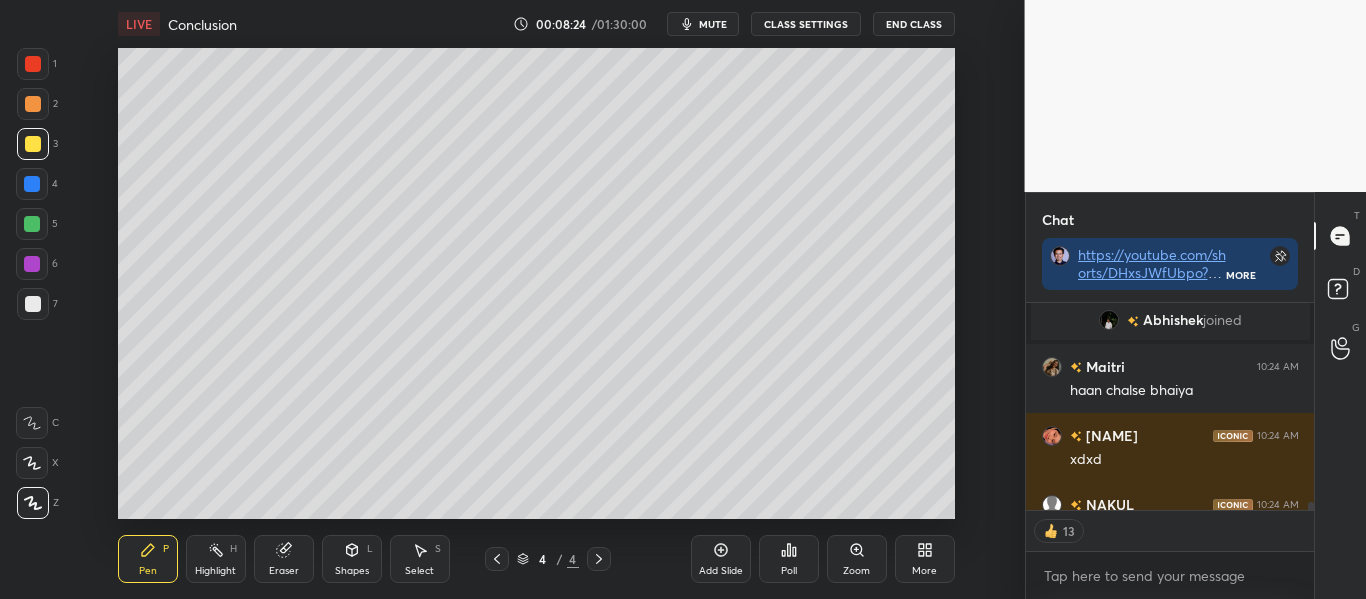click at bounding box center [32, 184] 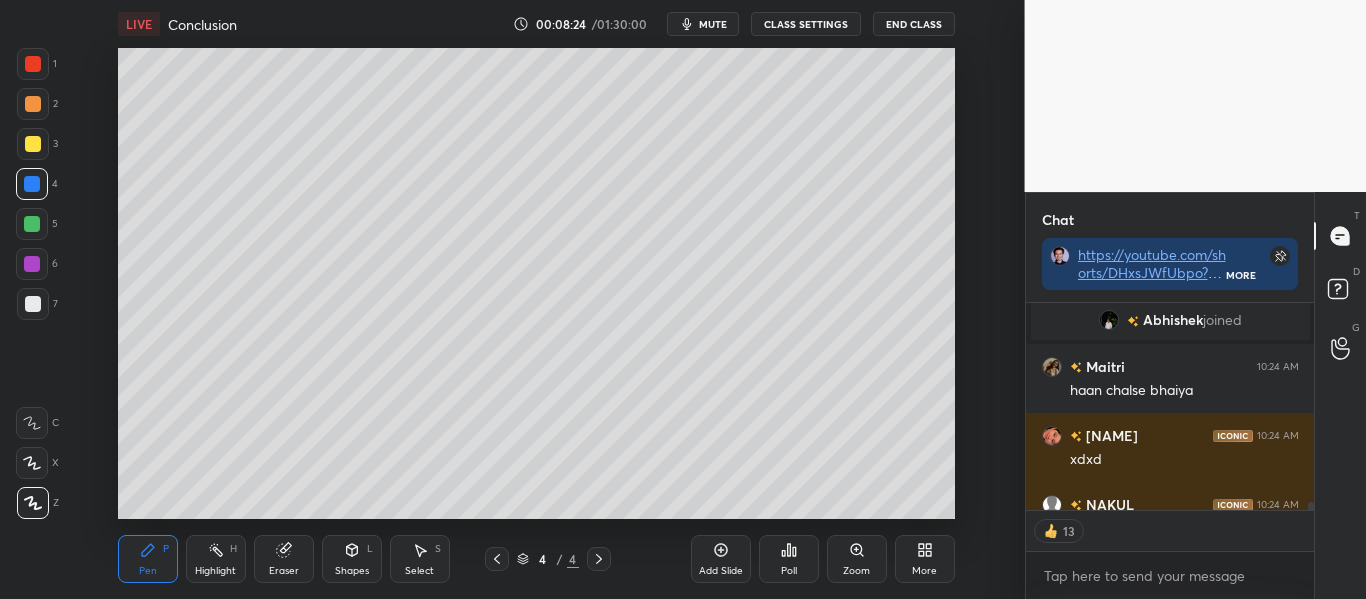 click at bounding box center [32, 224] 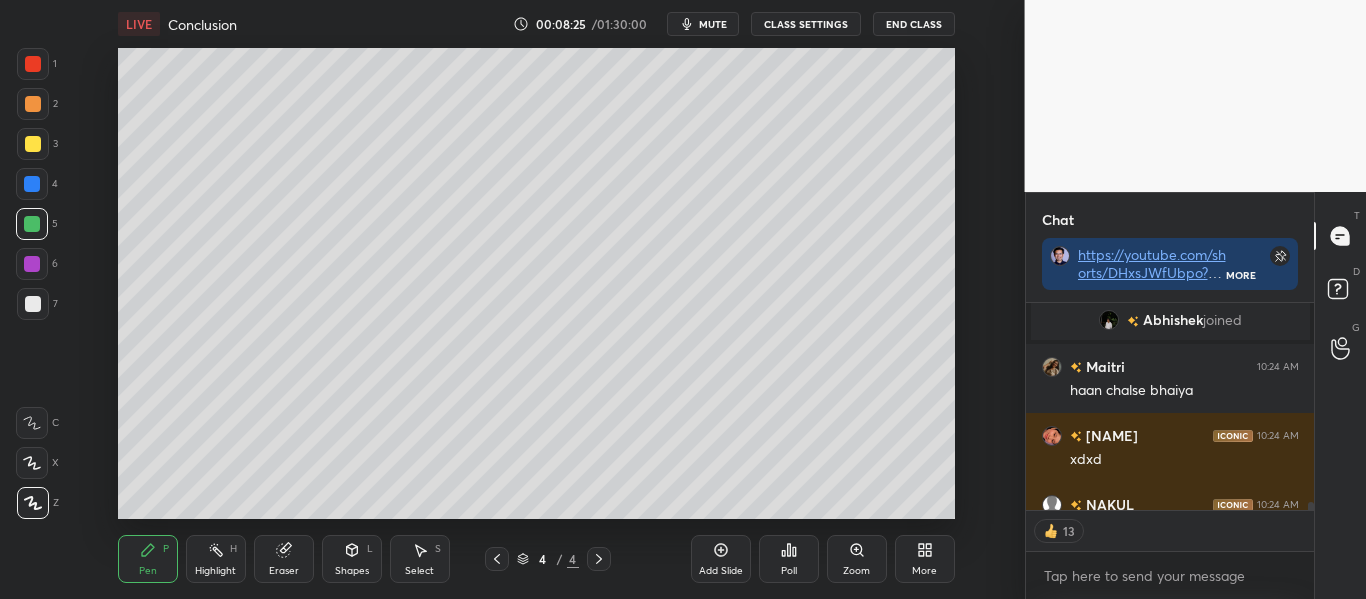 drag, startPoint x: 29, startPoint y: 266, endPoint x: 29, endPoint y: 279, distance: 13 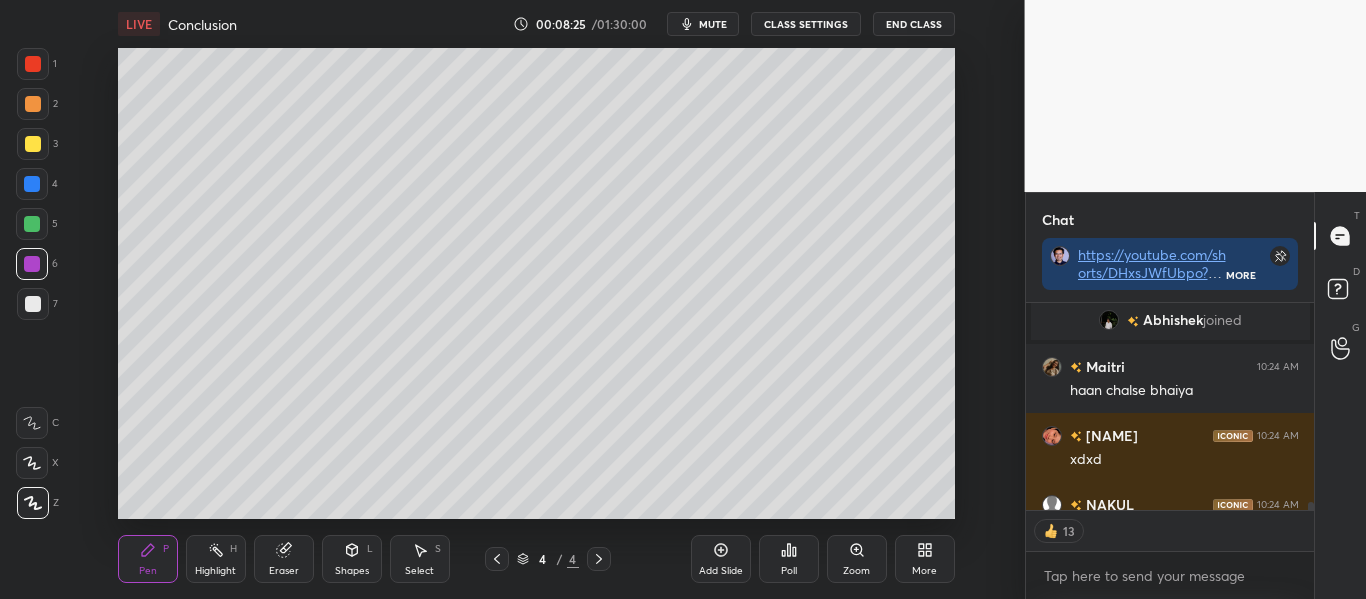 click on "7" at bounding box center (37, 308) 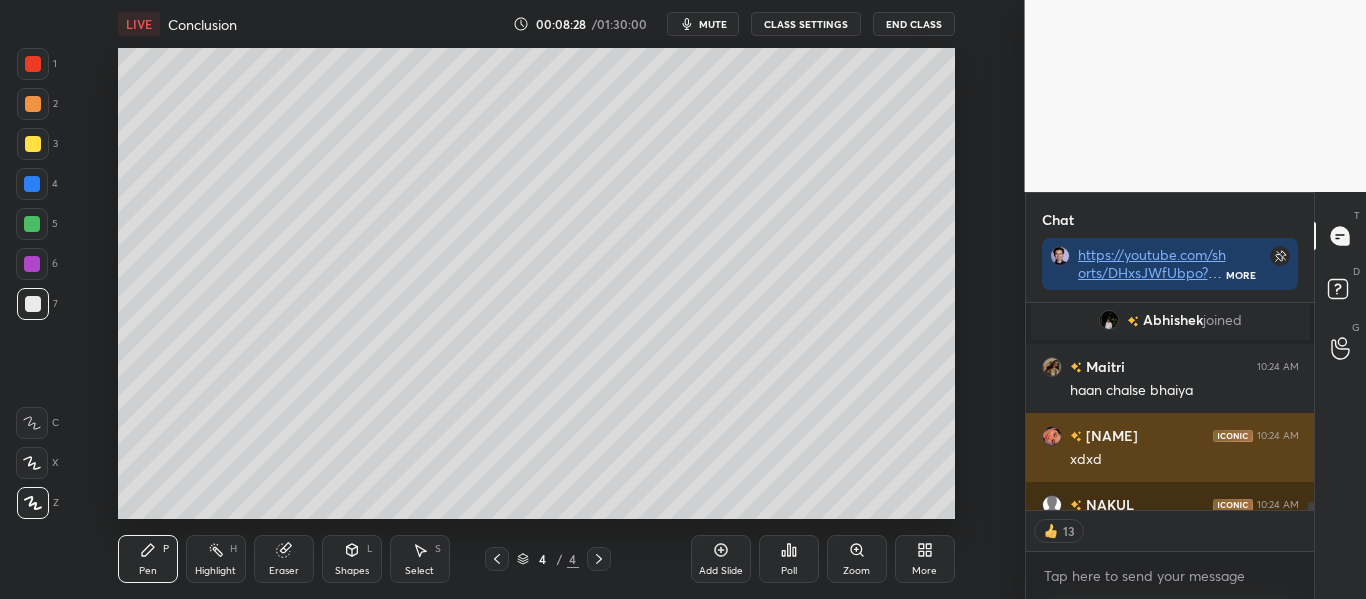 scroll, scrollTop: 6603, scrollLeft: 0, axis: vertical 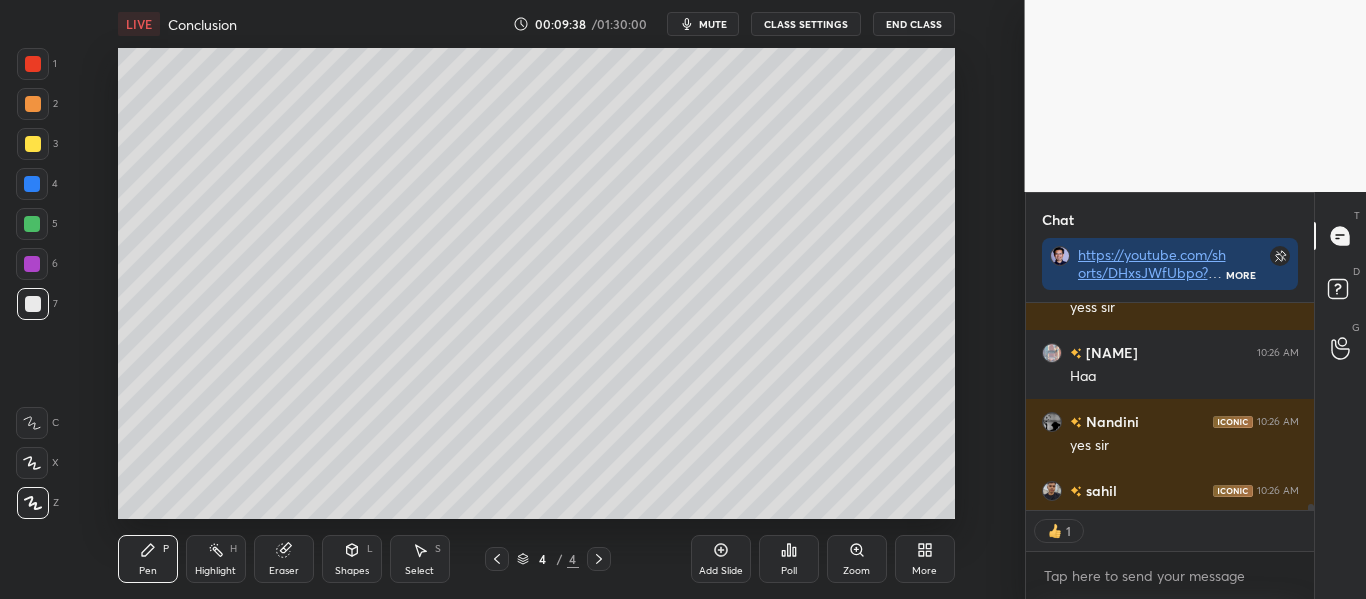 click on "3" at bounding box center [37, 148] 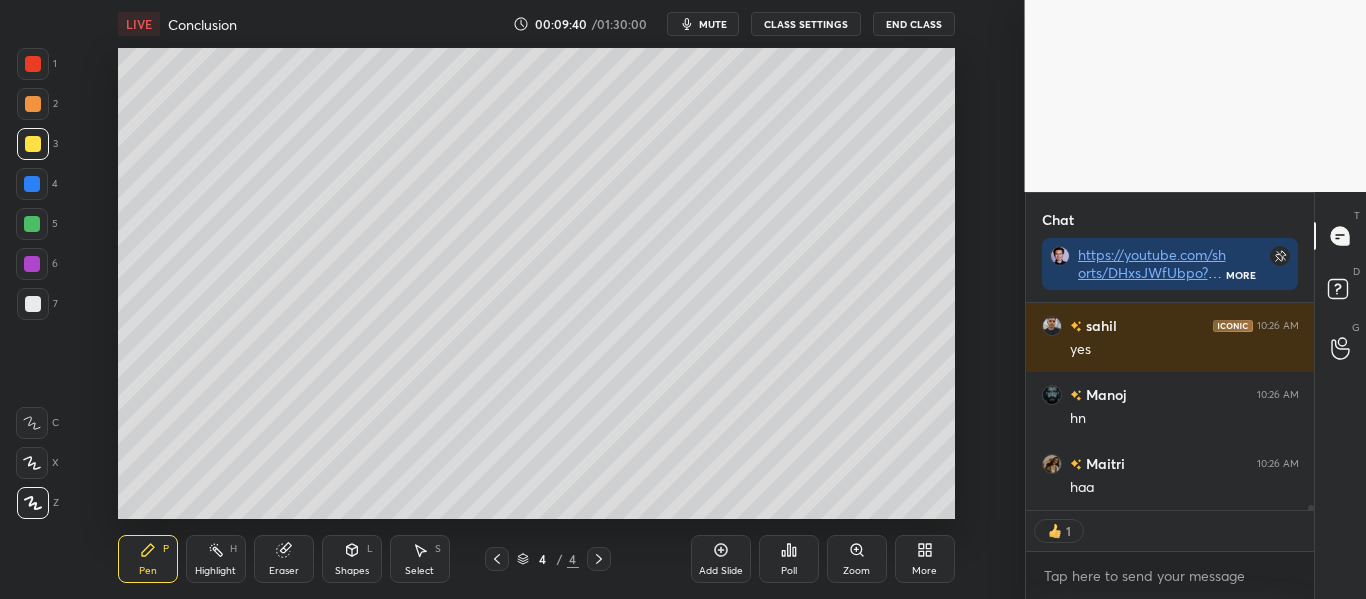 scroll, scrollTop: 8139, scrollLeft: 0, axis: vertical 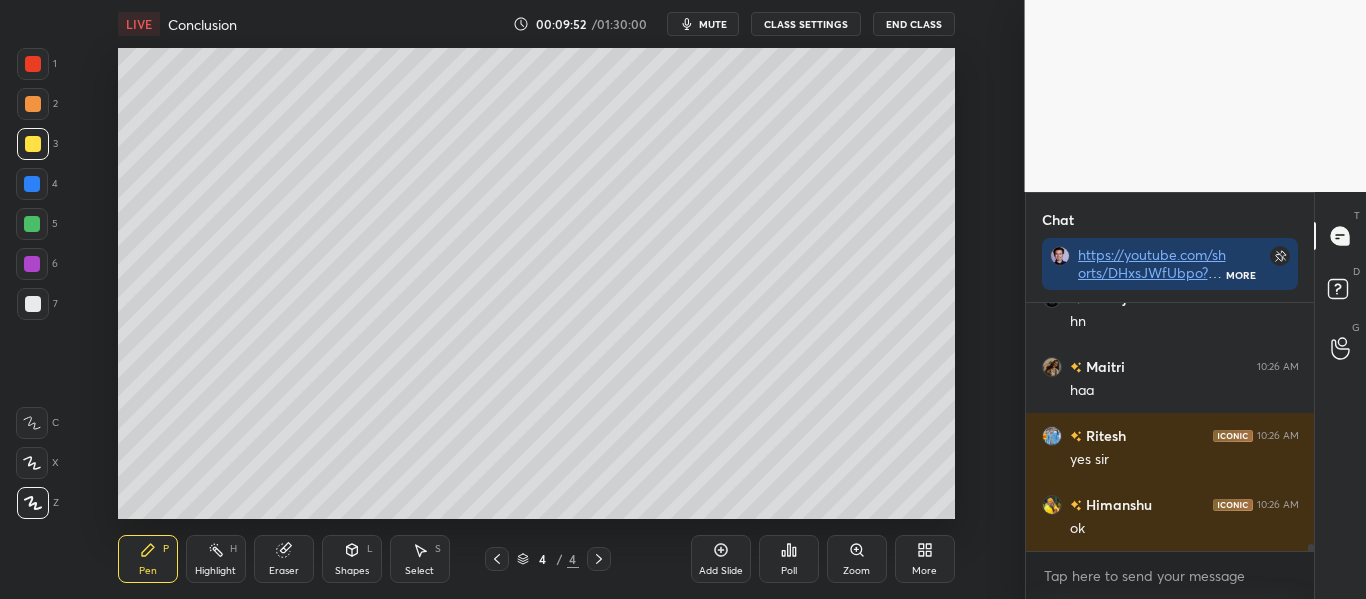 click on "Add Slide" at bounding box center (721, 559) 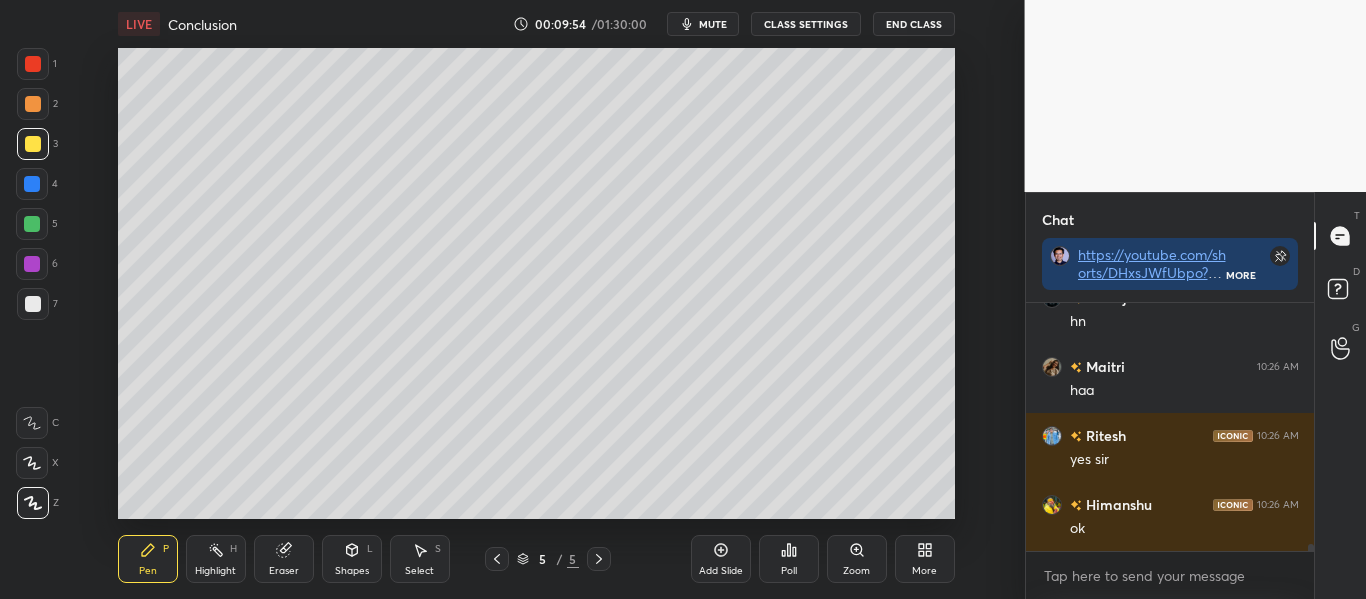 click at bounding box center [33, 304] 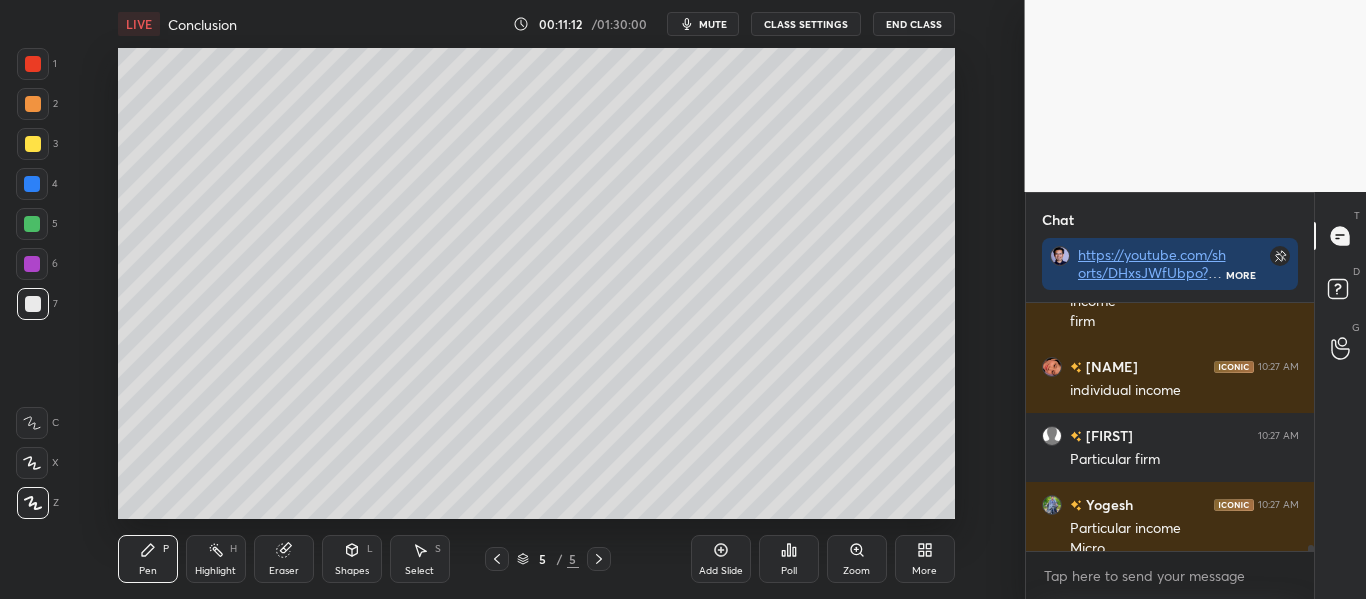 scroll, scrollTop: 9242, scrollLeft: 0, axis: vertical 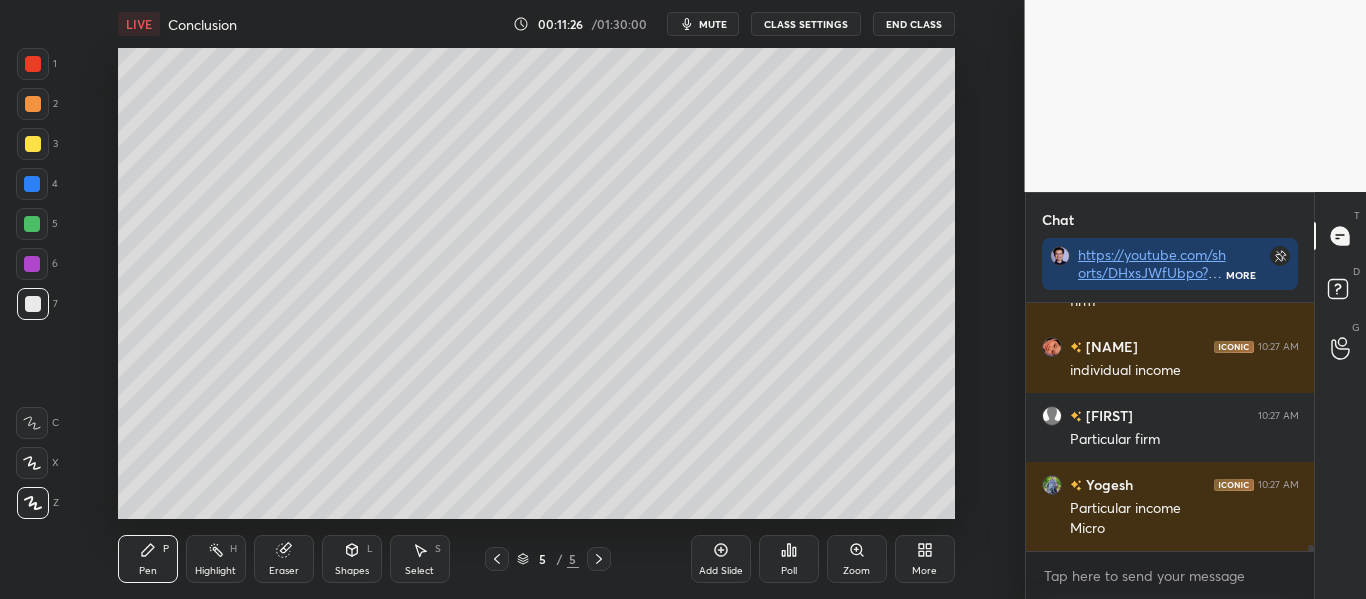 drag, startPoint x: 31, startPoint y: 155, endPoint x: 108, endPoint y: 163, distance: 77.41447 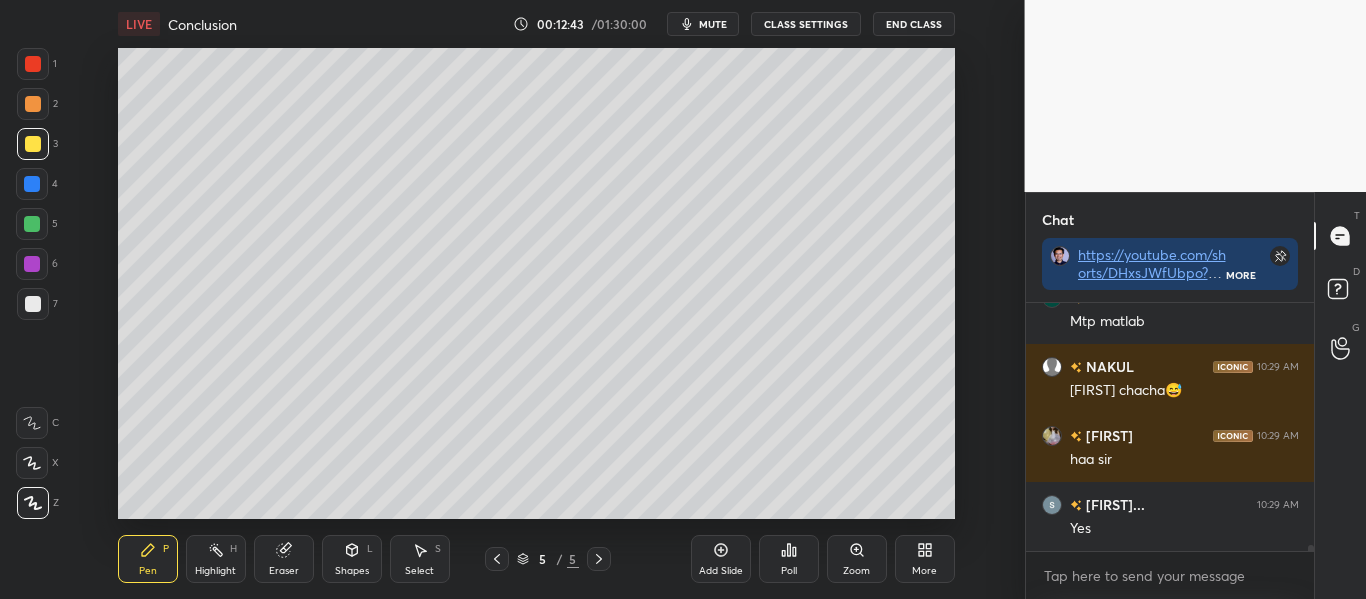 scroll, scrollTop: 9725, scrollLeft: 0, axis: vertical 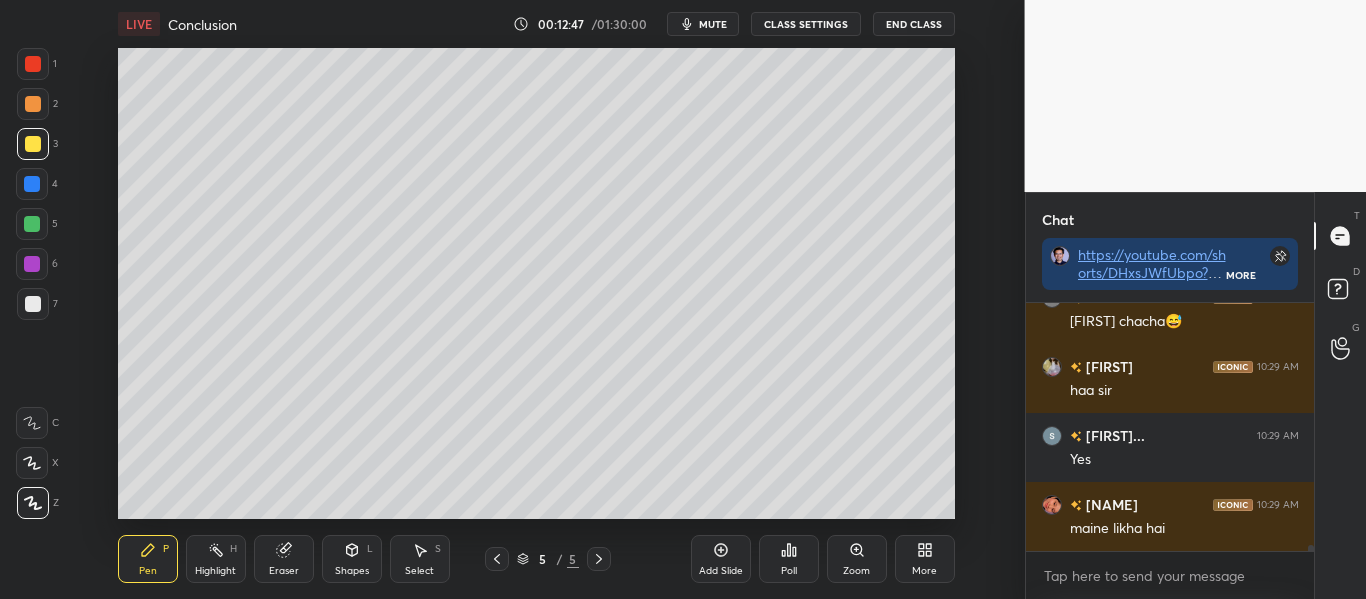 click on "Add Slide" at bounding box center (721, 559) 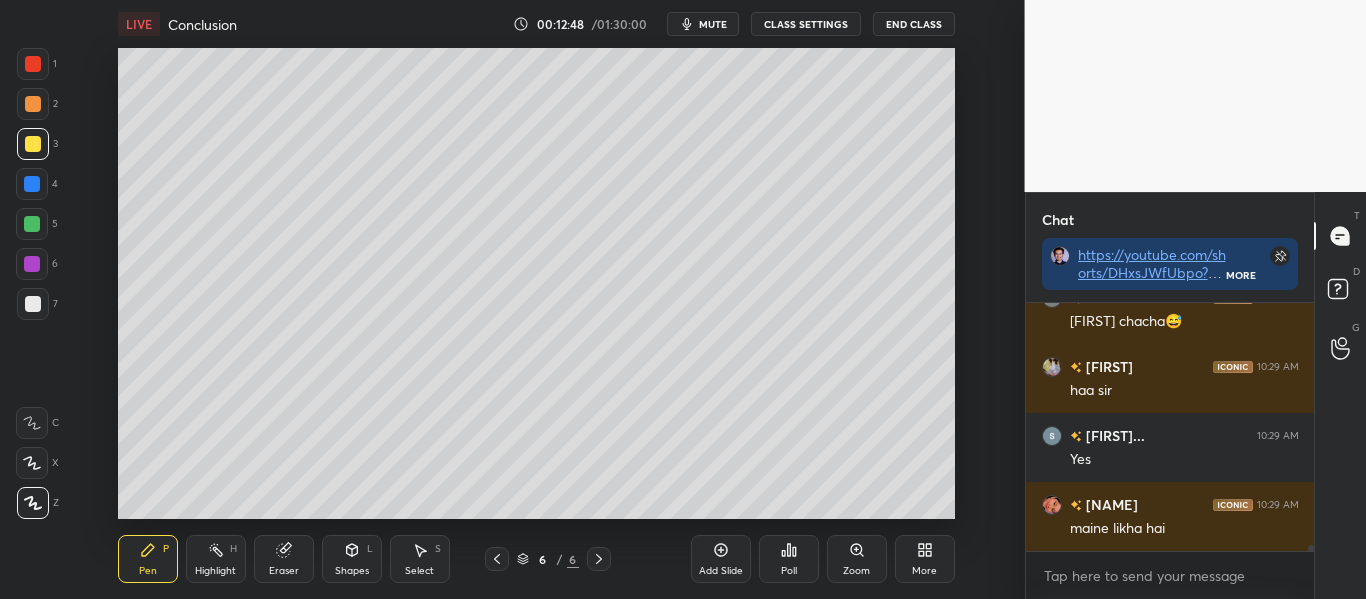 click at bounding box center (33, 304) 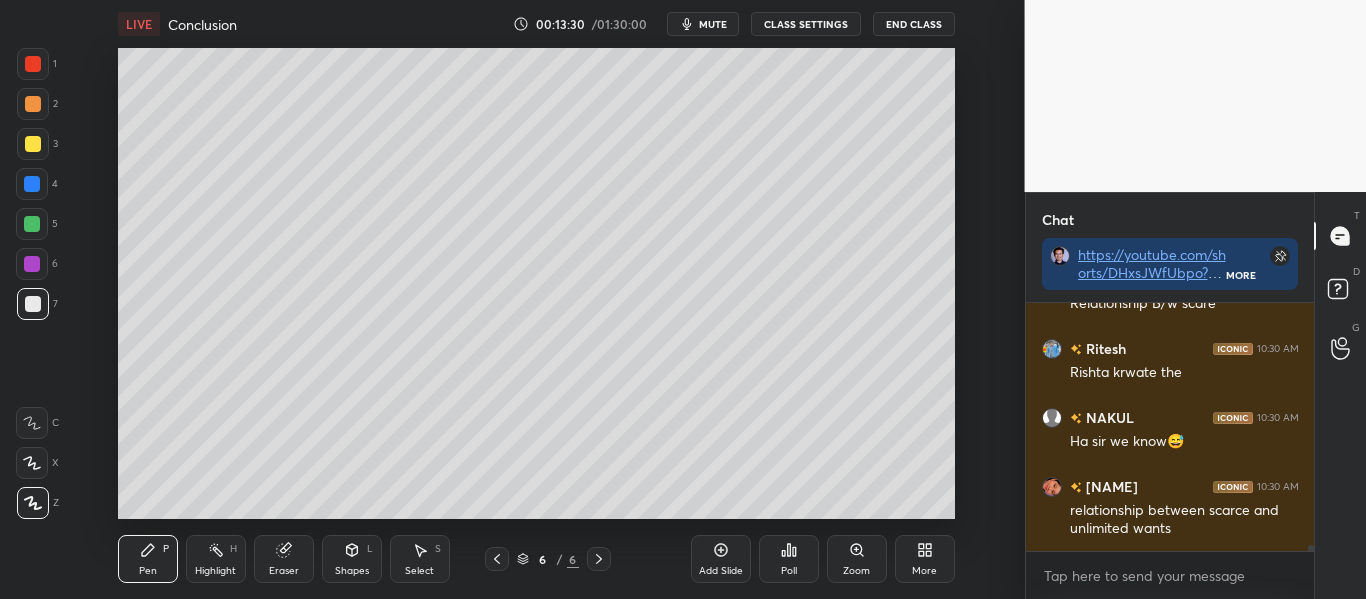scroll, scrollTop: 10433, scrollLeft: 0, axis: vertical 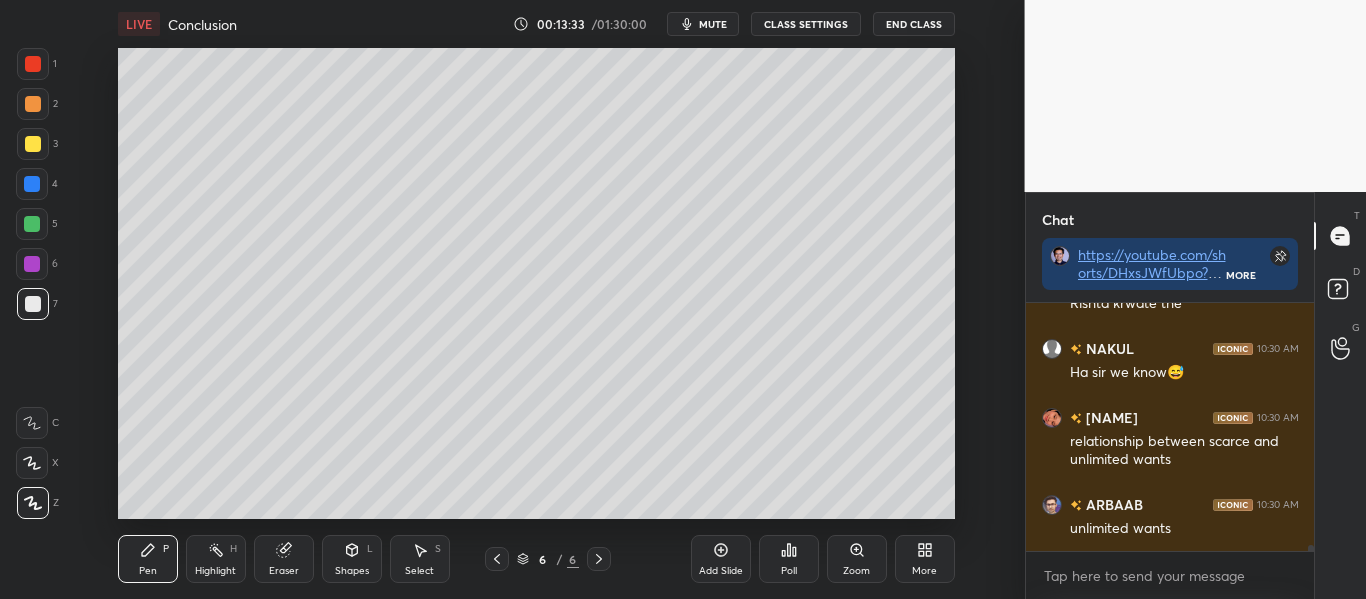 drag, startPoint x: 32, startPoint y: 146, endPoint x: 69, endPoint y: 159, distance: 39.217342 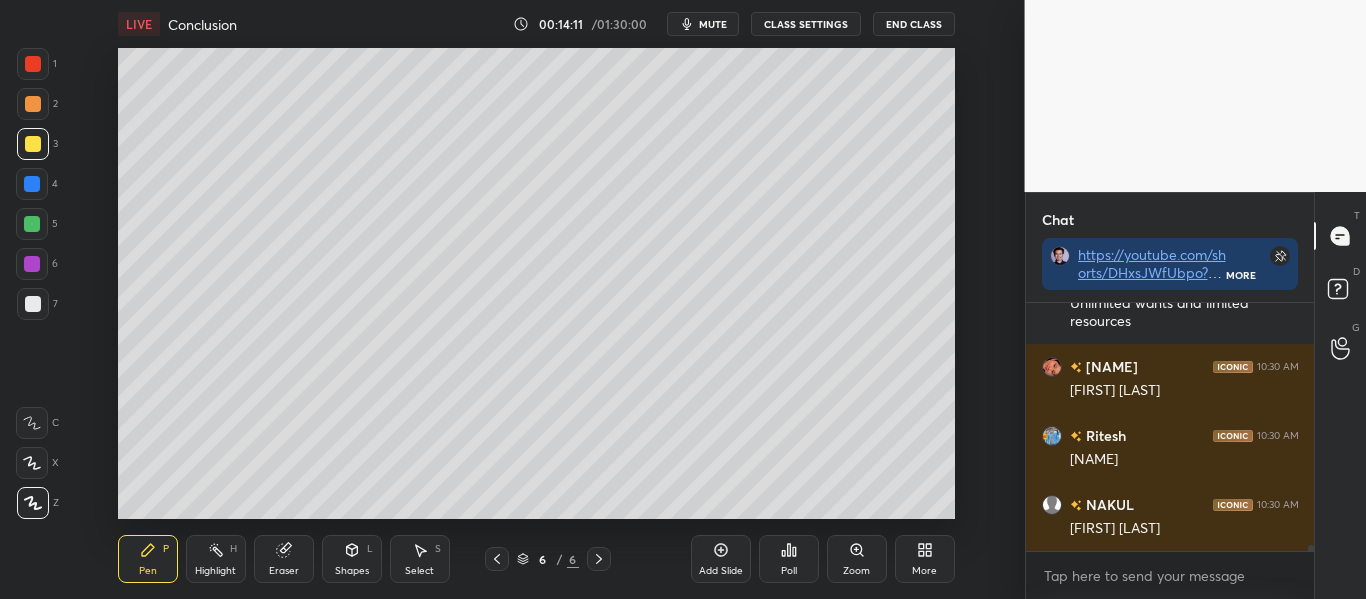 scroll, scrollTop: 10796, scrollLeft: 0, axis: vertical 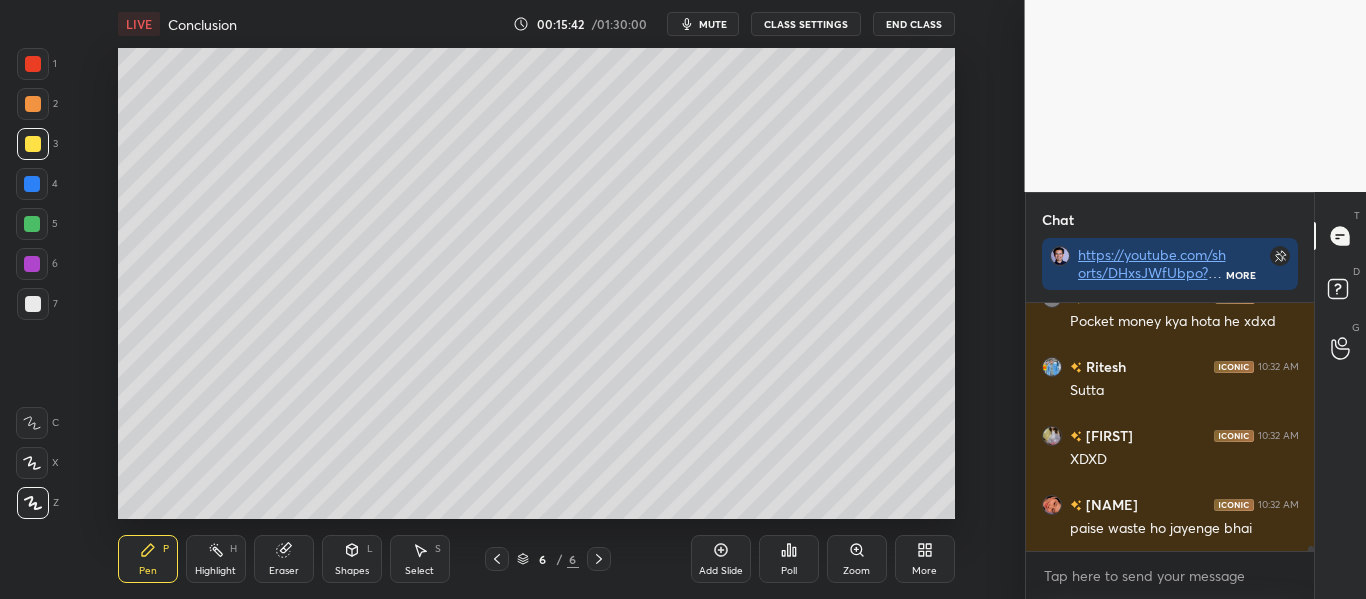 click on "Eraser" at bounding box center (284, 559) 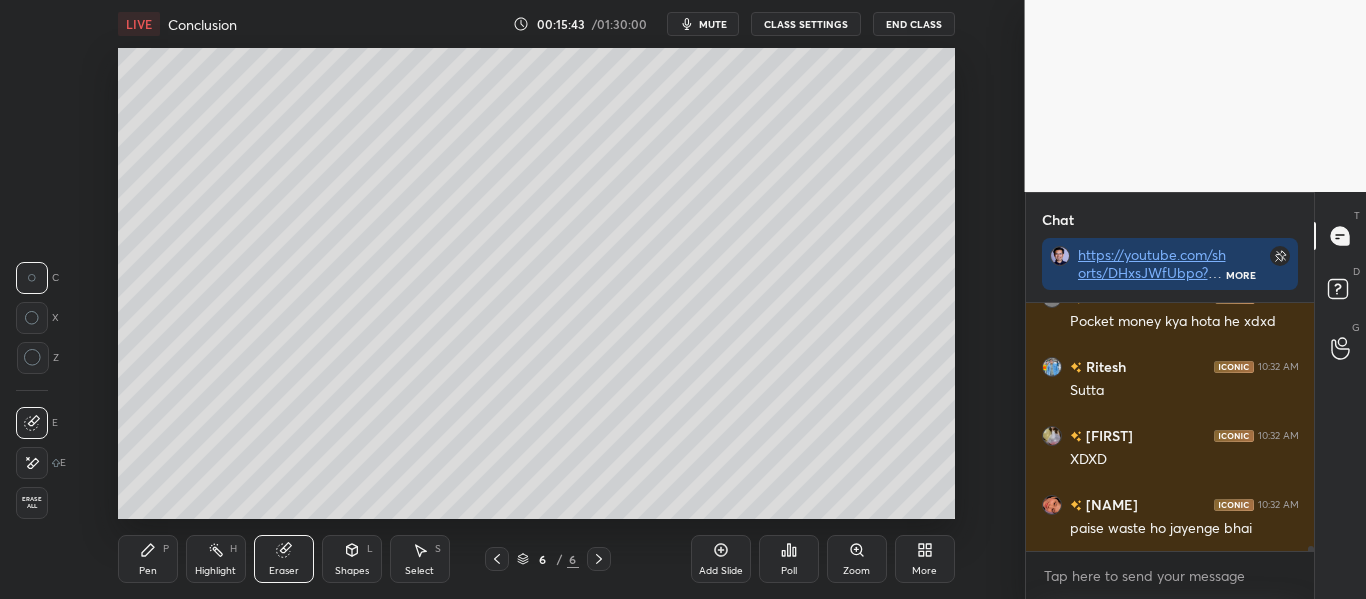 click 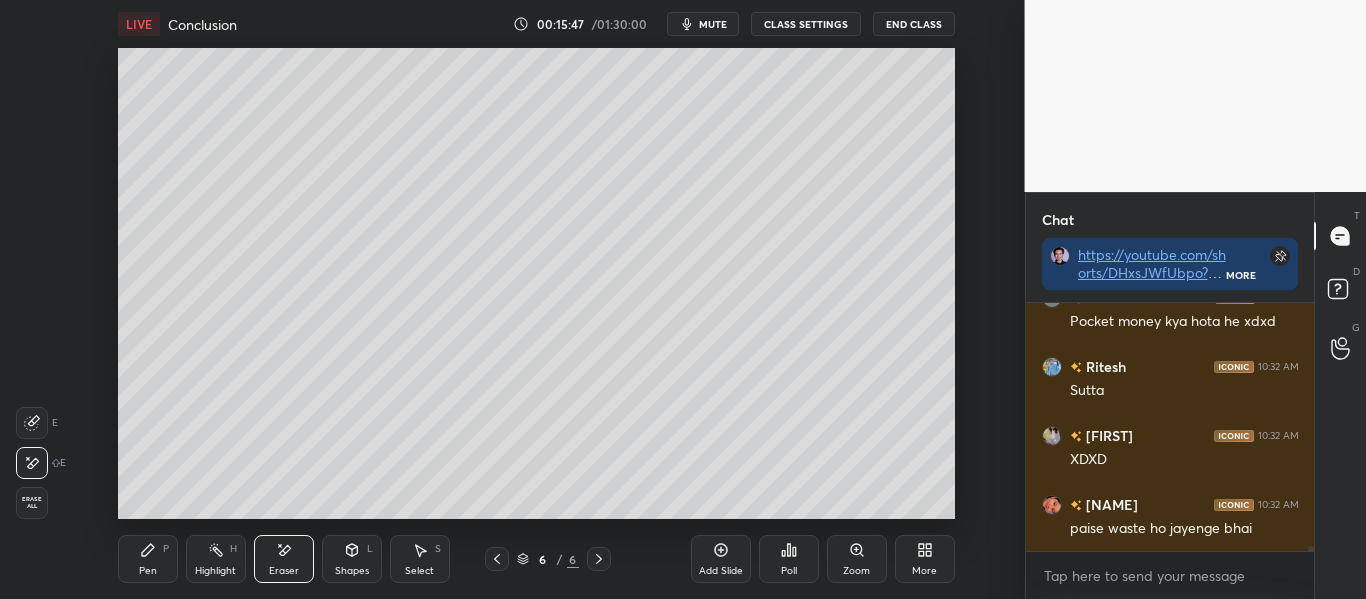click 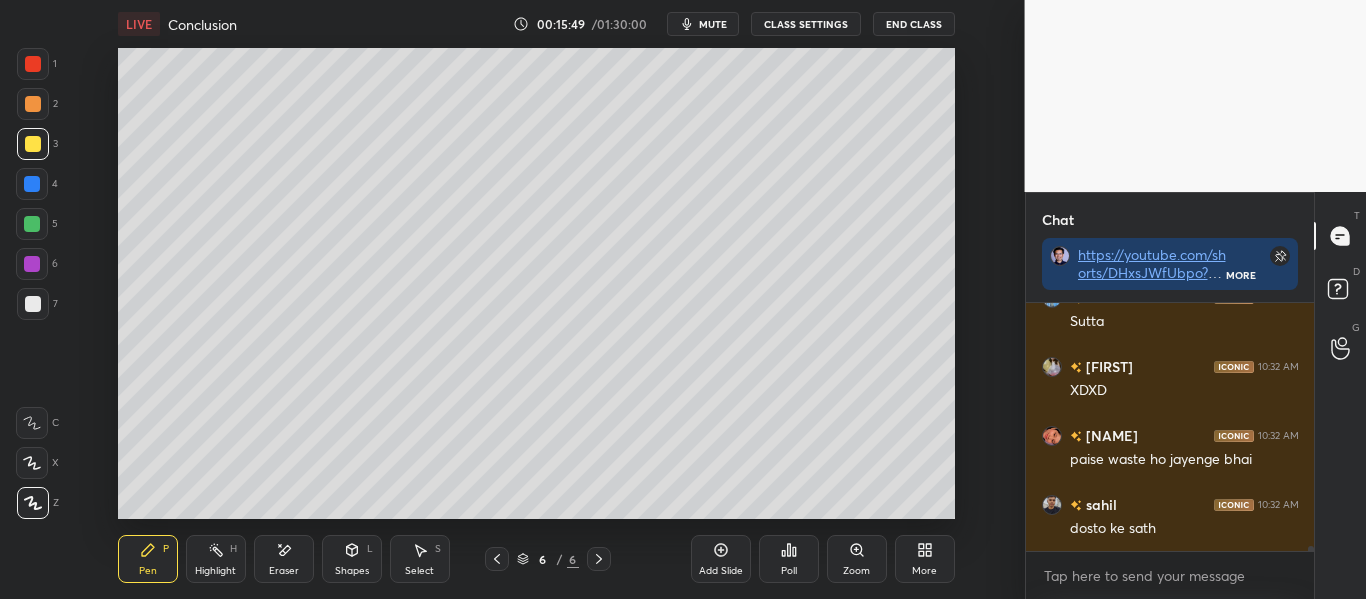 click 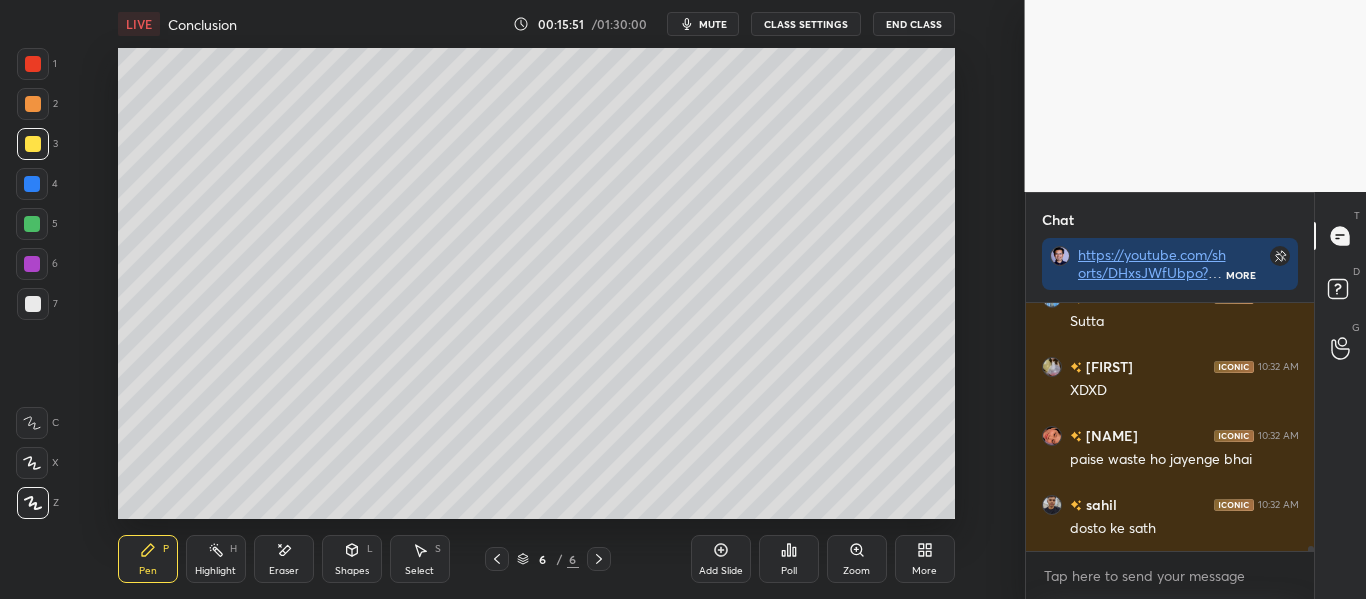 scroll, scrollTop: 11831, scrollLeft: 0, axis: vertical 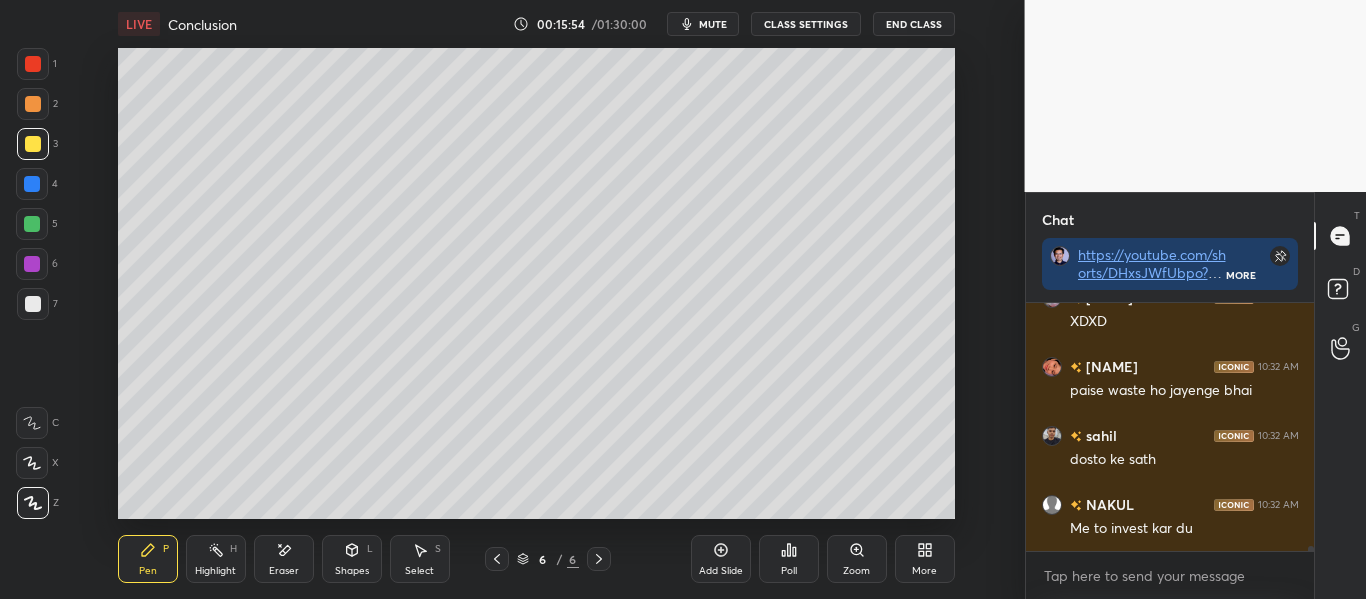 click 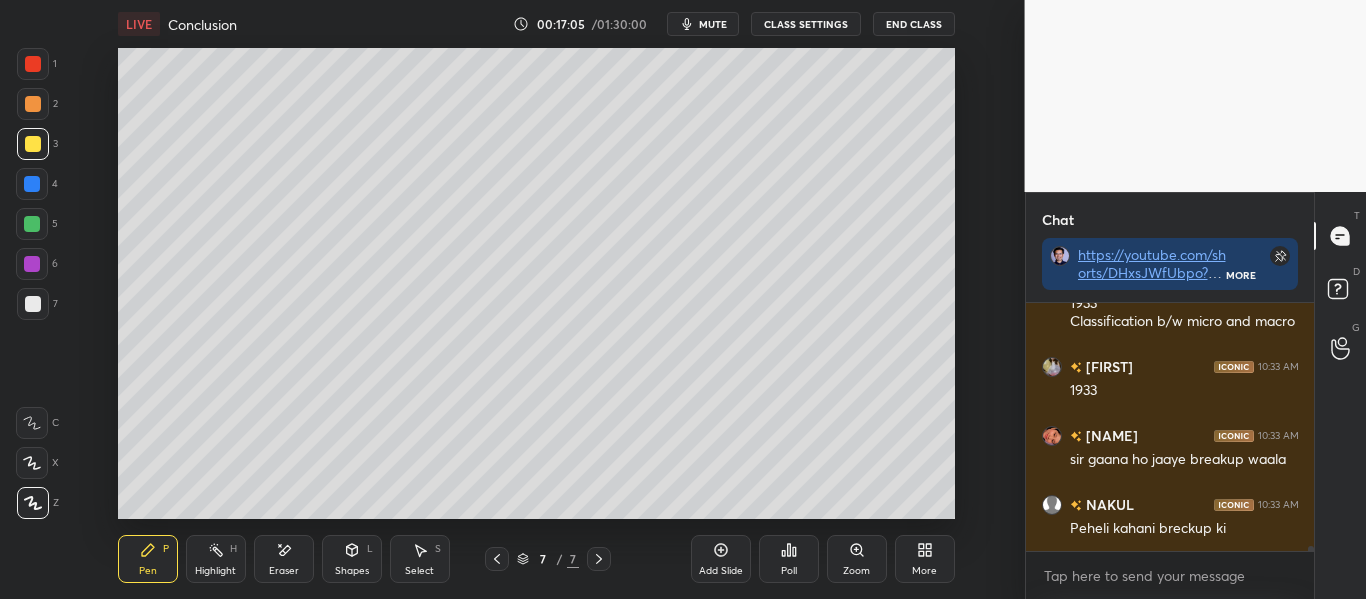 scroll, scrollTop: 12884, scrollLeft: 0, axis: vertical 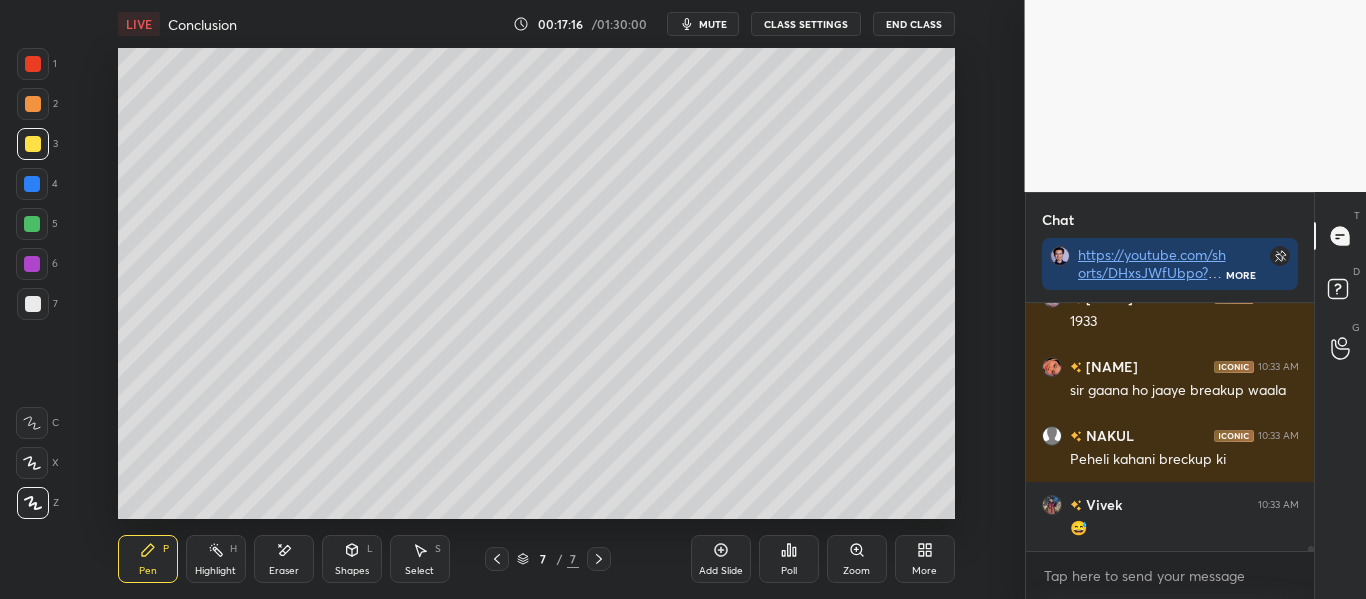 click at bounding box center [33, 304] 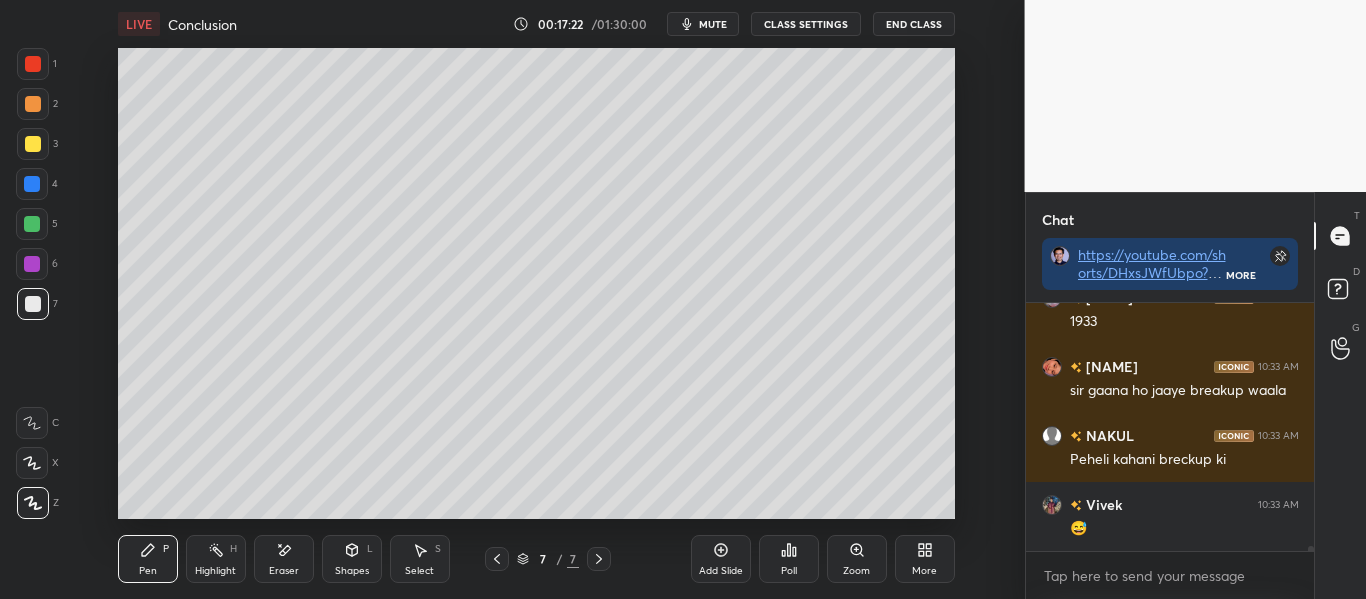 scroll, scrollTop: 12953, scrollLeft: 0, axis: vertical 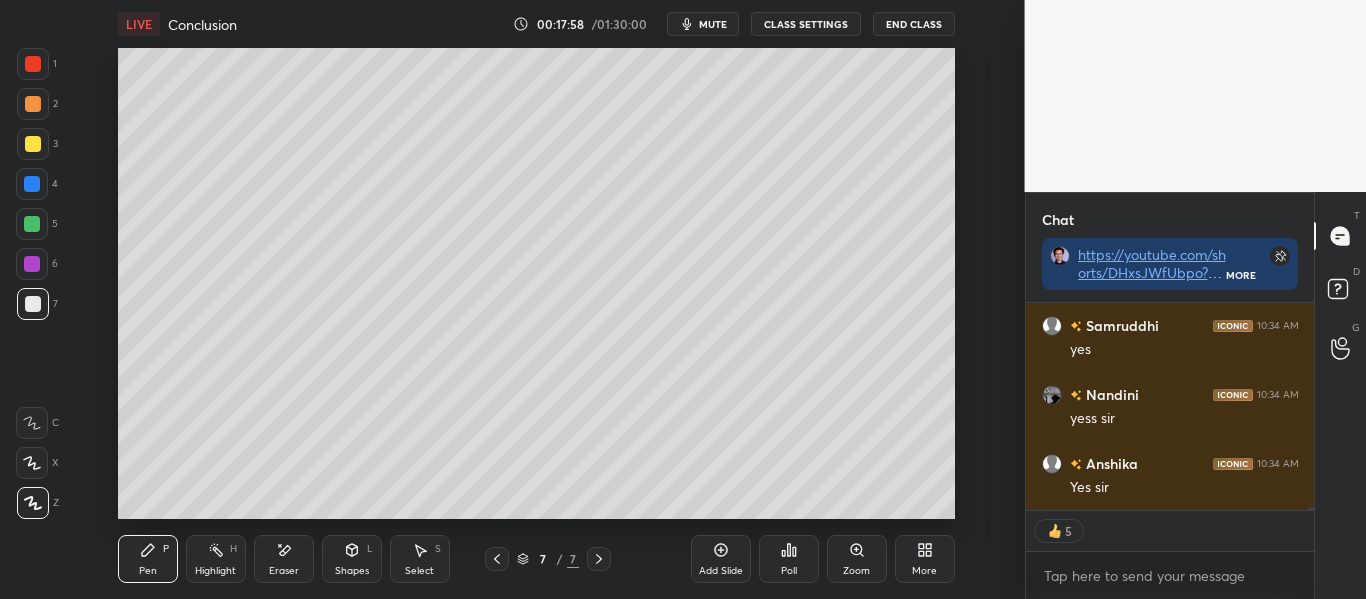 click 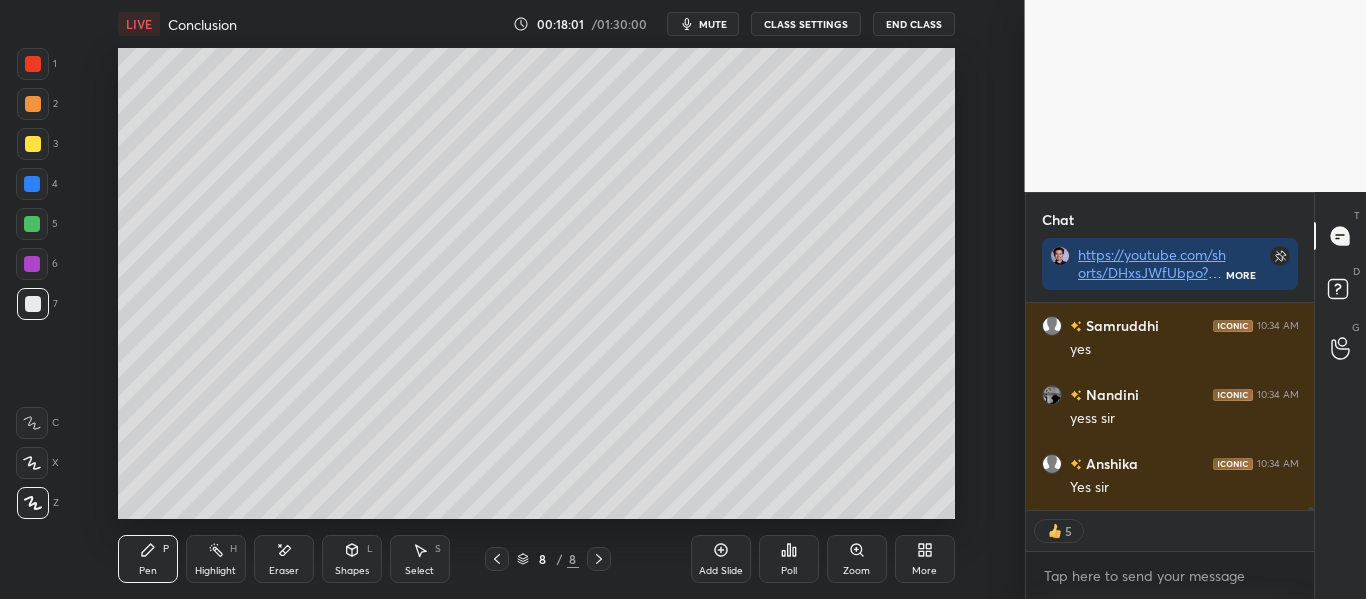 scroll, scrollTop: 13684, scrollLeft: 0, axis: vertical 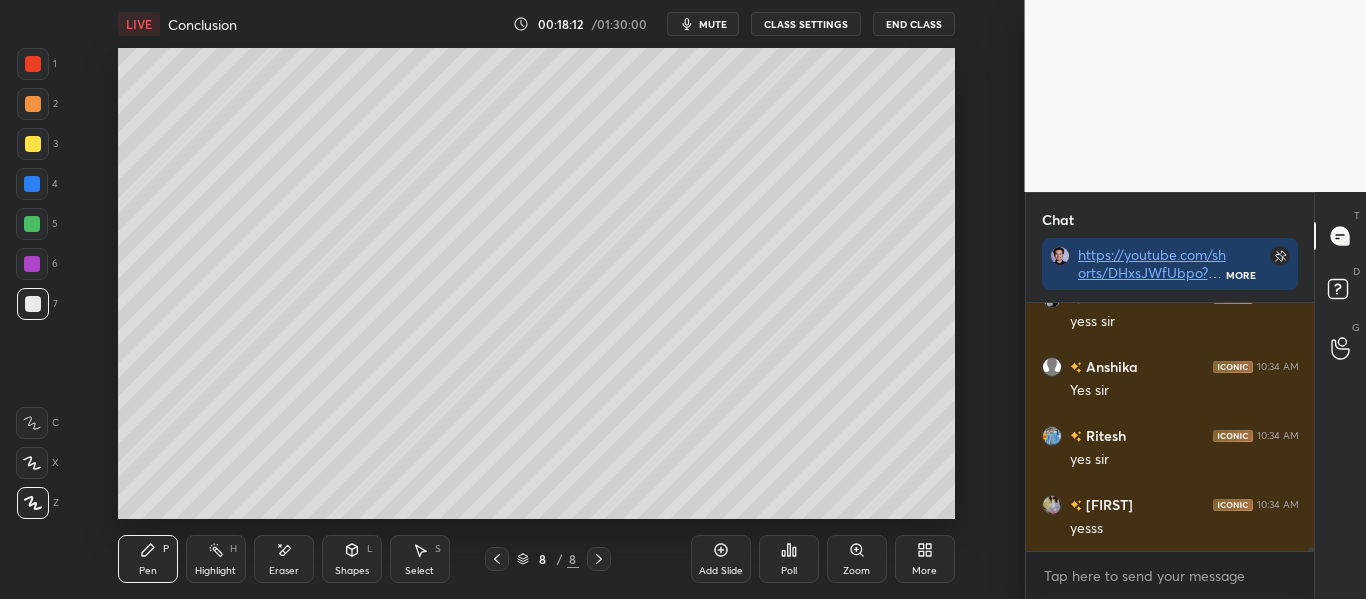 click on "More" at bounding box center [925, 559] 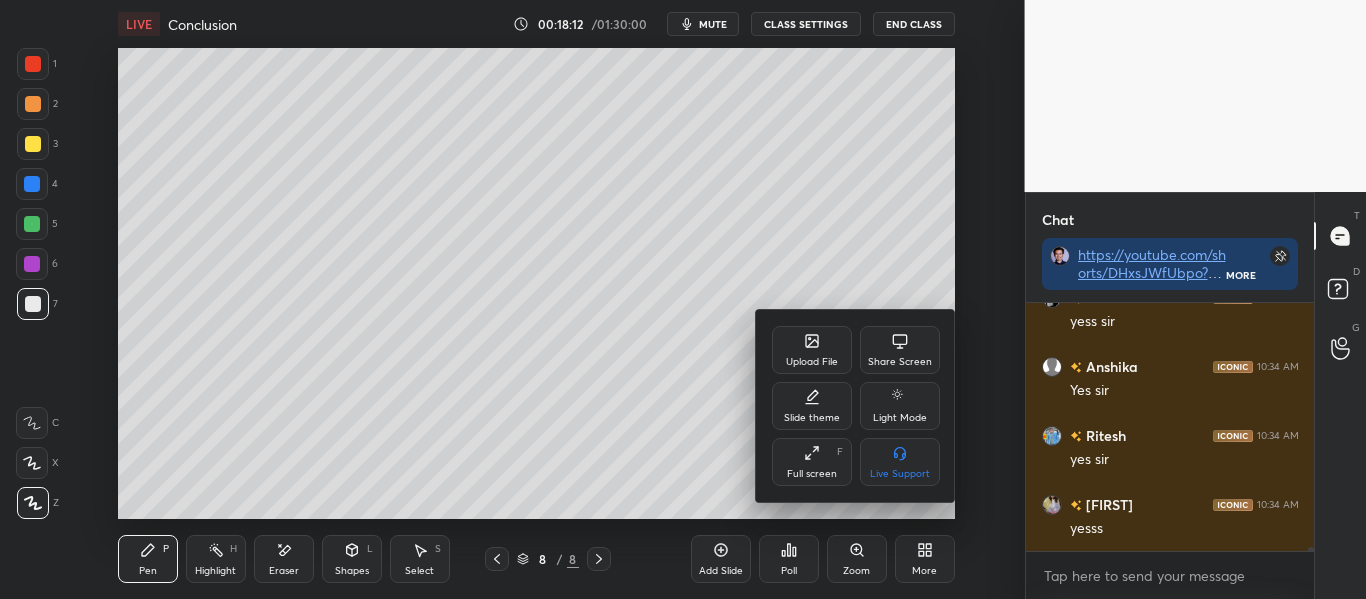 click on "Upload File" at bounding box center (812, 350) 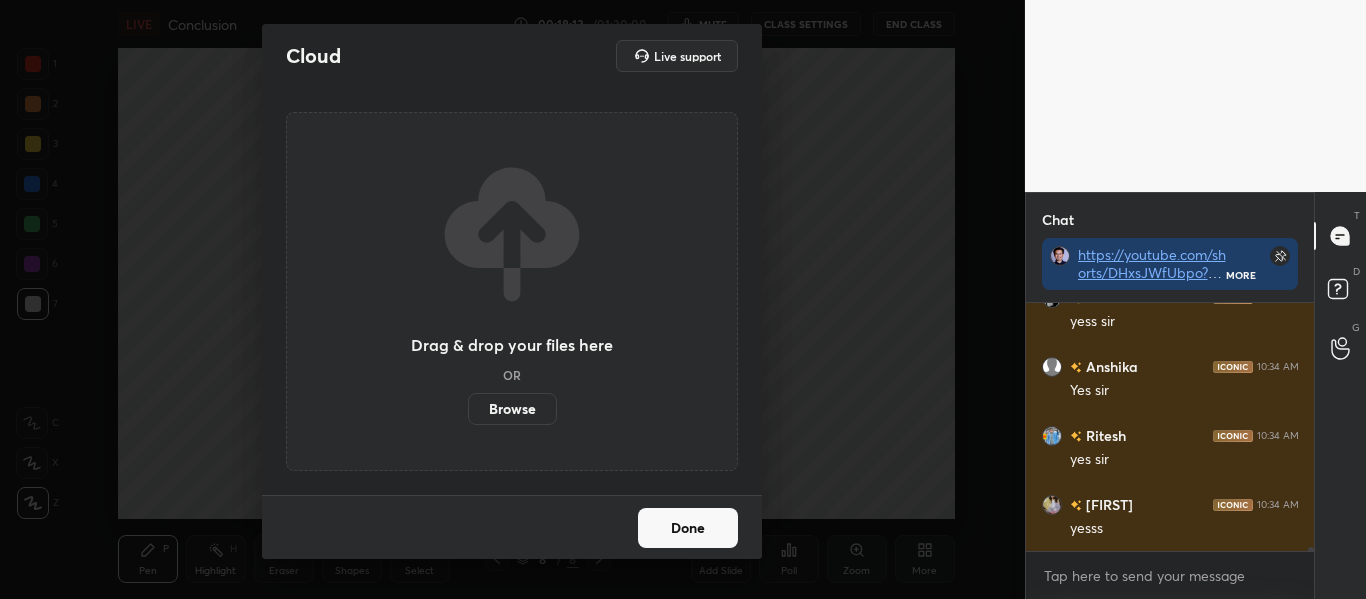 click on "Browse" at bounding box center [512, 409] 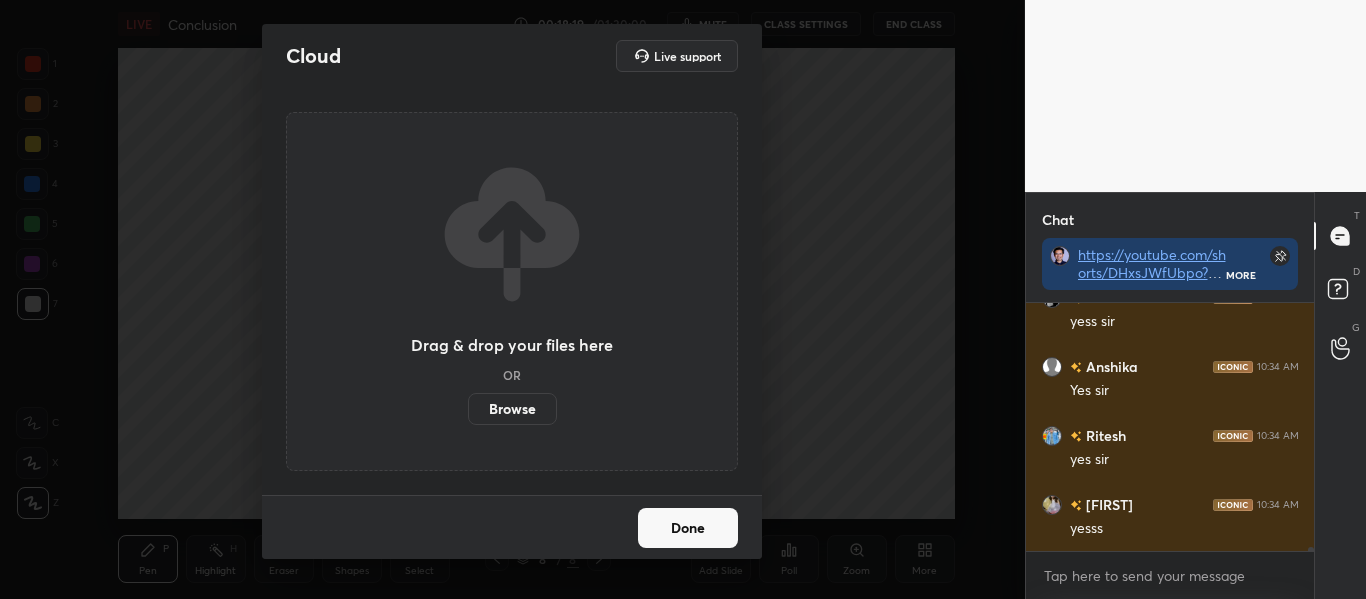 scroll, scrollTop: 13781, scrollLeft: 0, axis: vertical 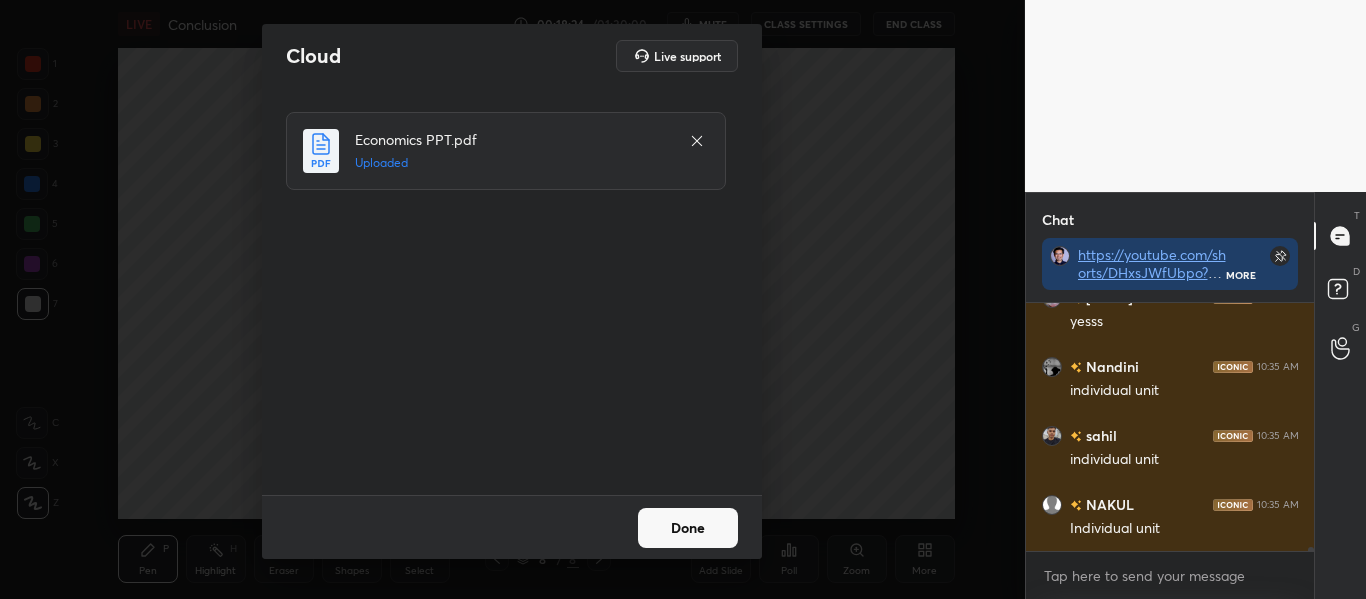 click on "Done" at bounding box center (688, 528) 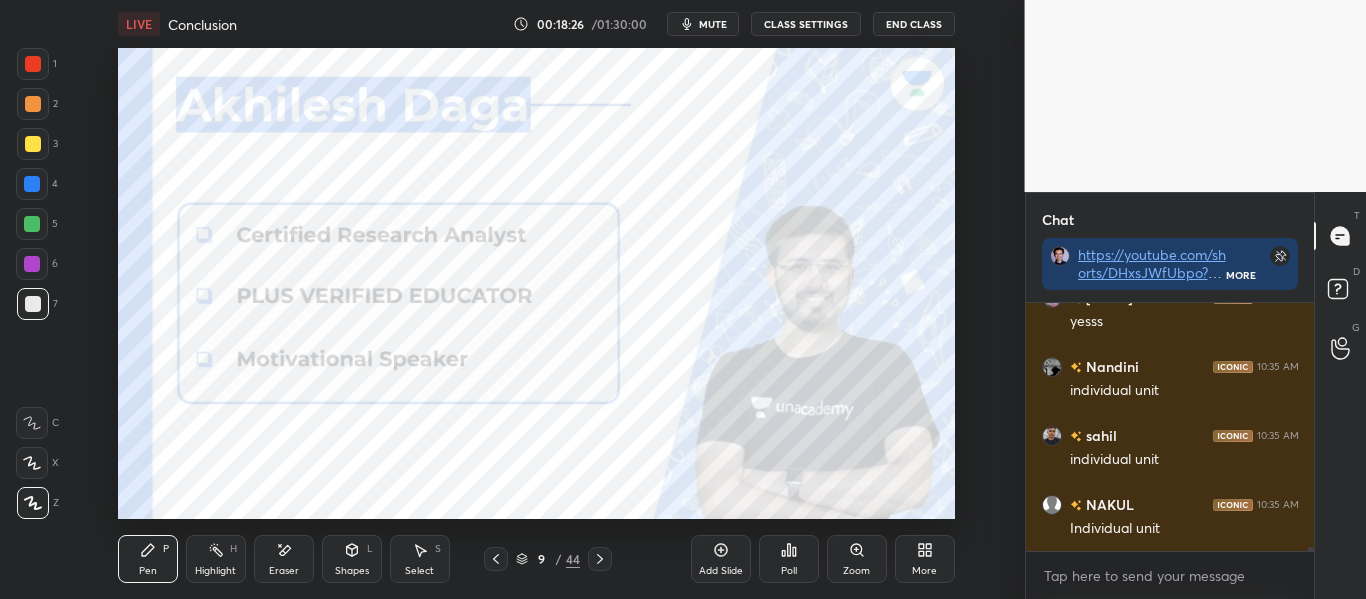 scroll, scrollTop: 13988, scrollLeft: 0, axis: vertical 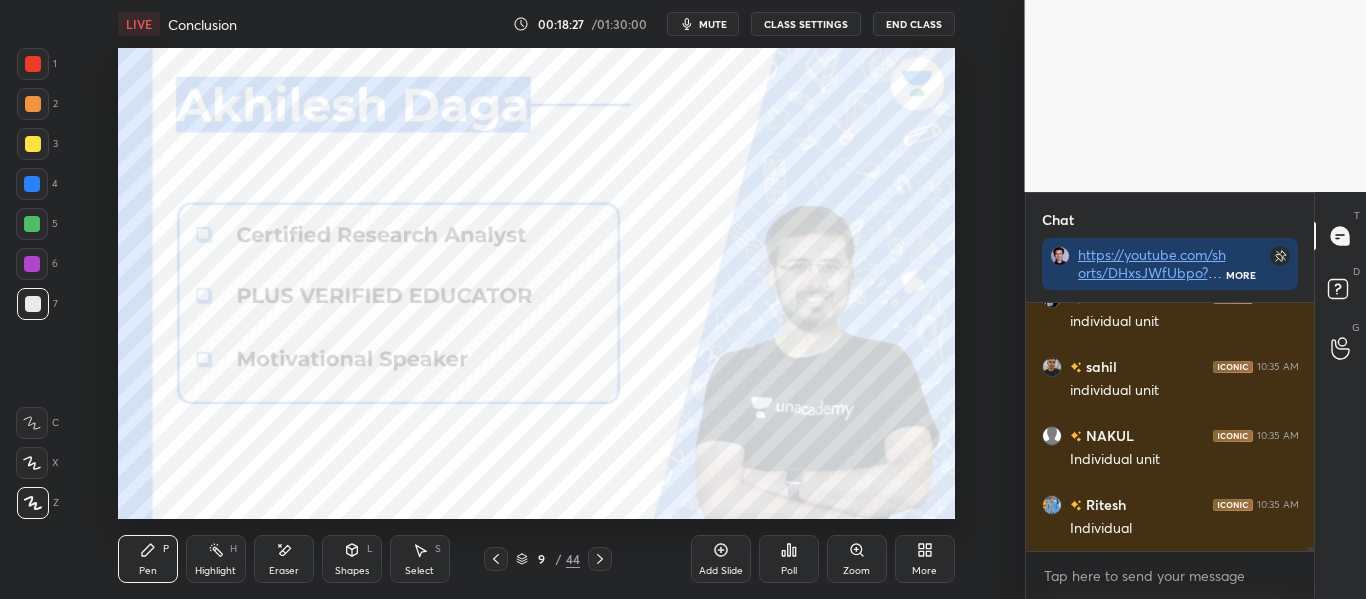 click 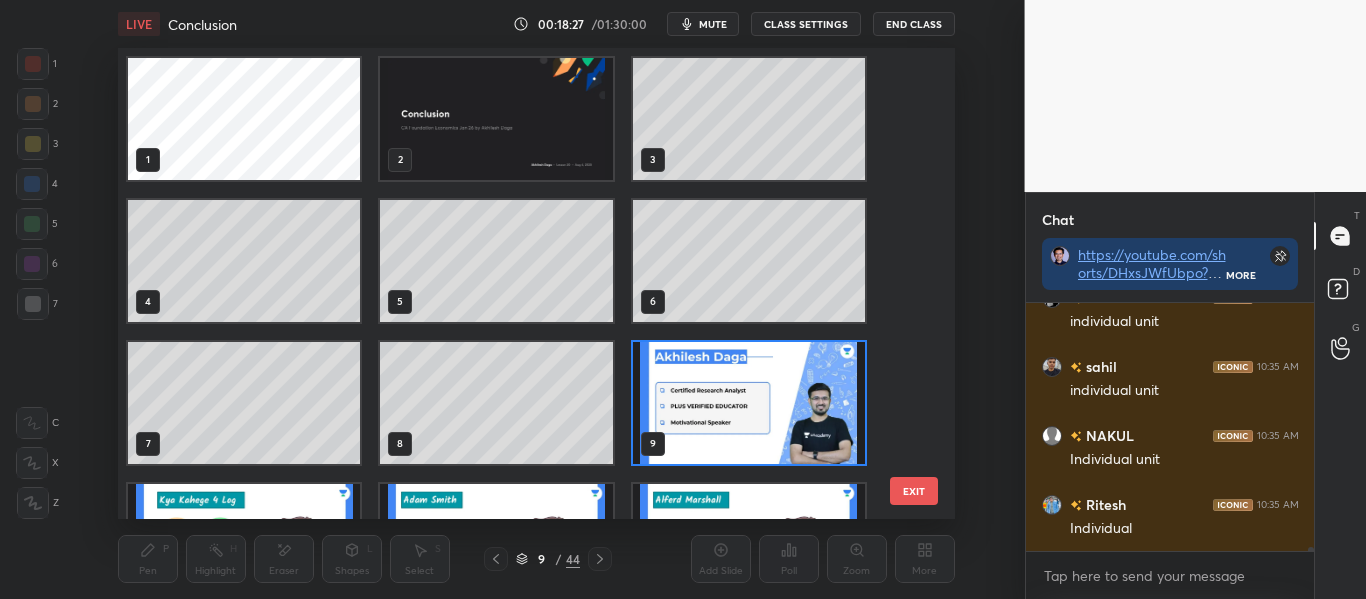 scroll, scrollTop: 7, scrollLeft: 11, axis: both 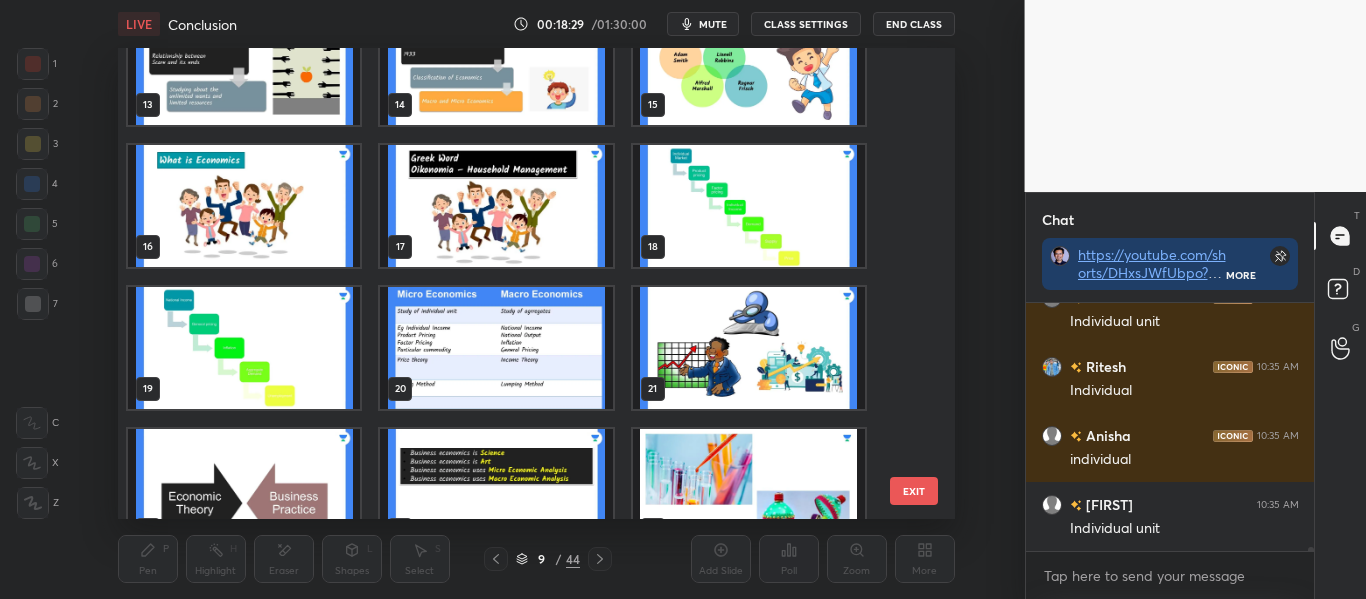 click at bounding box center (496, 348) 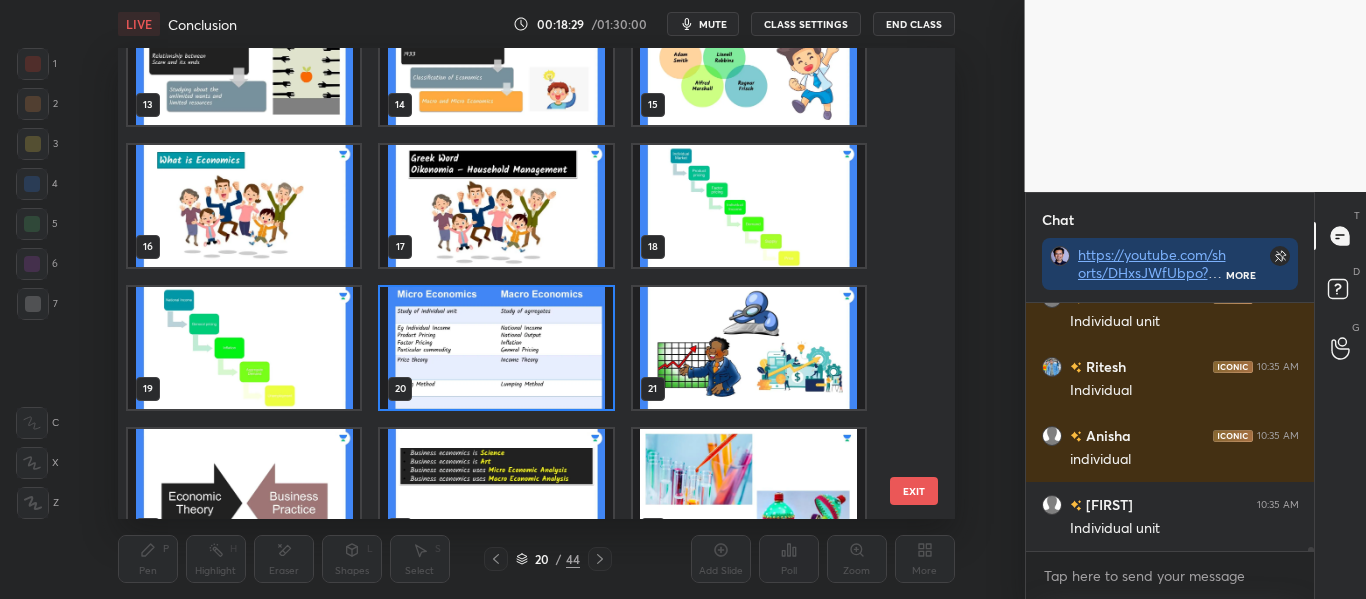 click at bounding box center (496, 348) 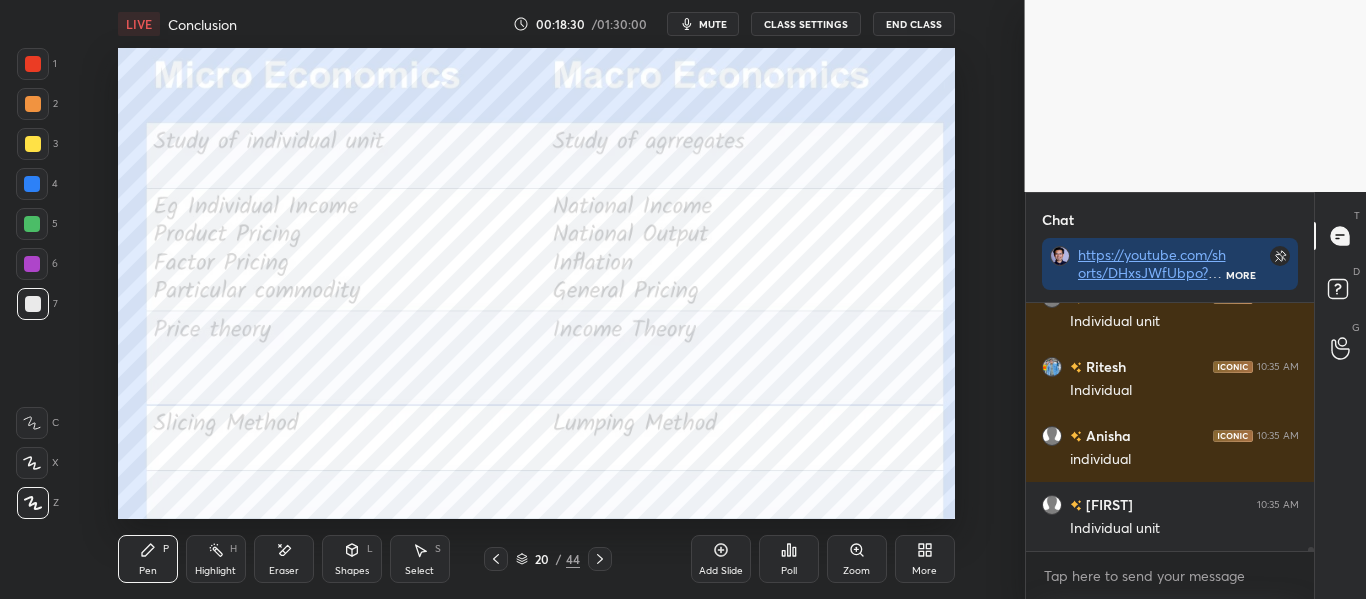 click at bounding box center [496, 348] 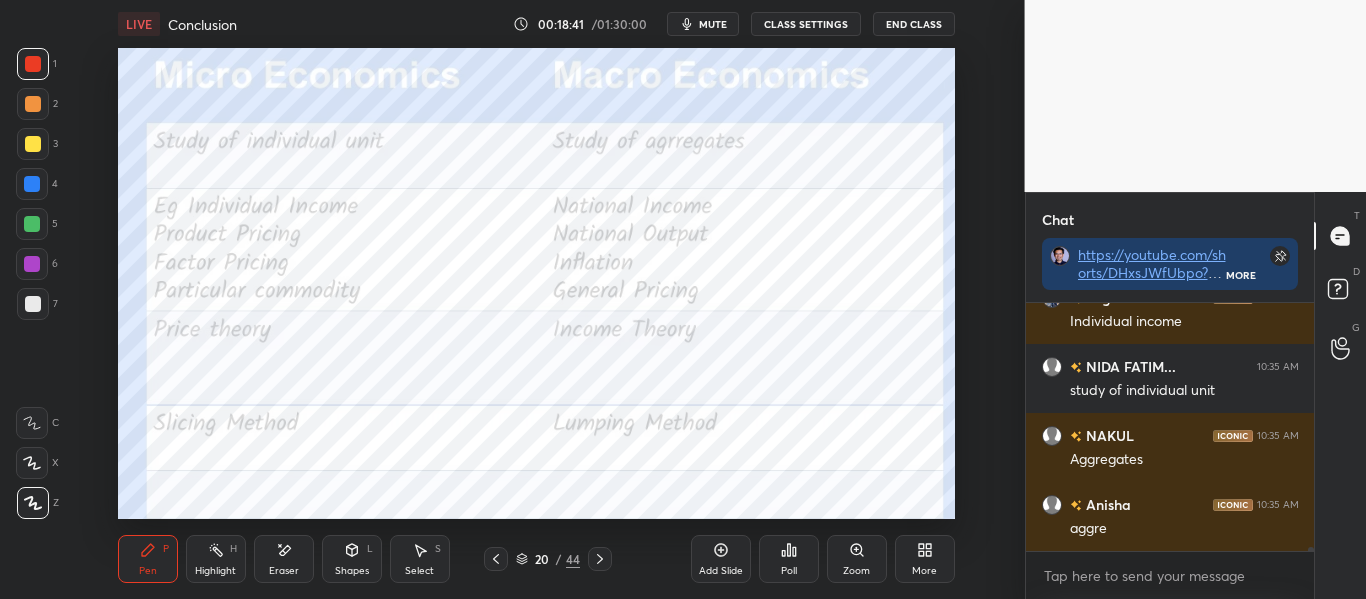scroll, scrollTop: 14471, scrollLeft: 0, axis: vertical 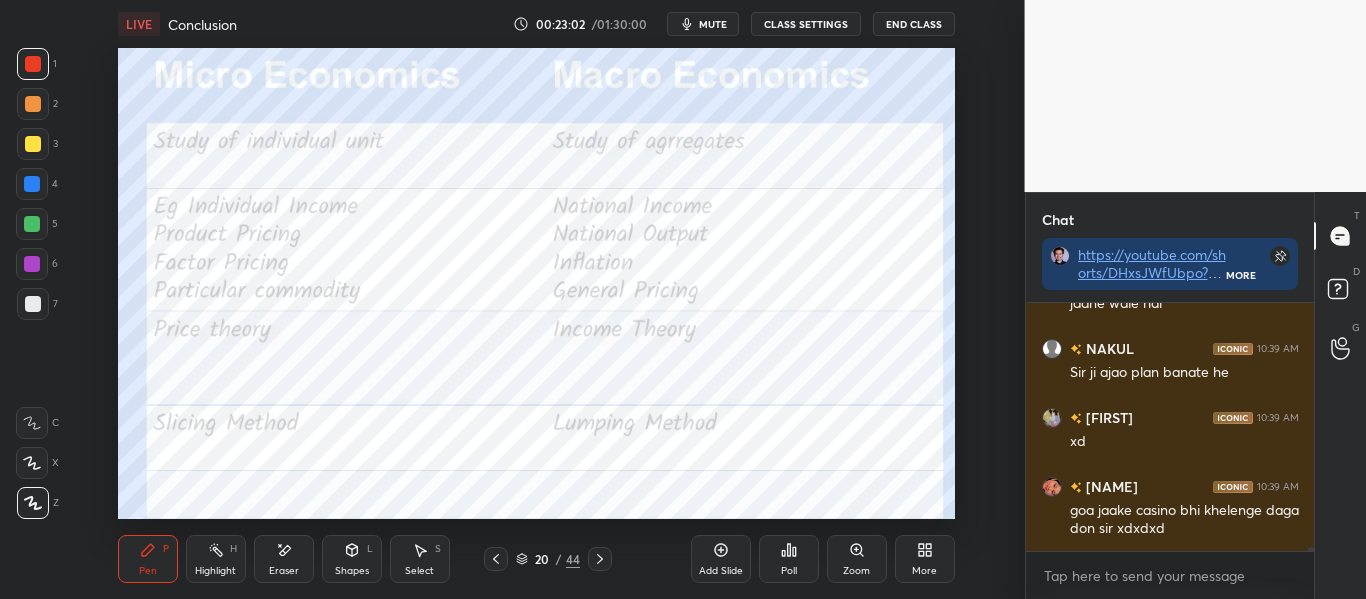 click on "Shapes L" at bounding box center [352, 559] 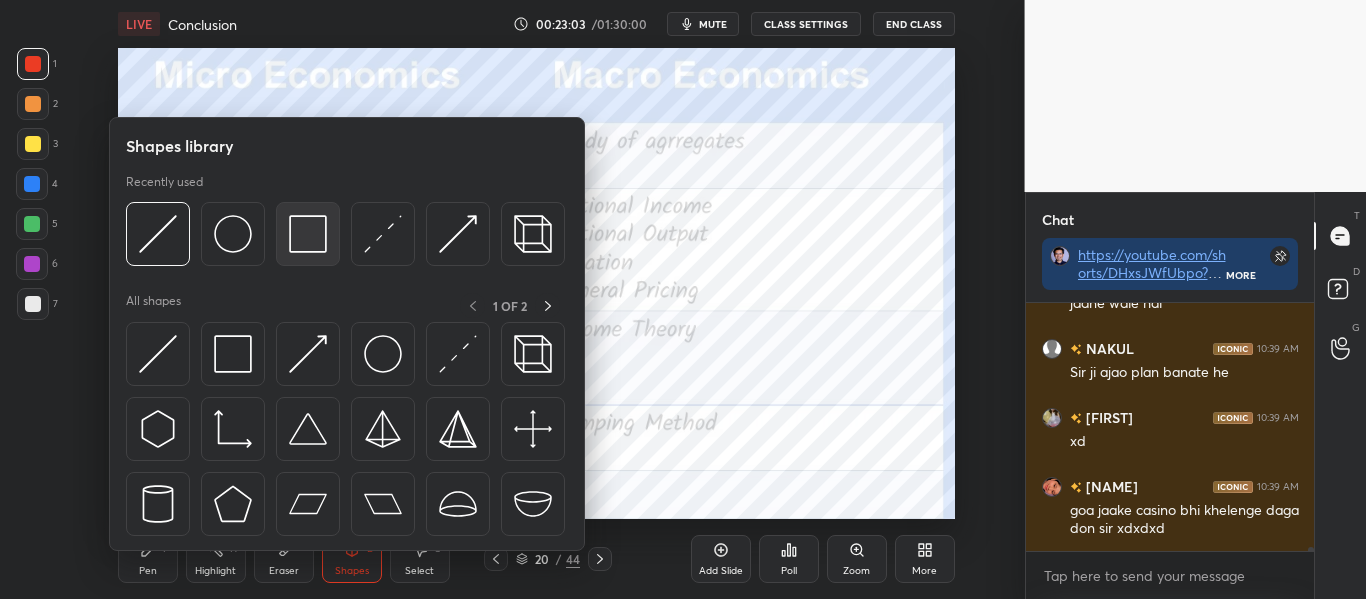 click at bounding box center [308, 234] 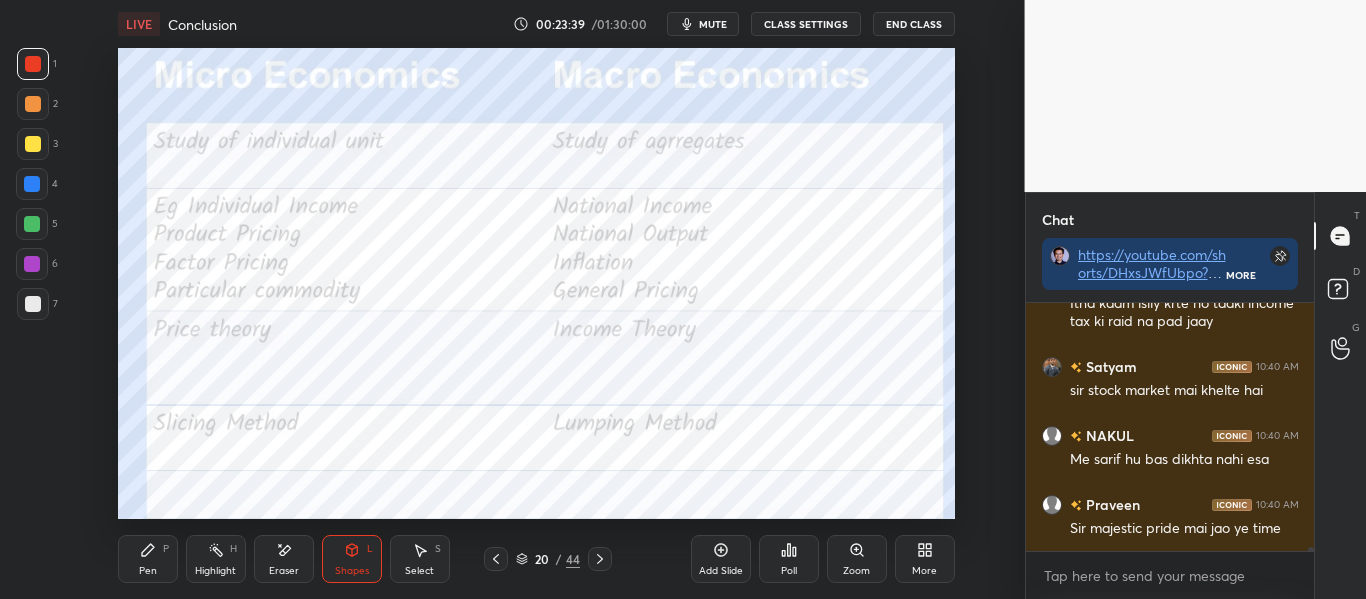 scroll, scrollTop: 14185, scrollLeft: 0, axis: vertical 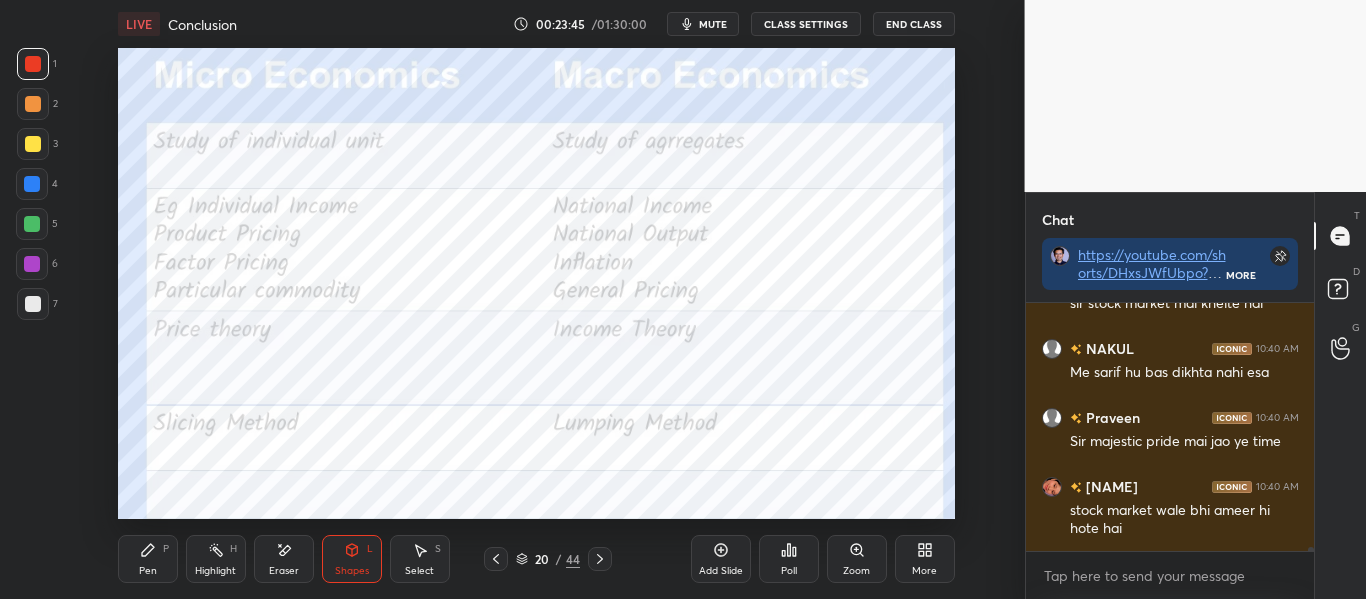 click on "Pen P Highlight H Eraser Shapes L Select S 20 / 44 Add Slide Poll Zoom More" at bounding box center [536, 559] 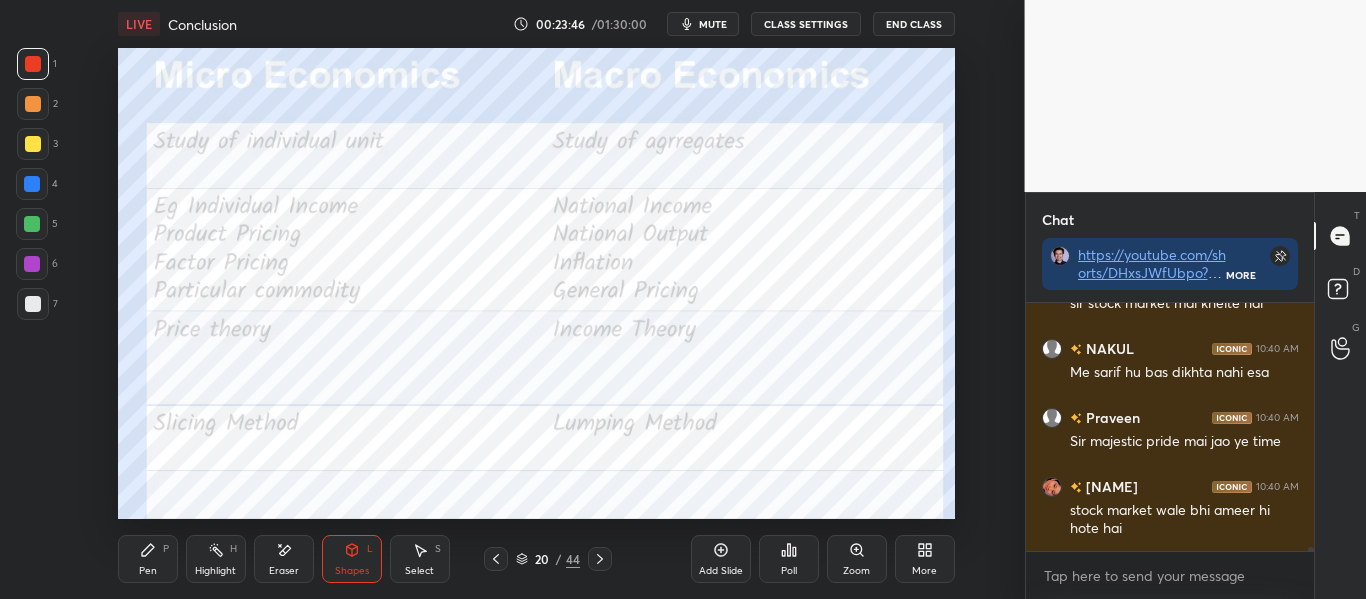 click on "Pen P" at bounding box center [148, 559] 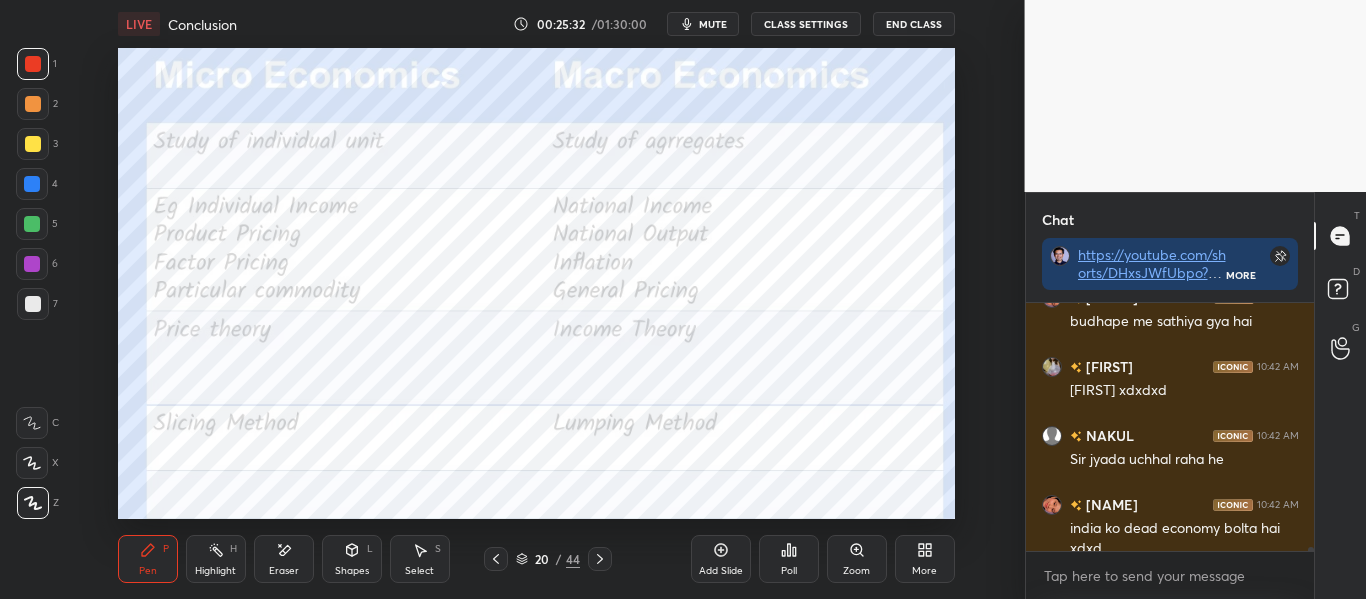 scroll, scrollTop: 14826, scrollLeft: 0, axis: vertical 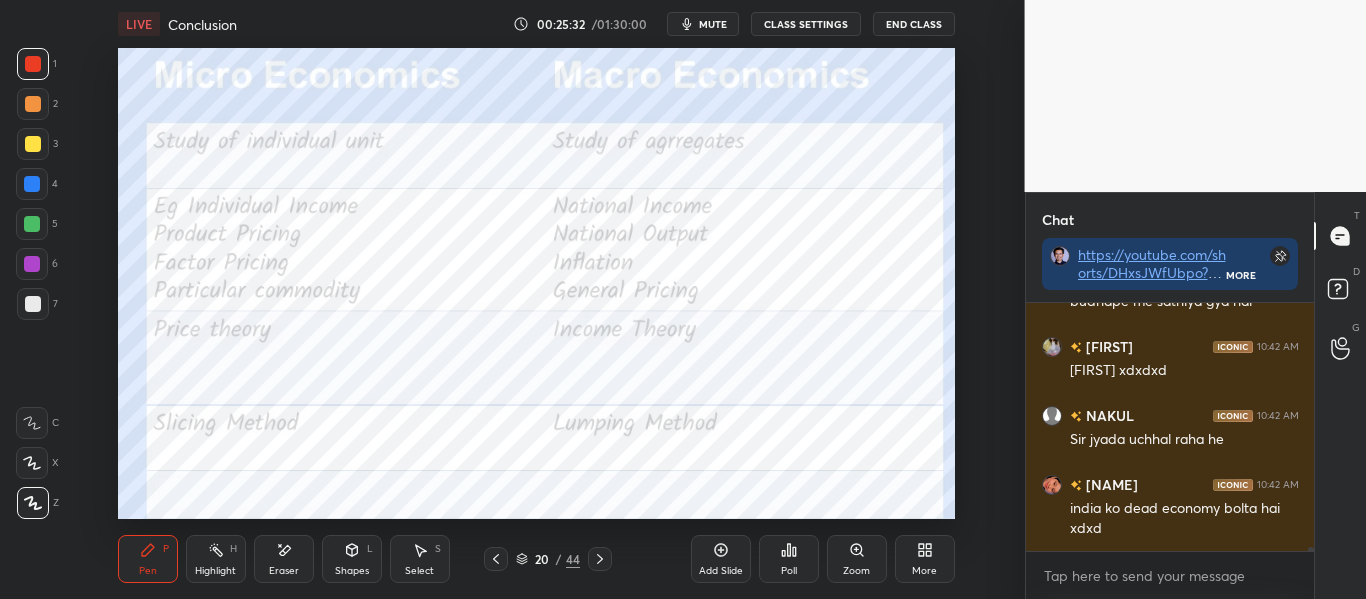 click on "Eraser" at bounding box center [284, 559] 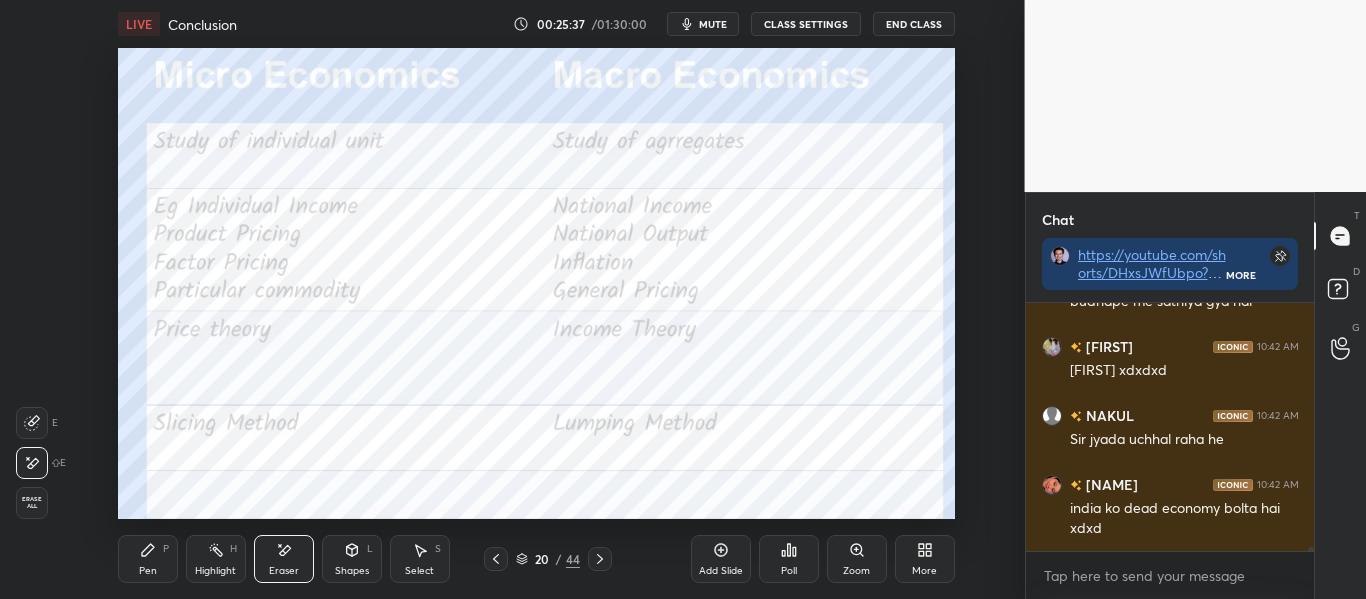 click on "Pen P" at bounding box center (148, 559) 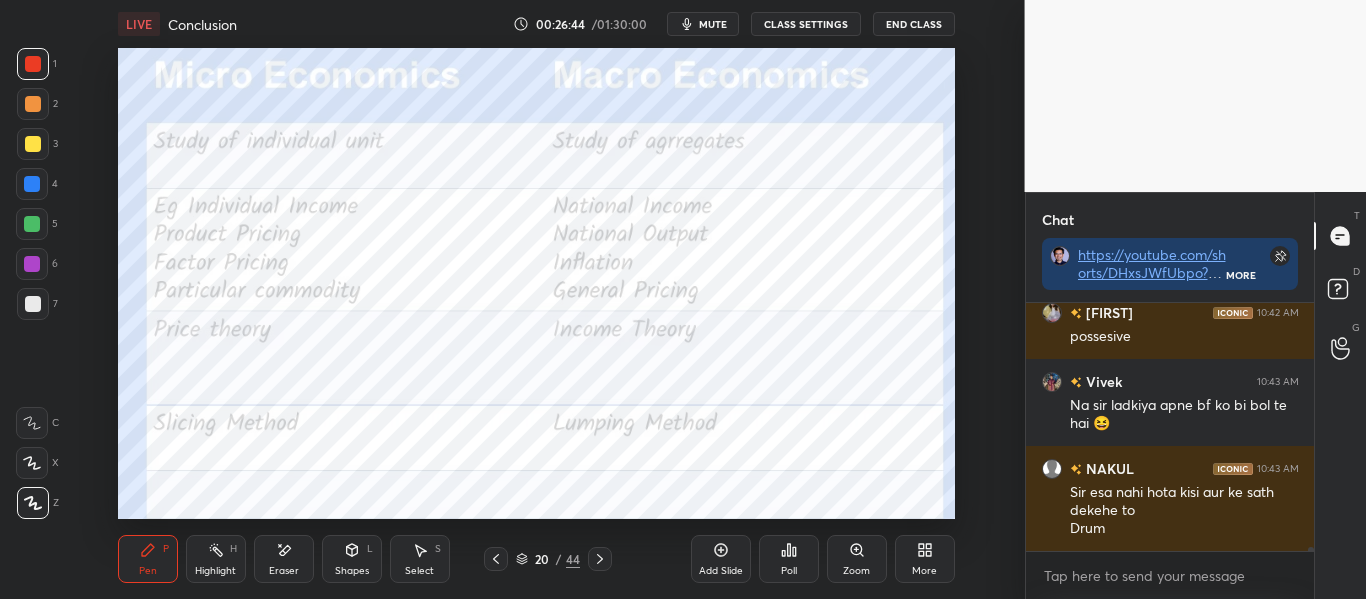 scroll, scrollTop: 15624, scrollLeft: 0, axis: vertical 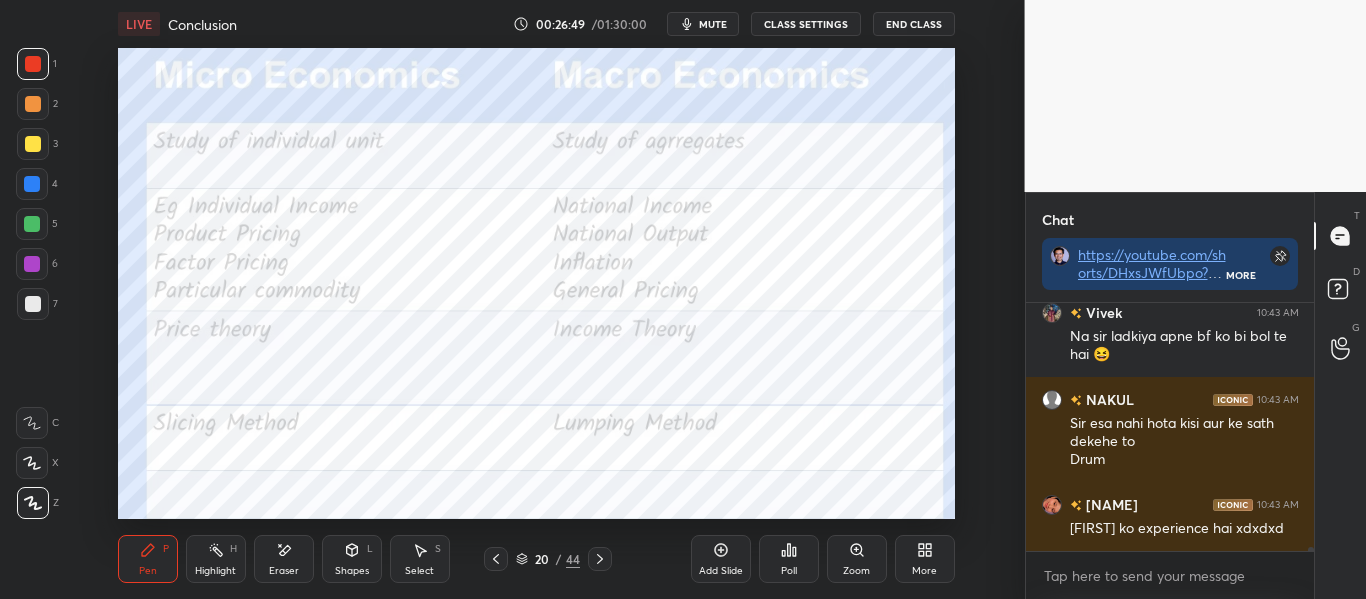click 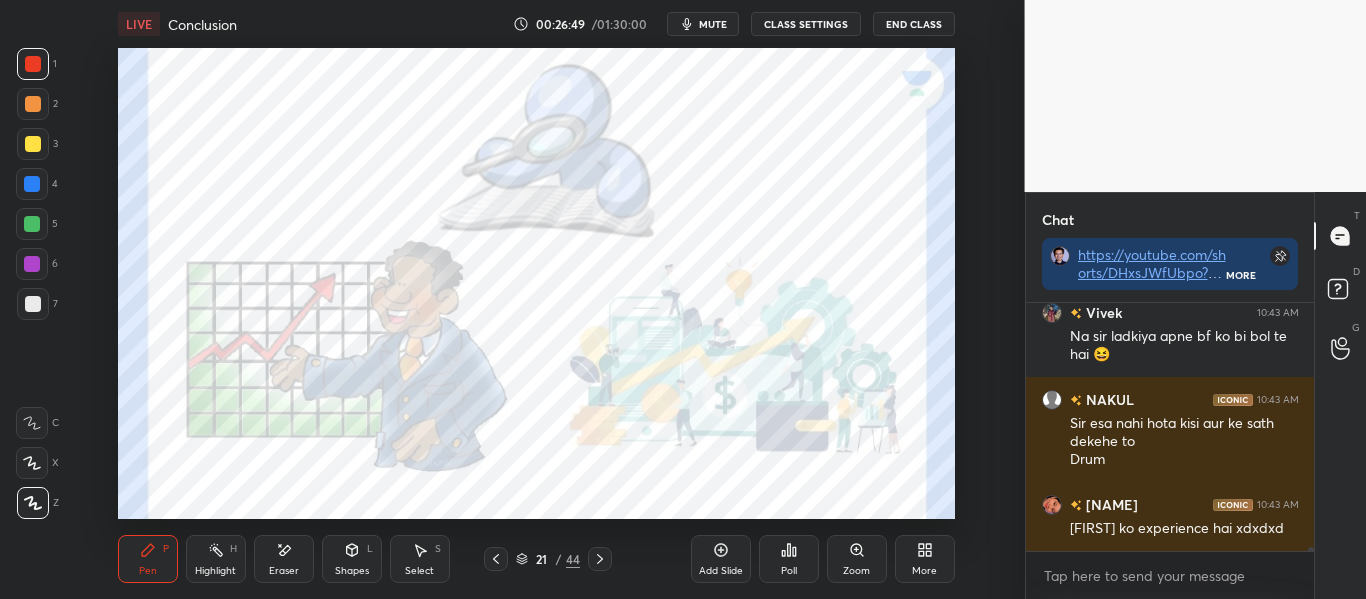 scroll, scrollTop: 15693, scrollLeft: 0, axis: vertical 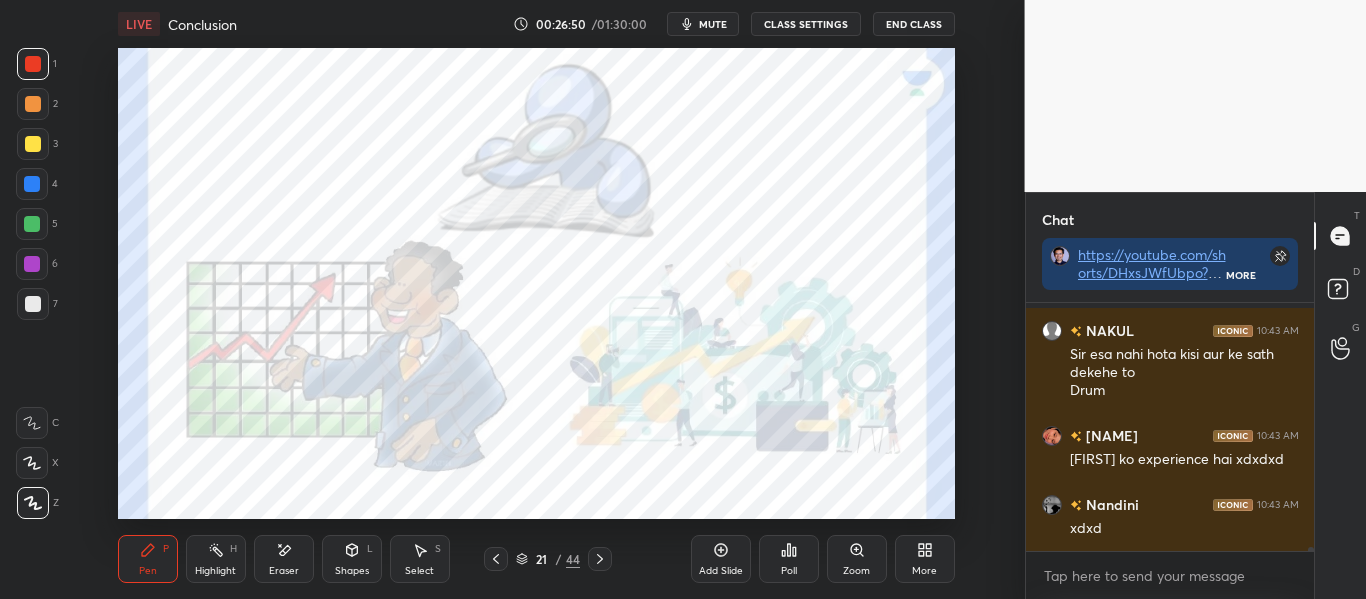 click 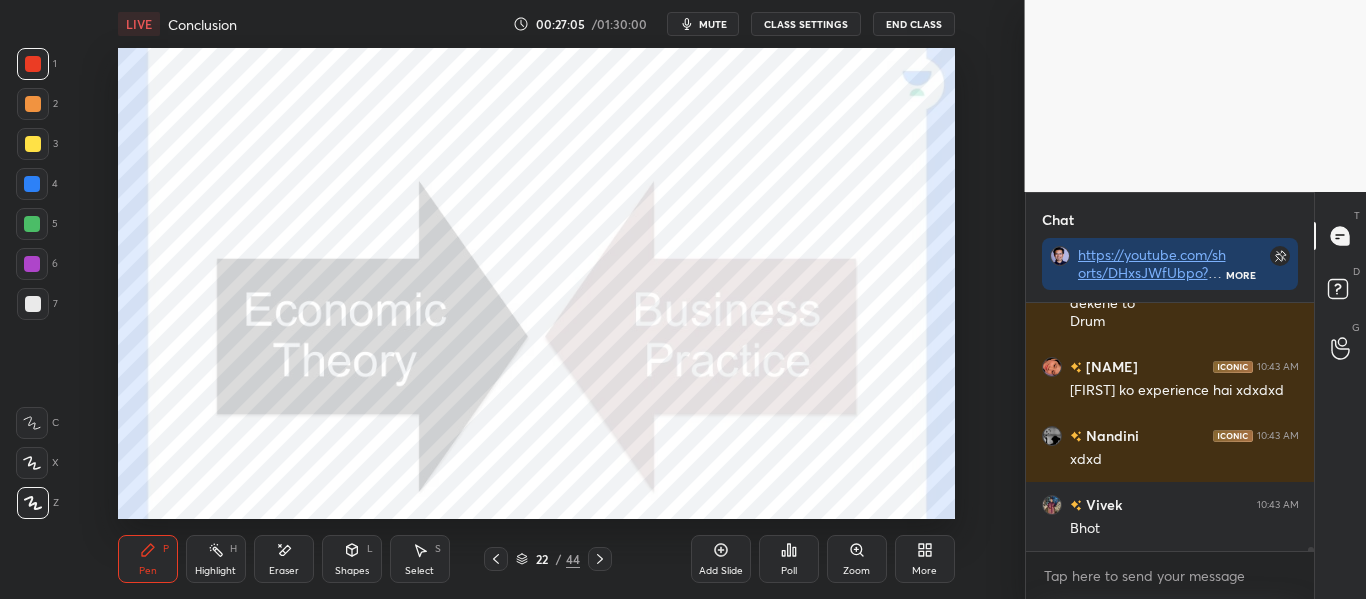 scroll, scrollTop: 15831, scrollLeft: 0, axis: vertical 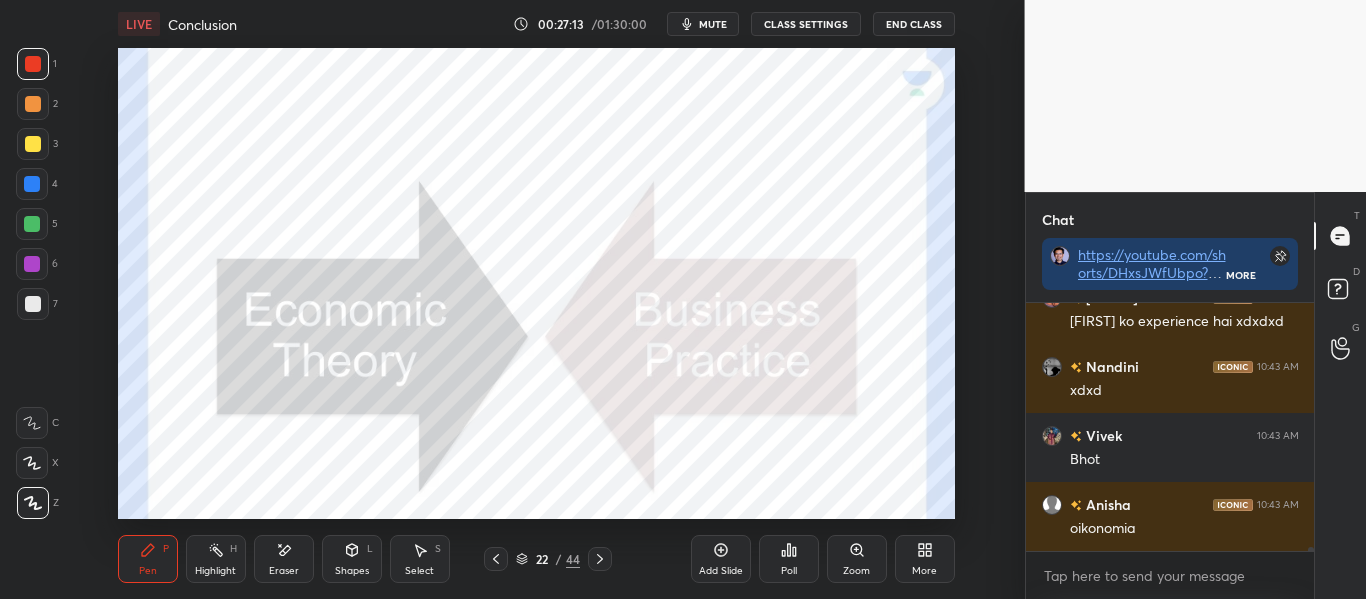 click 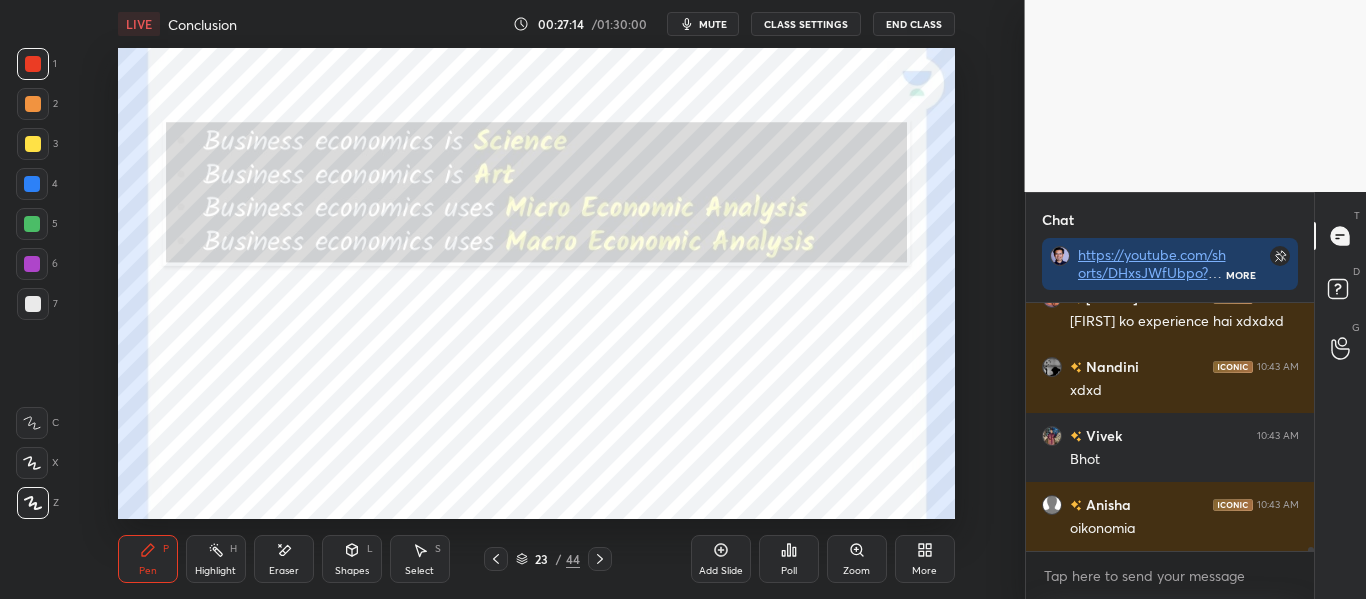 click on "23 / 44" at bounding box center [548, 559] 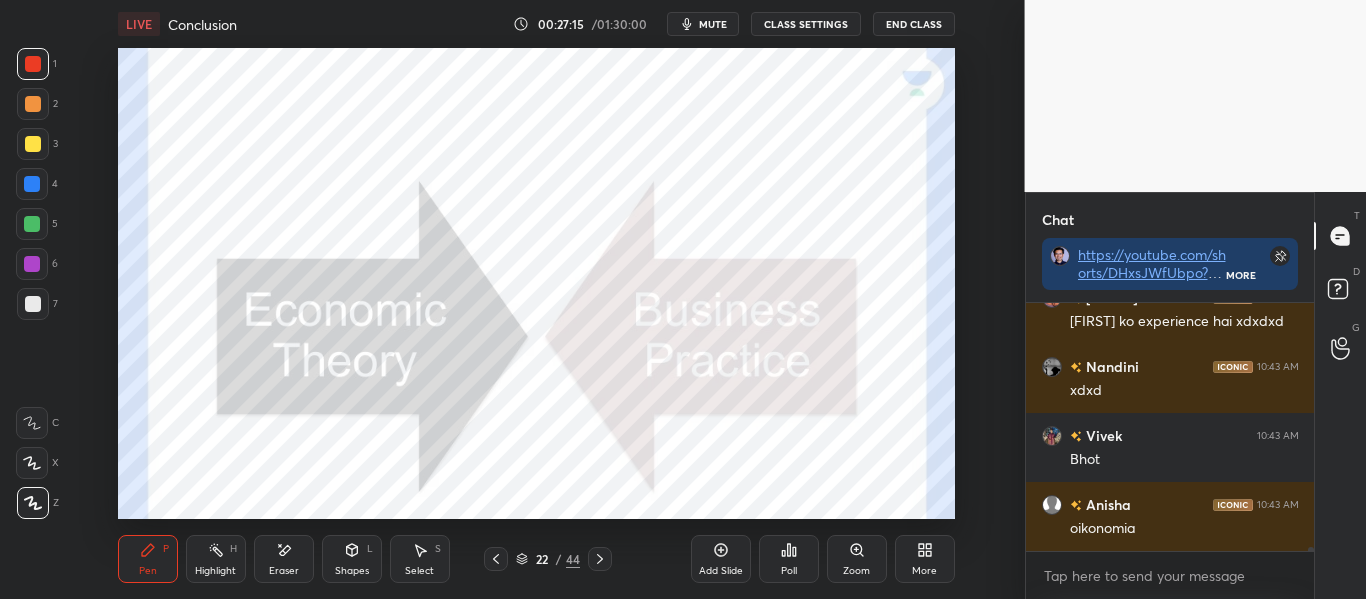 click 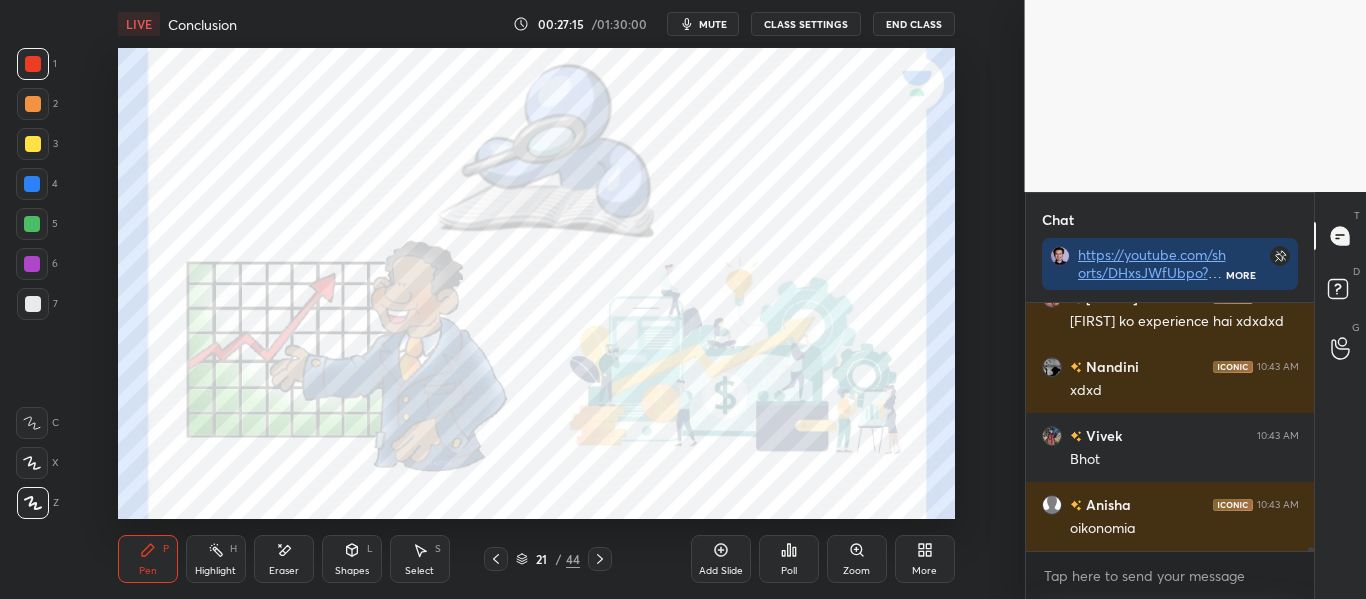 click 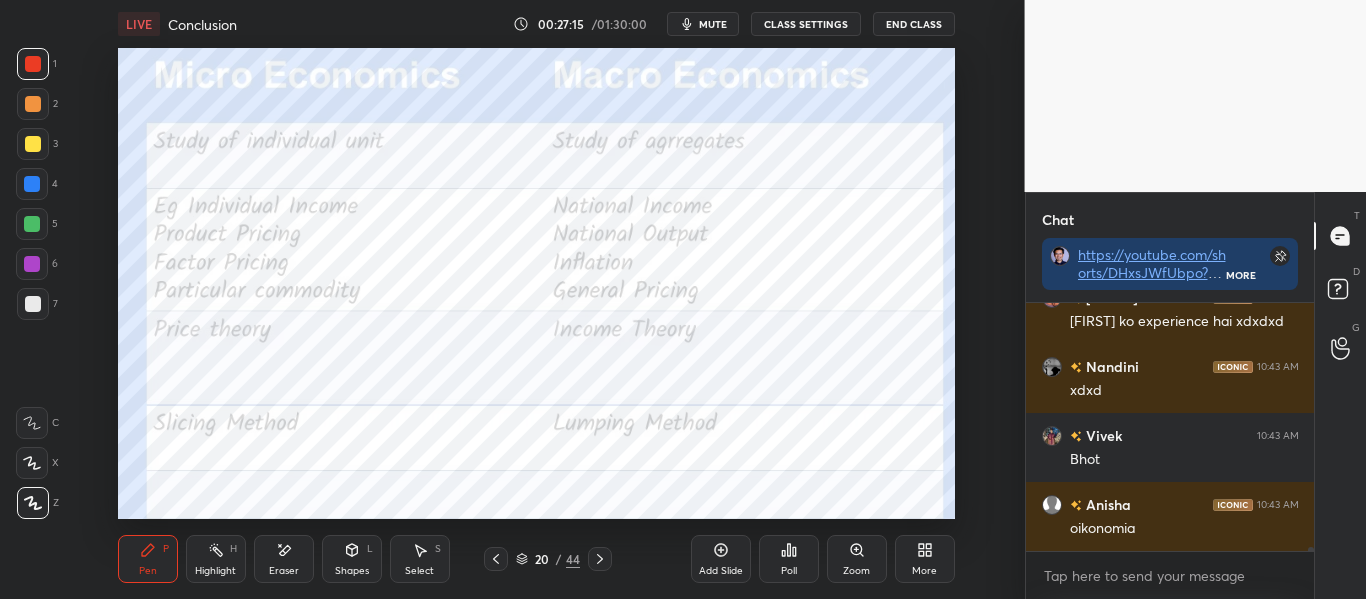 click 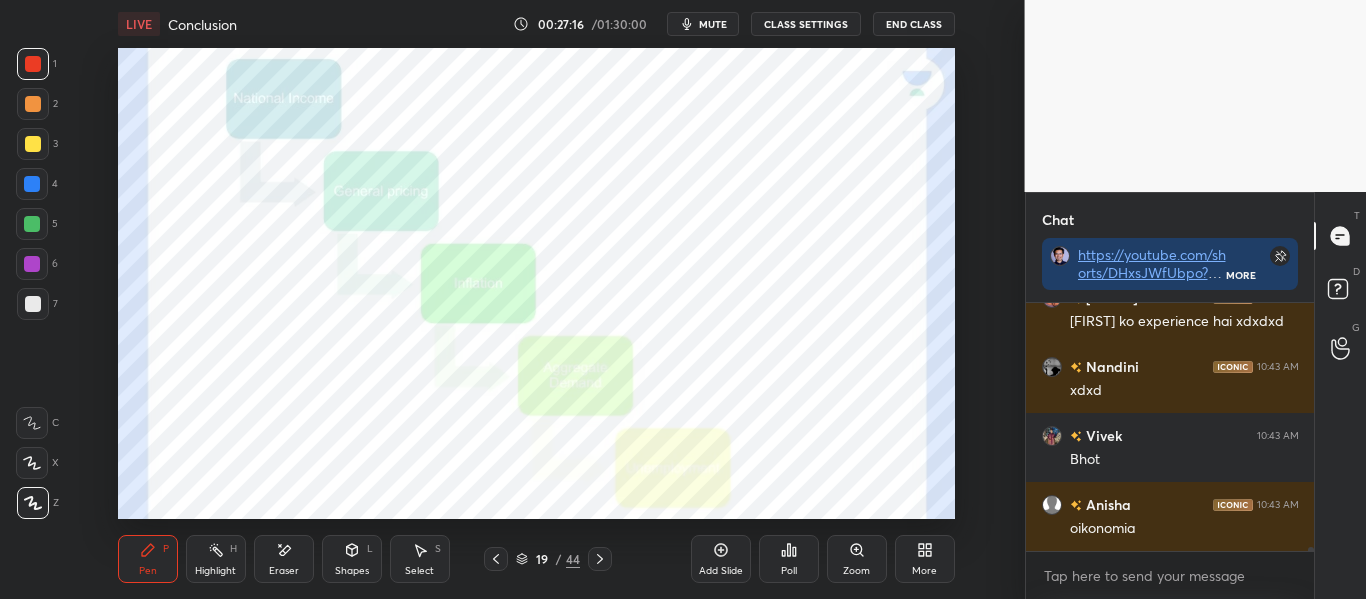 click 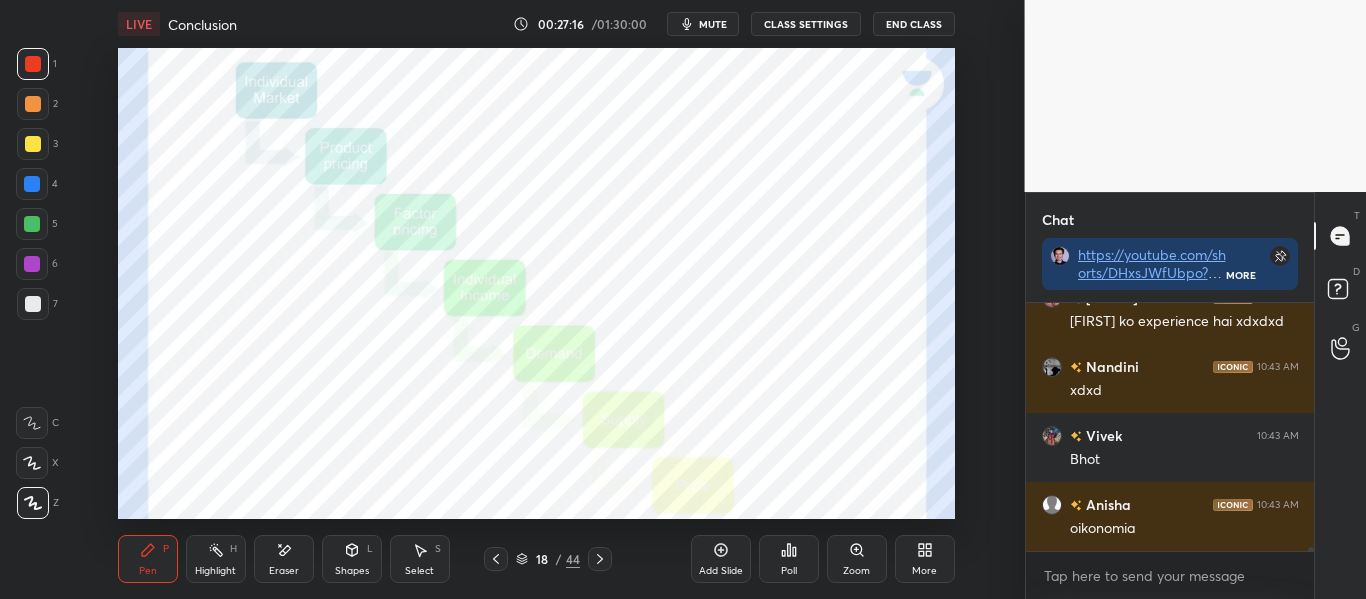 click at bounding box center [496, 559] 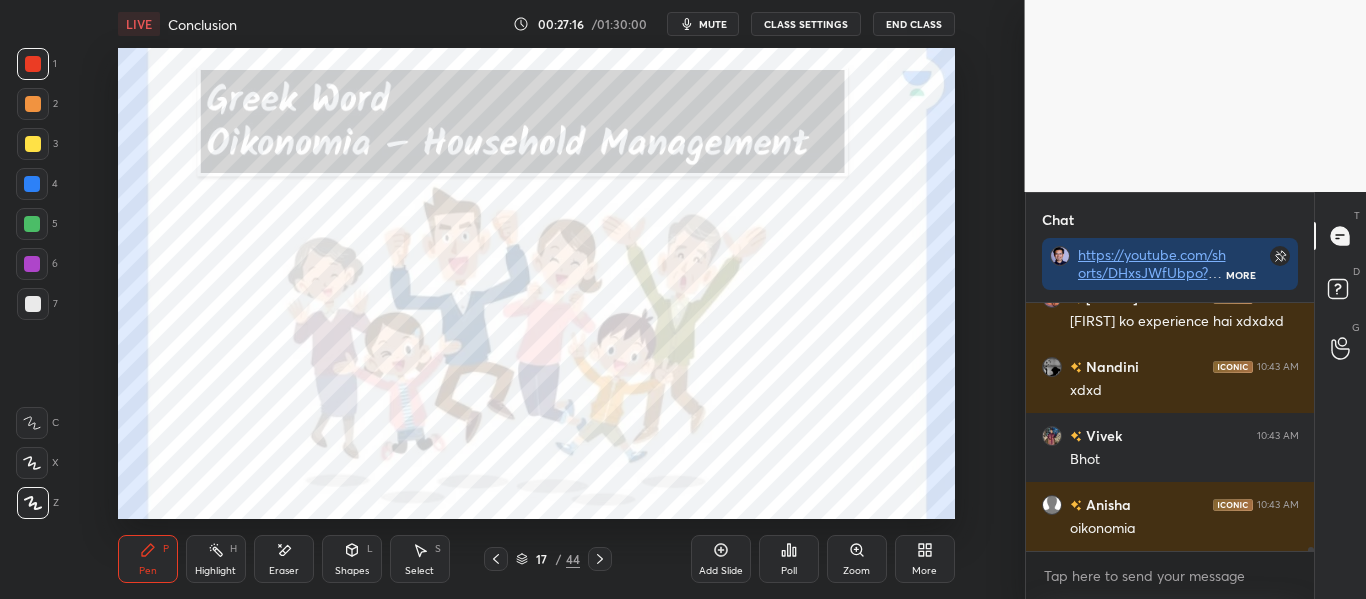 click at bounding box center [496, 559] 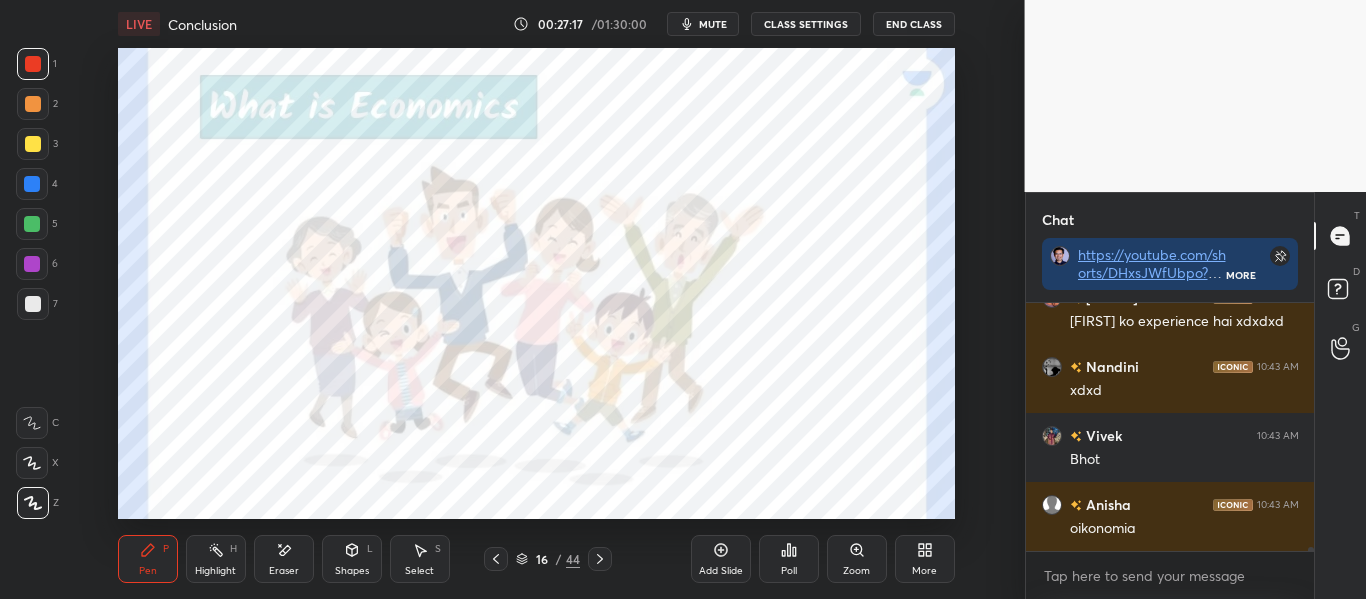 click at bounding box center (600, 559) 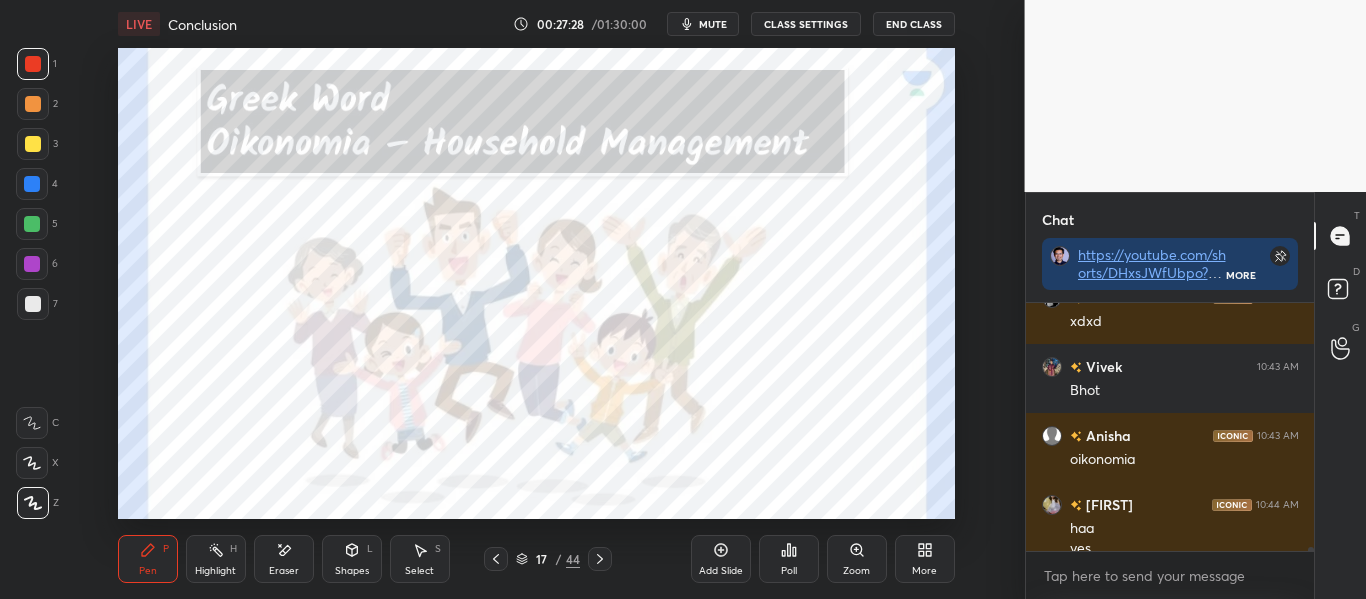 scroll, scrollTop: 15920, scrollLeft: 0, axis: vertical 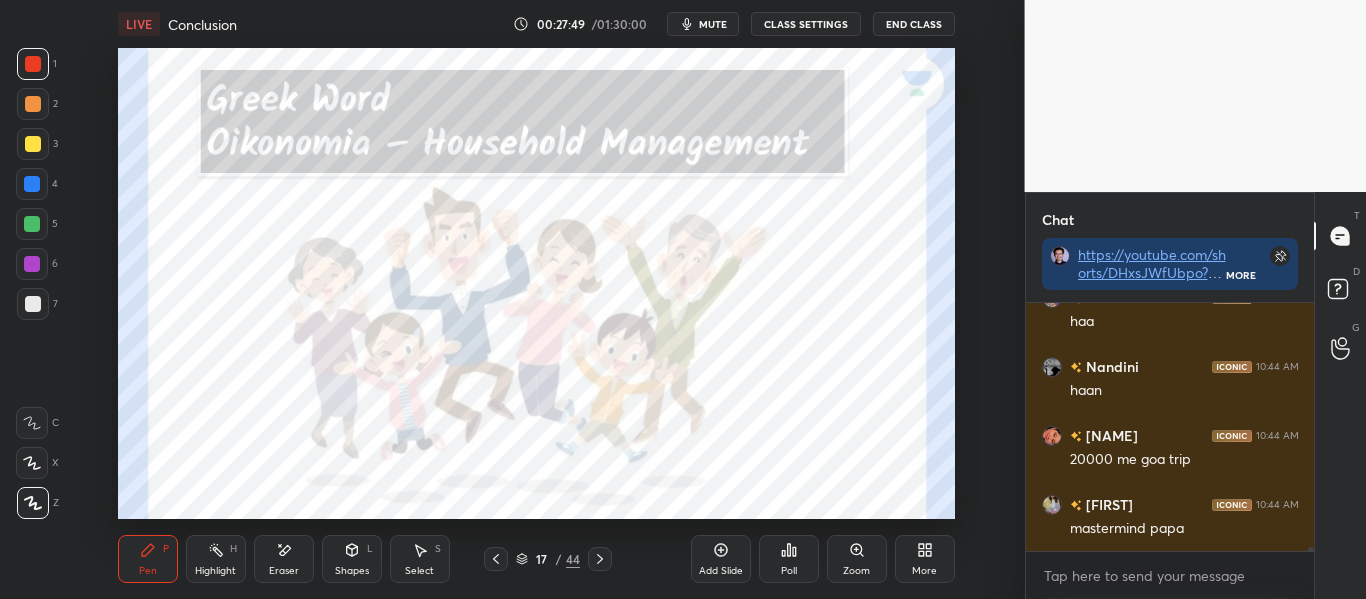 click at bounding box center [600, 559] 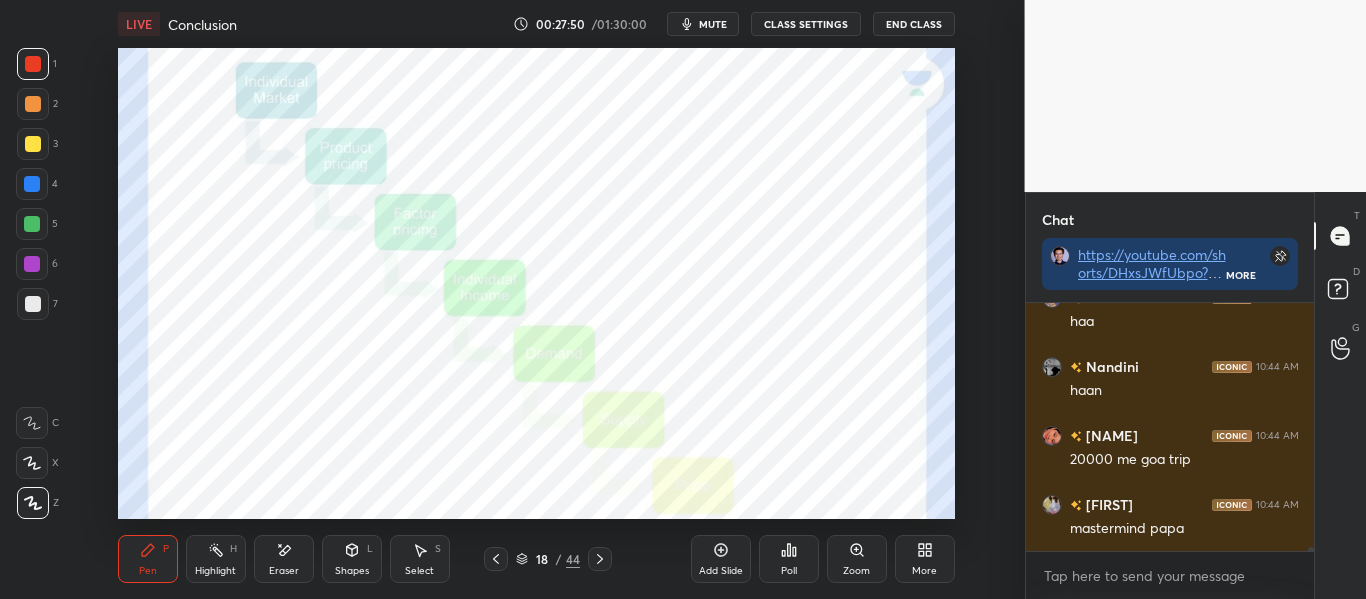 click at bounding box center (600, 559) 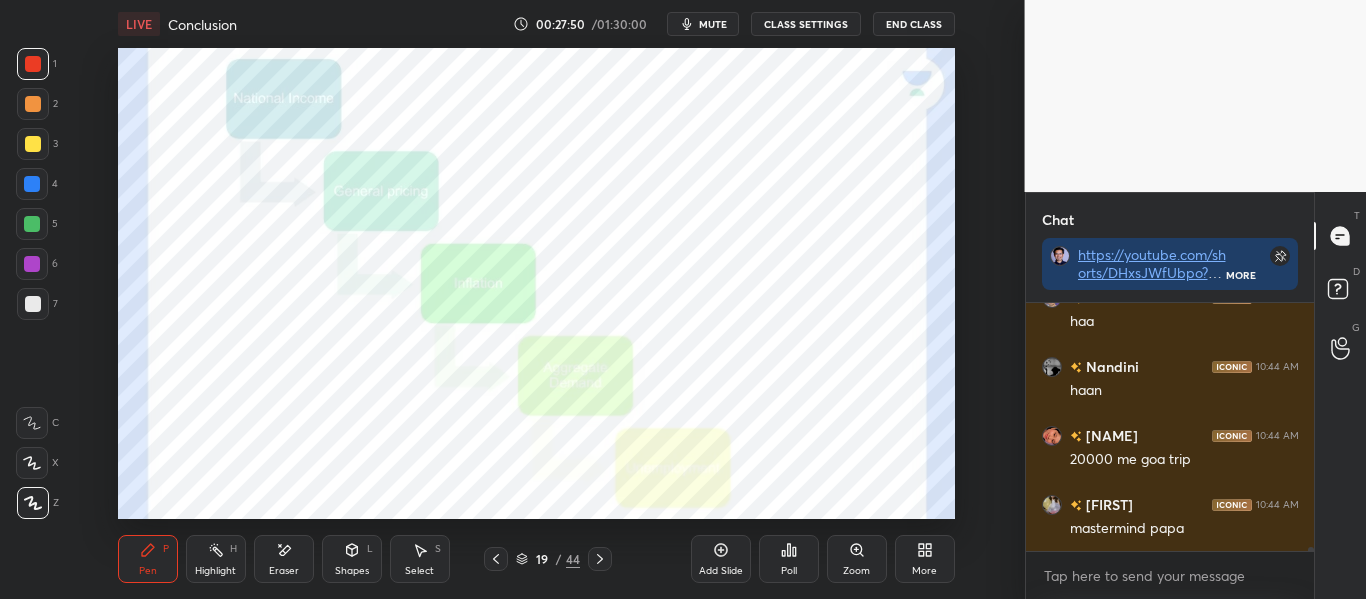 click at bounding box center (600, 559) 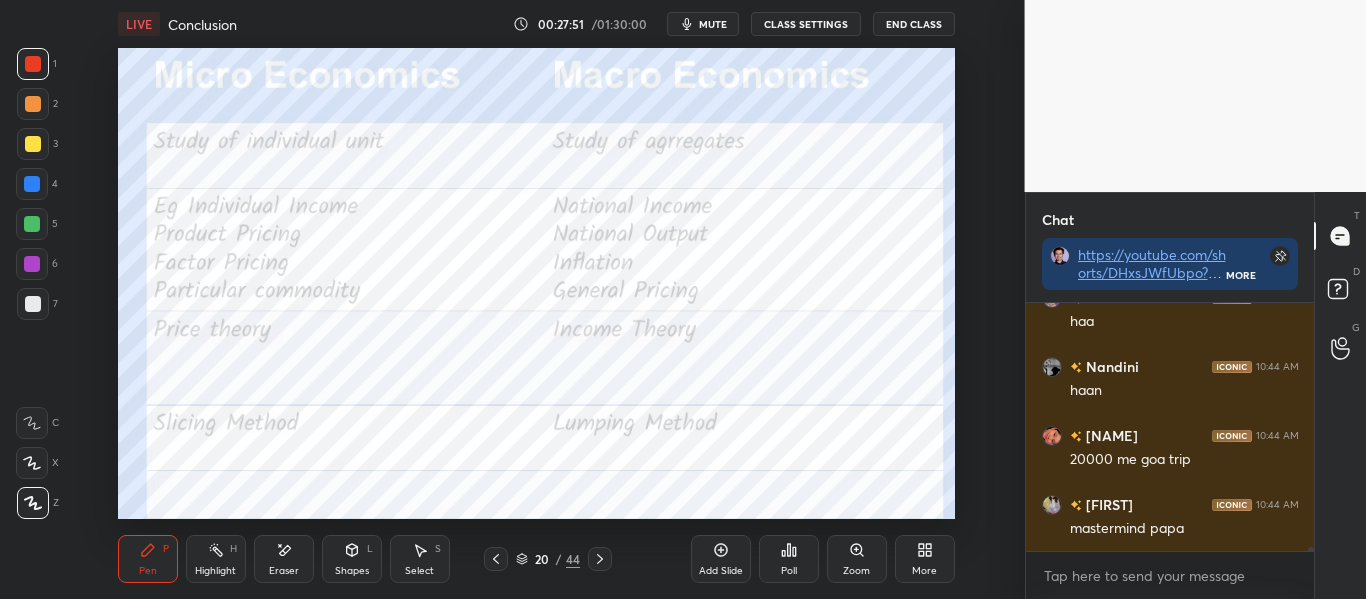 click at bounding box center (600, 559) 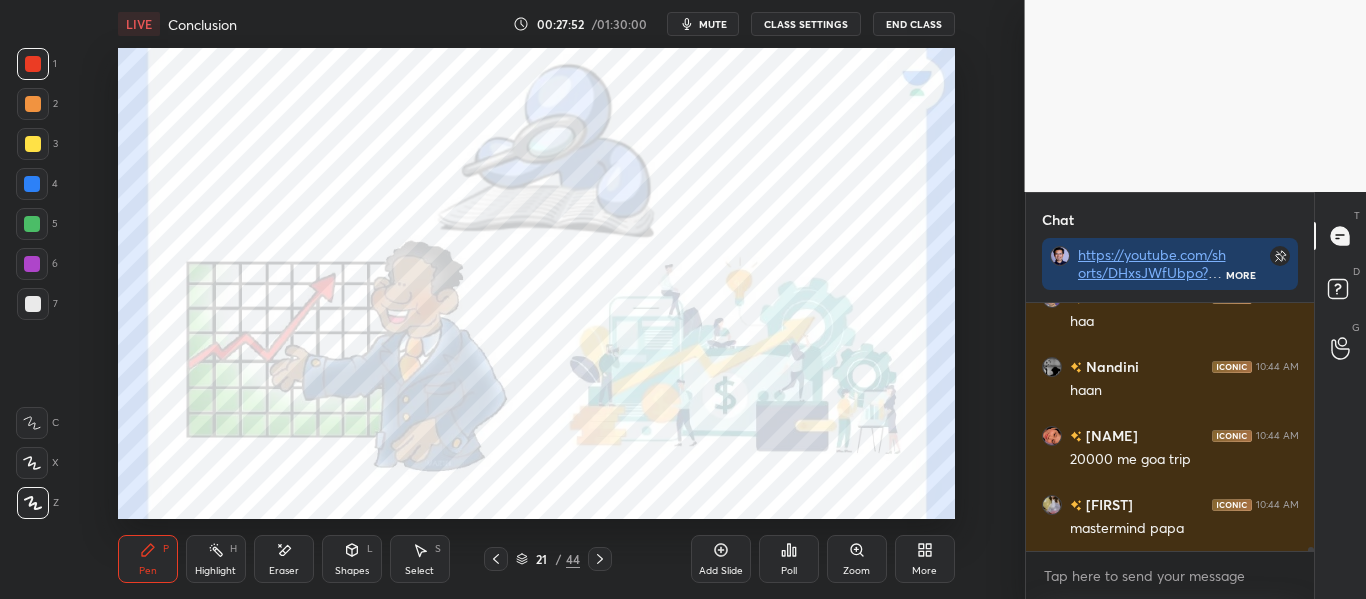 click 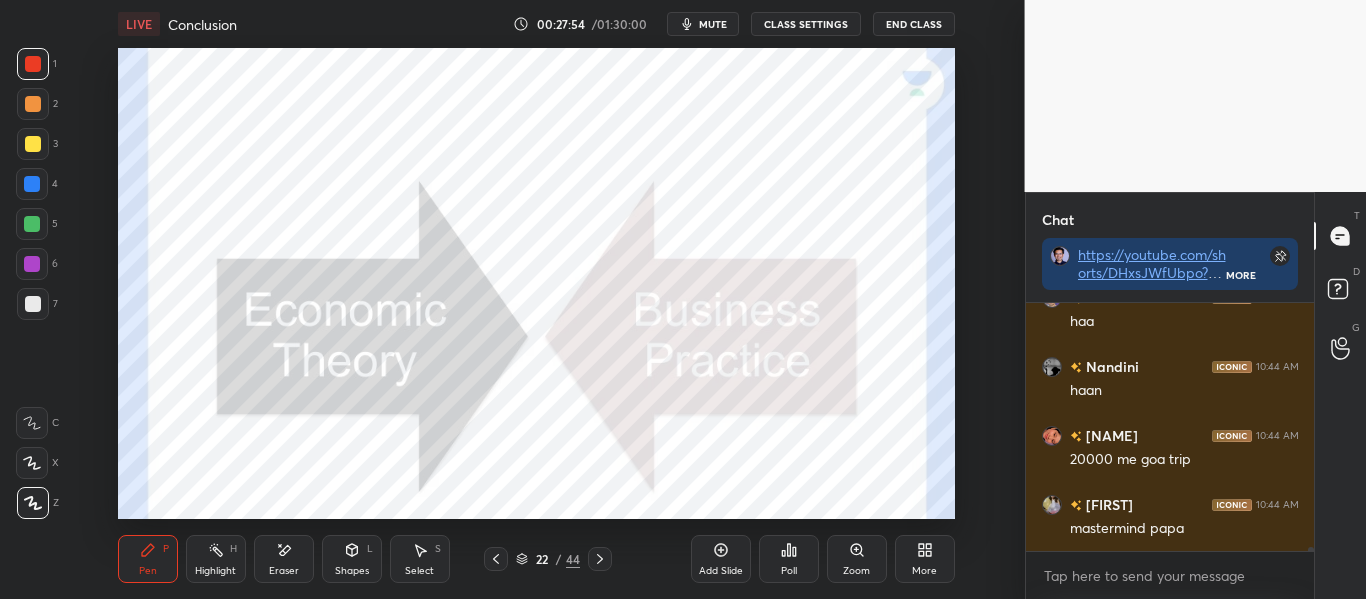 click at bounding box center (600, 559) 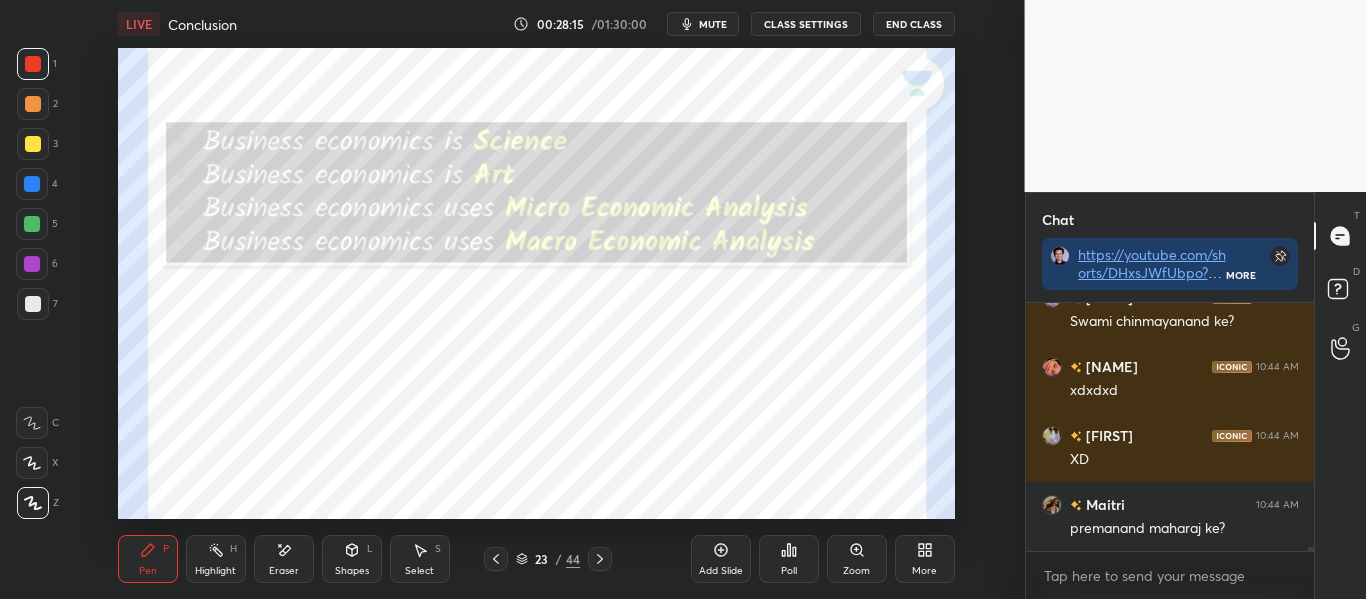 scroll, scrollTop: 16610, scrollLeft: 0, axis: vertical 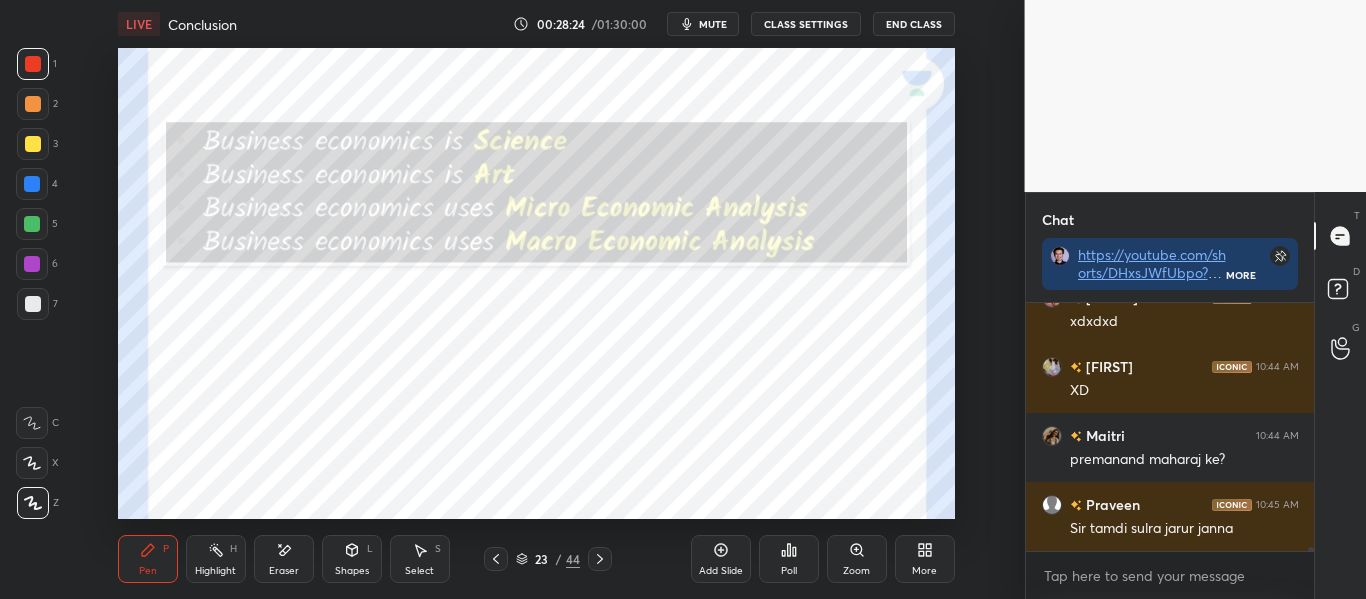 click 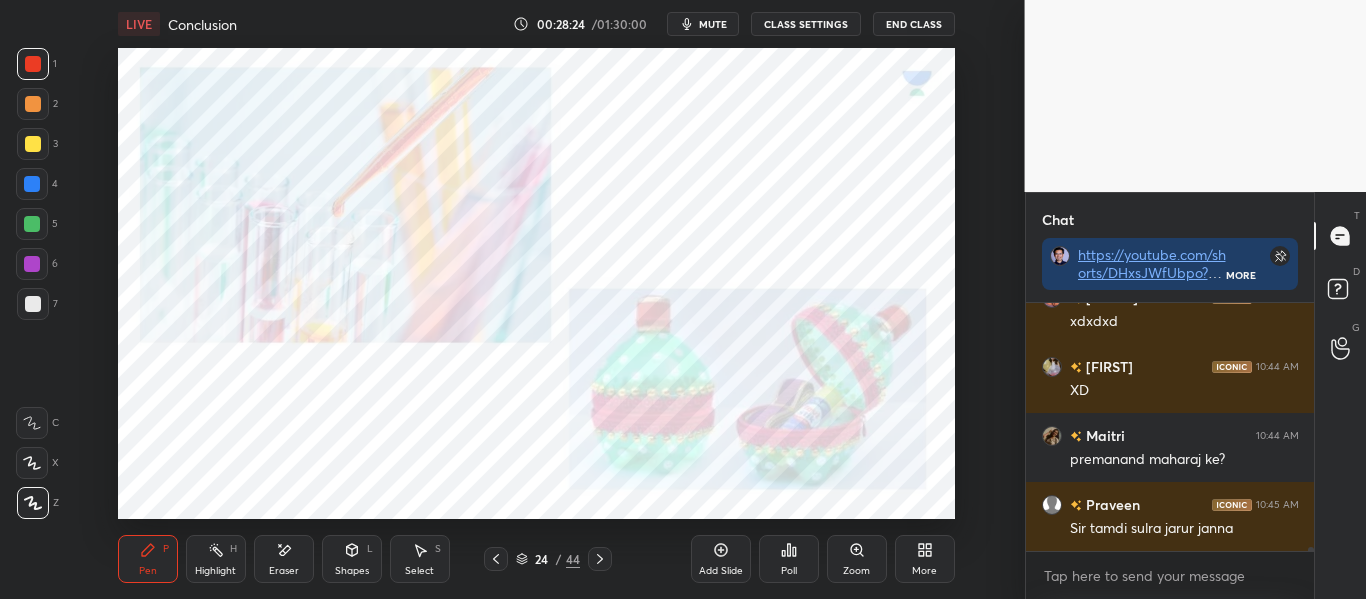 click at bounding box center (600, 559) 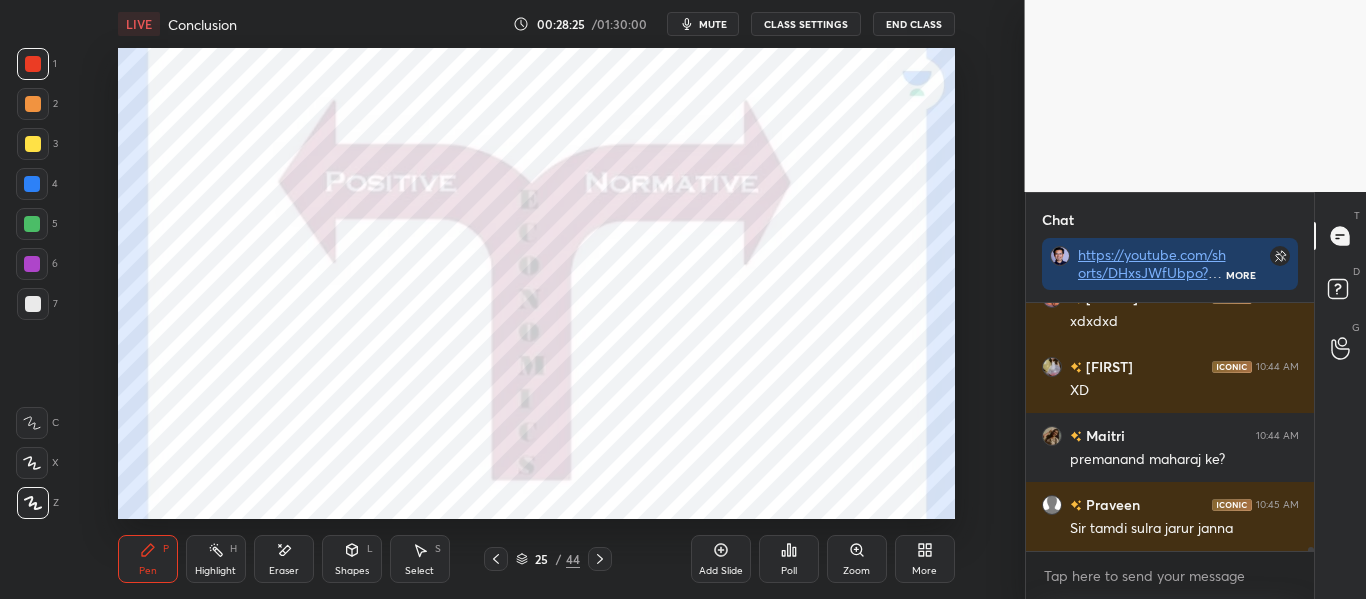 click 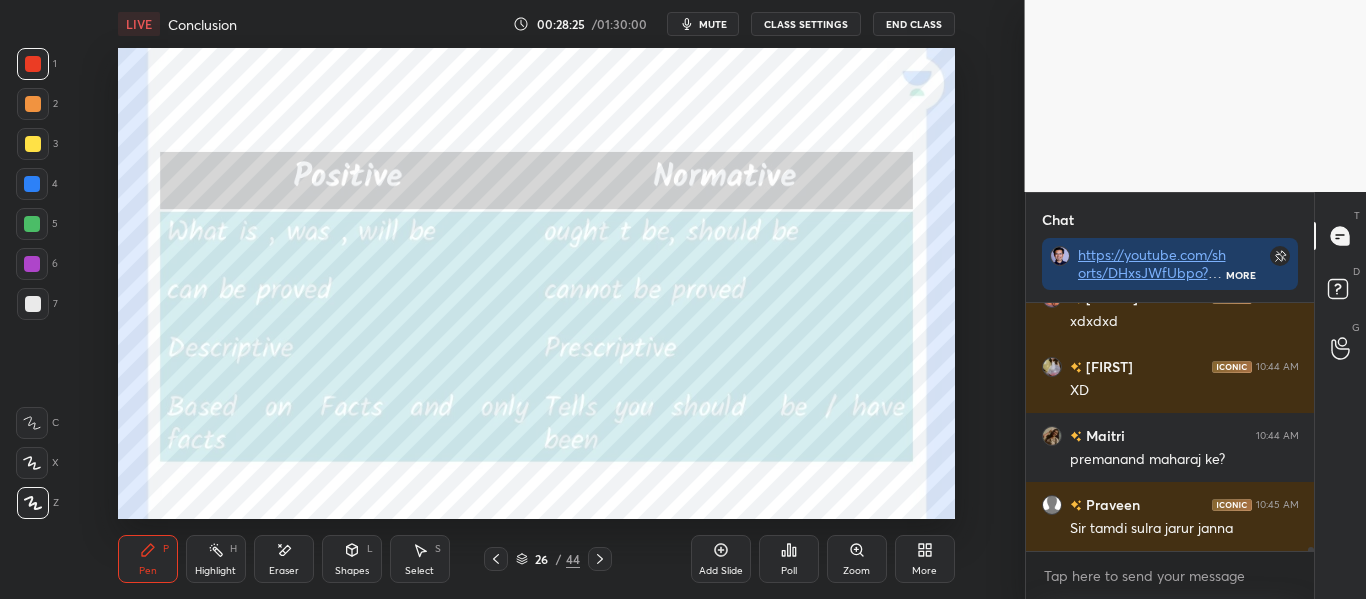 click 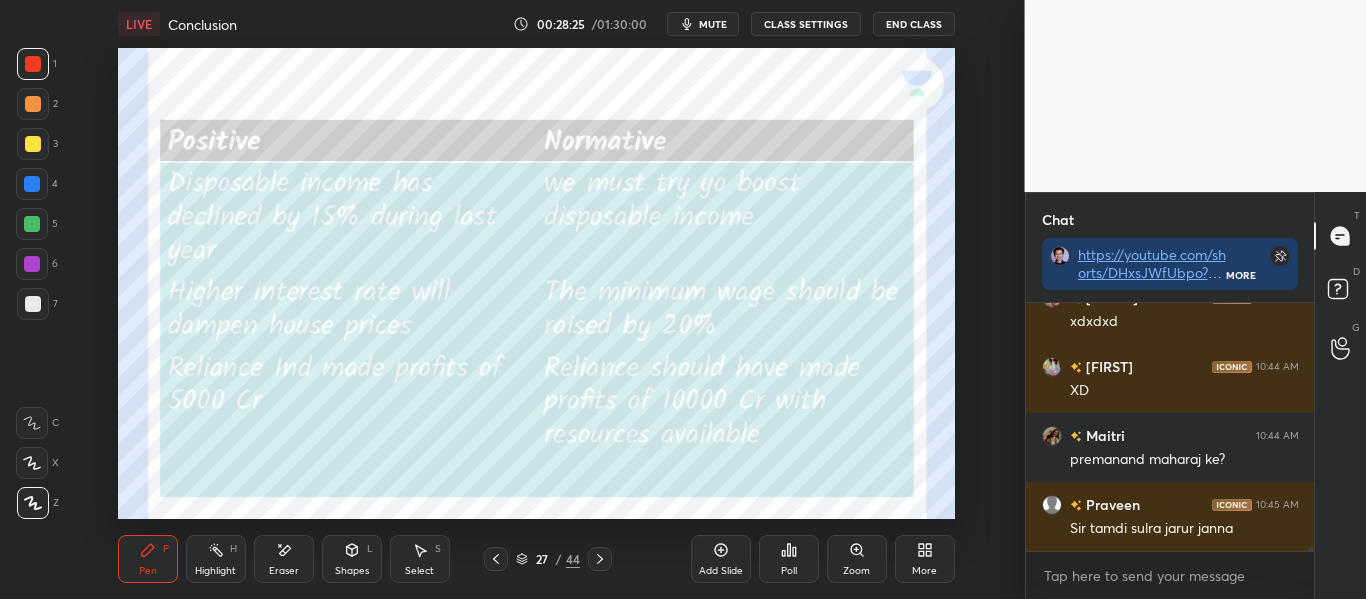 click 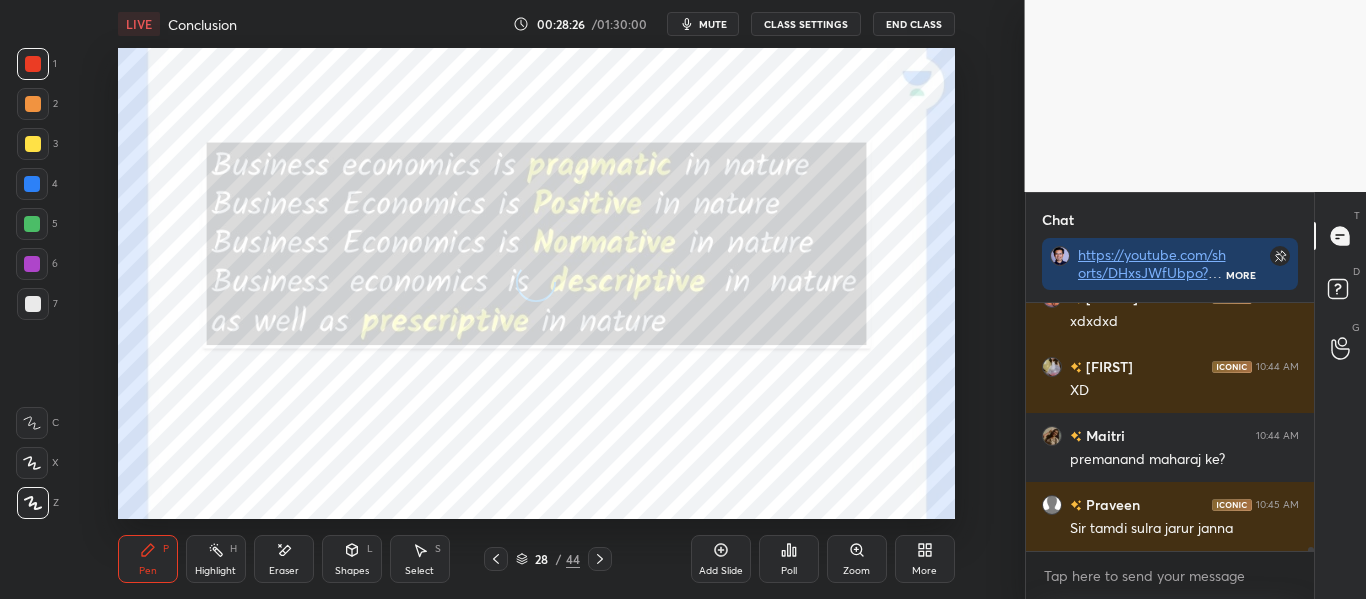 scroll, scrollTop: 16679, scrollLeft: 0, axis: vertical 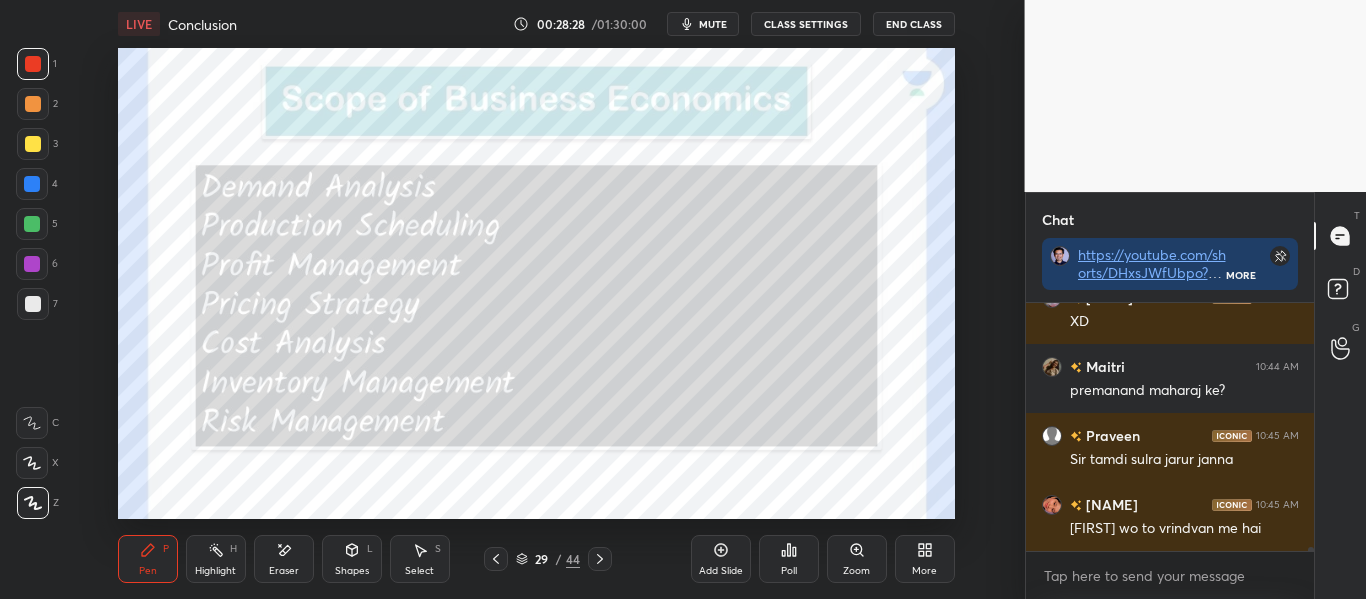 click 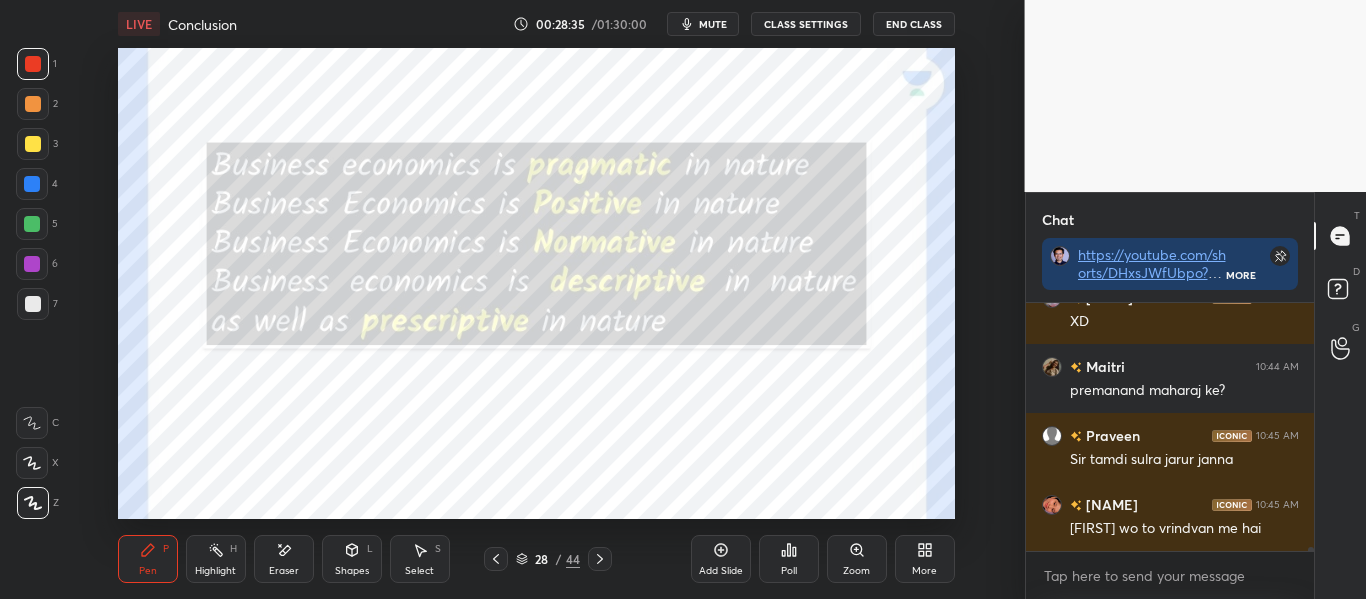 click 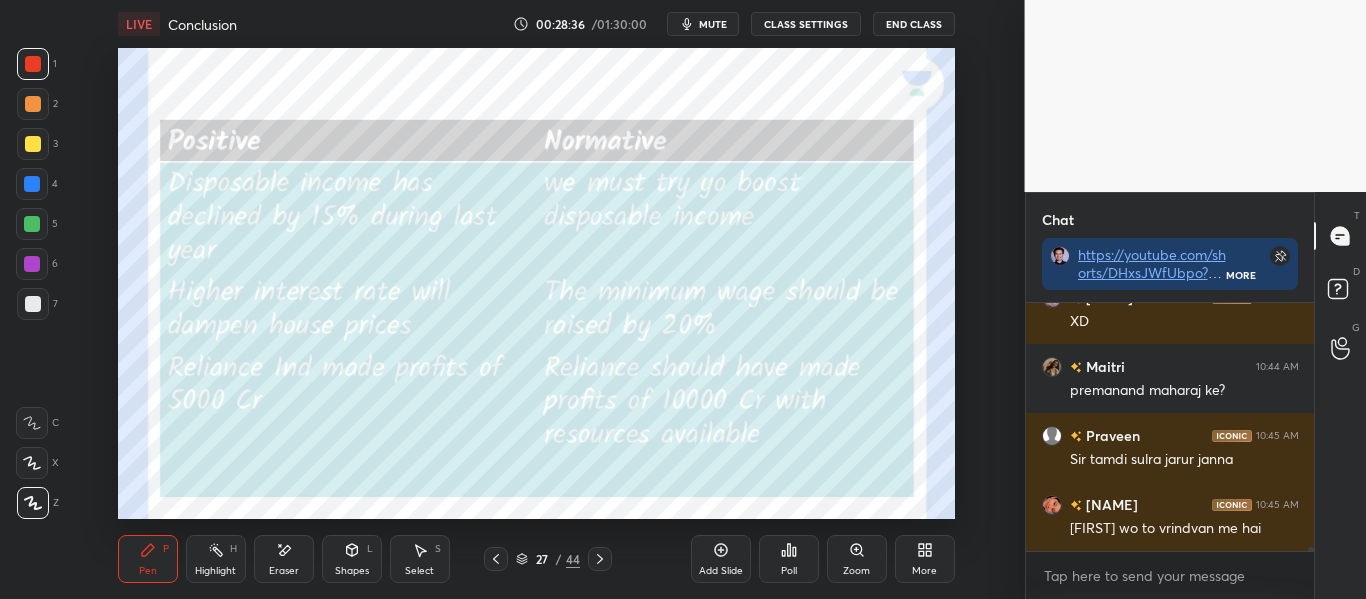 click 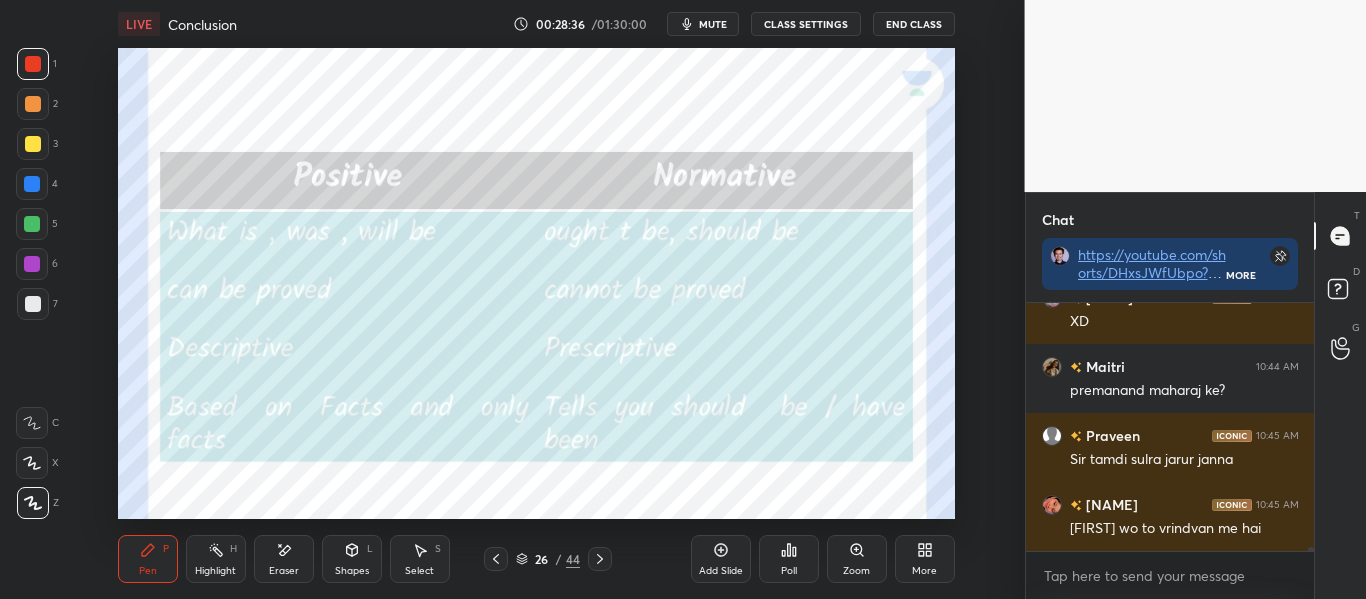 click 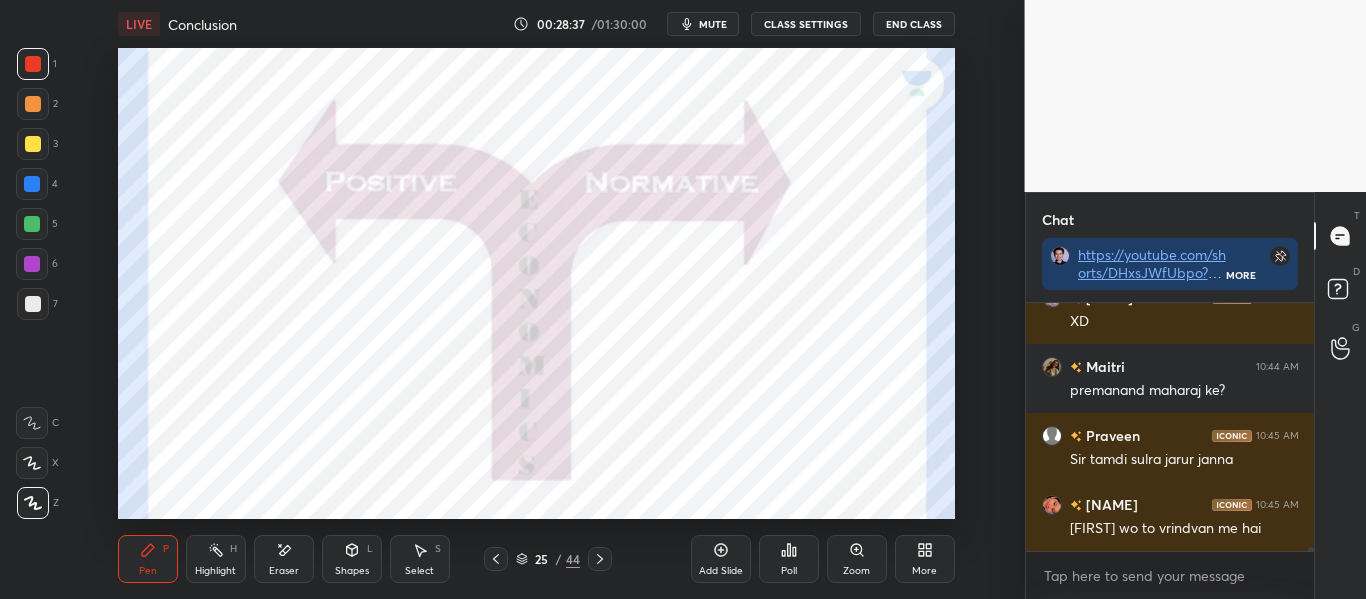 click 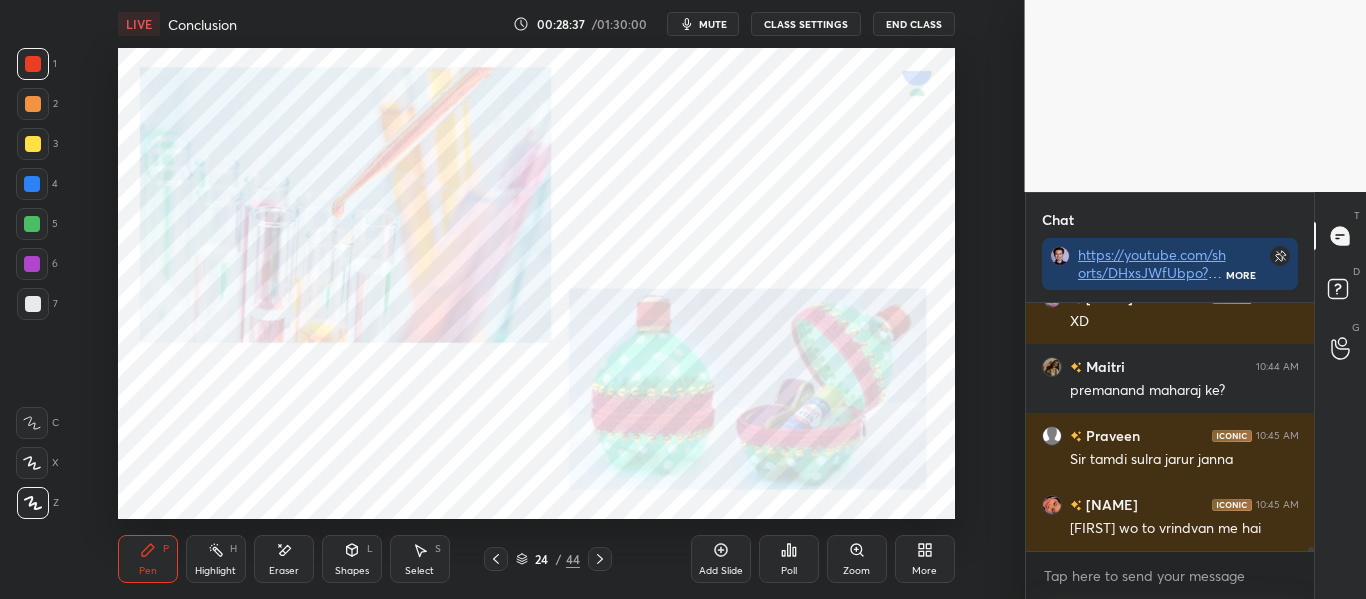 click 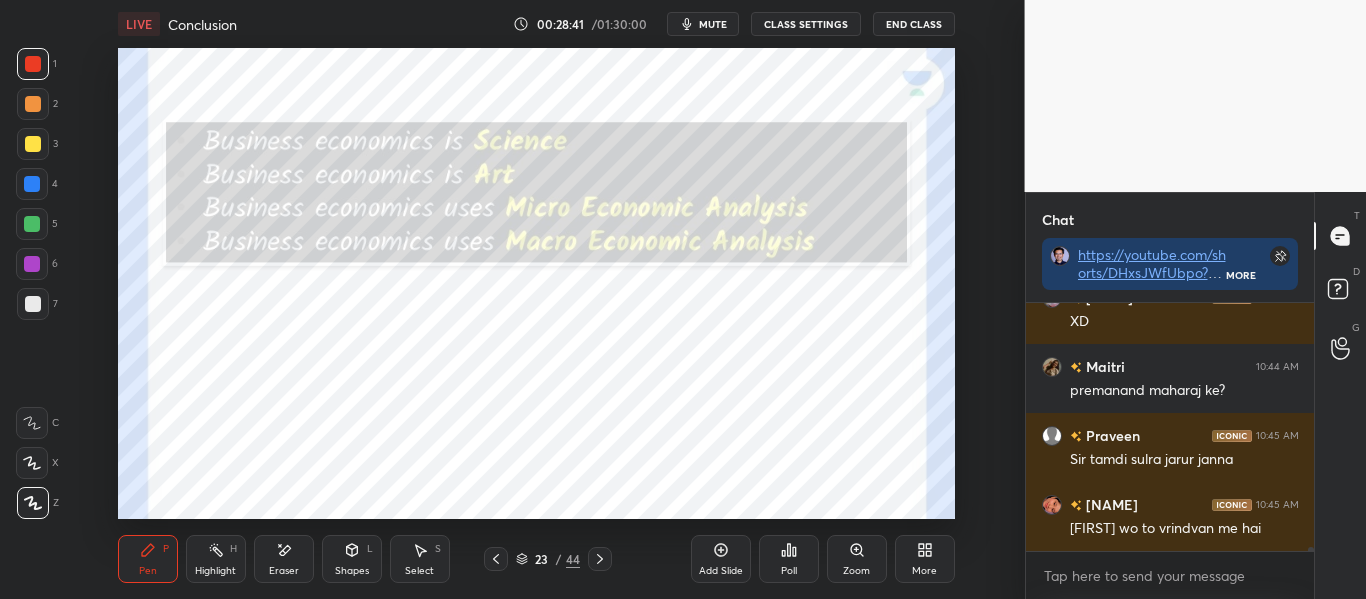 scroll, scrollTop: 16748, scrollLeft: 0, axis: vertical 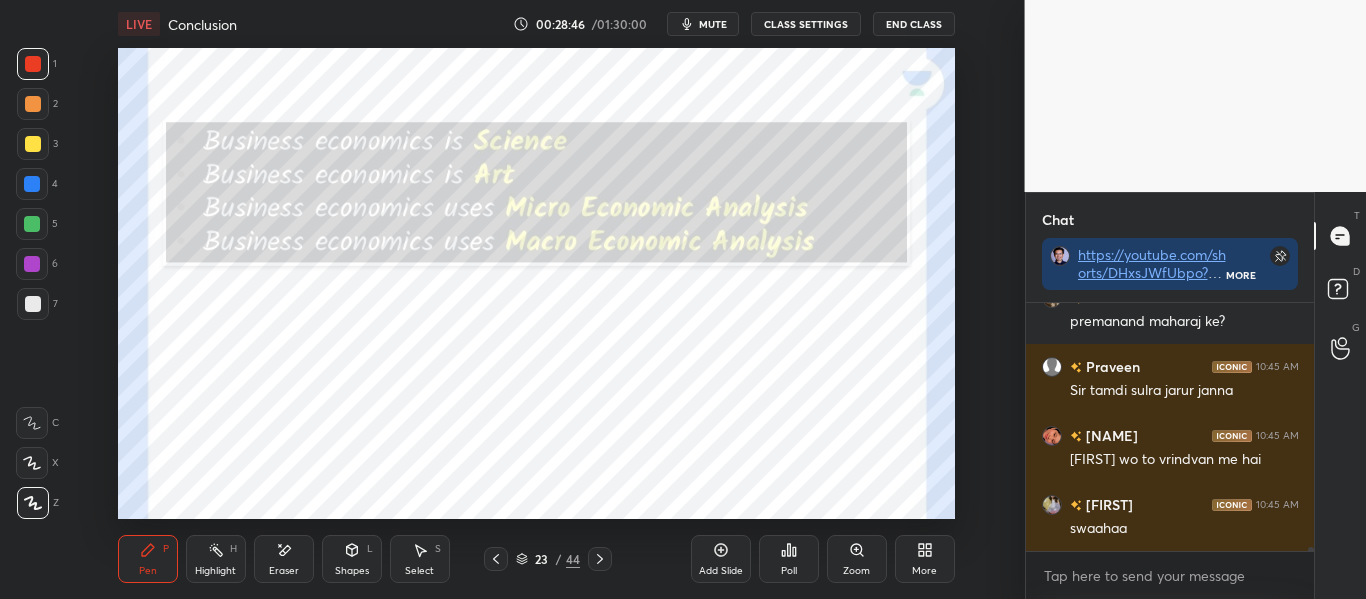 click 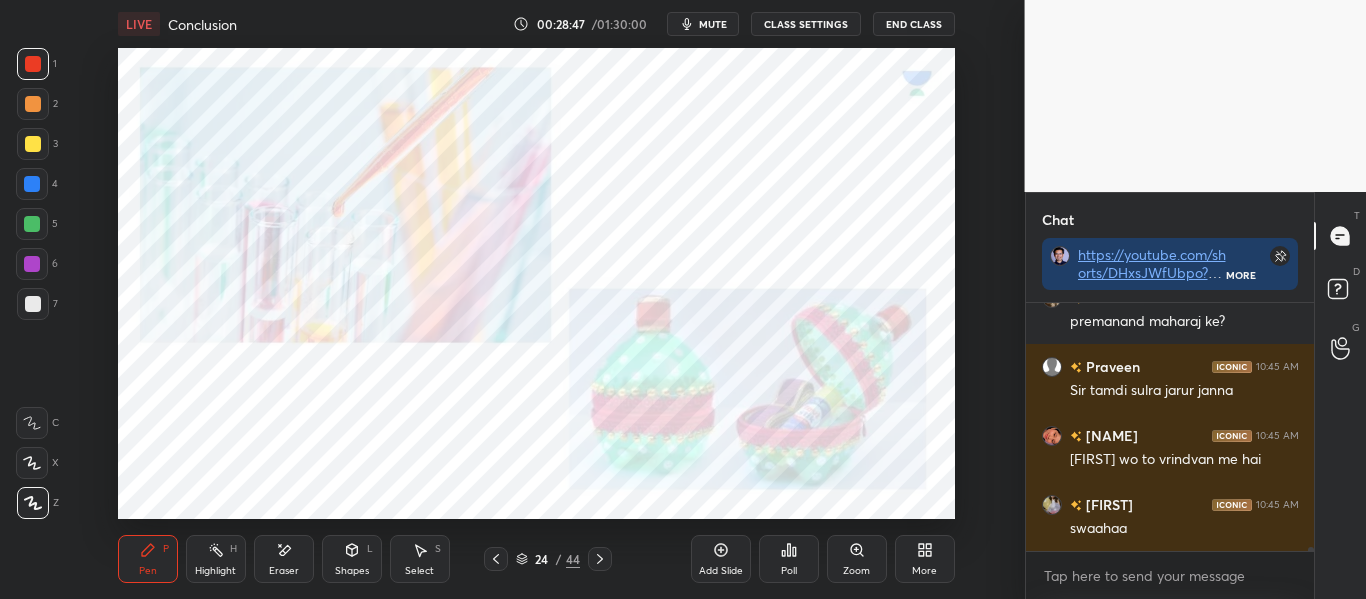 click 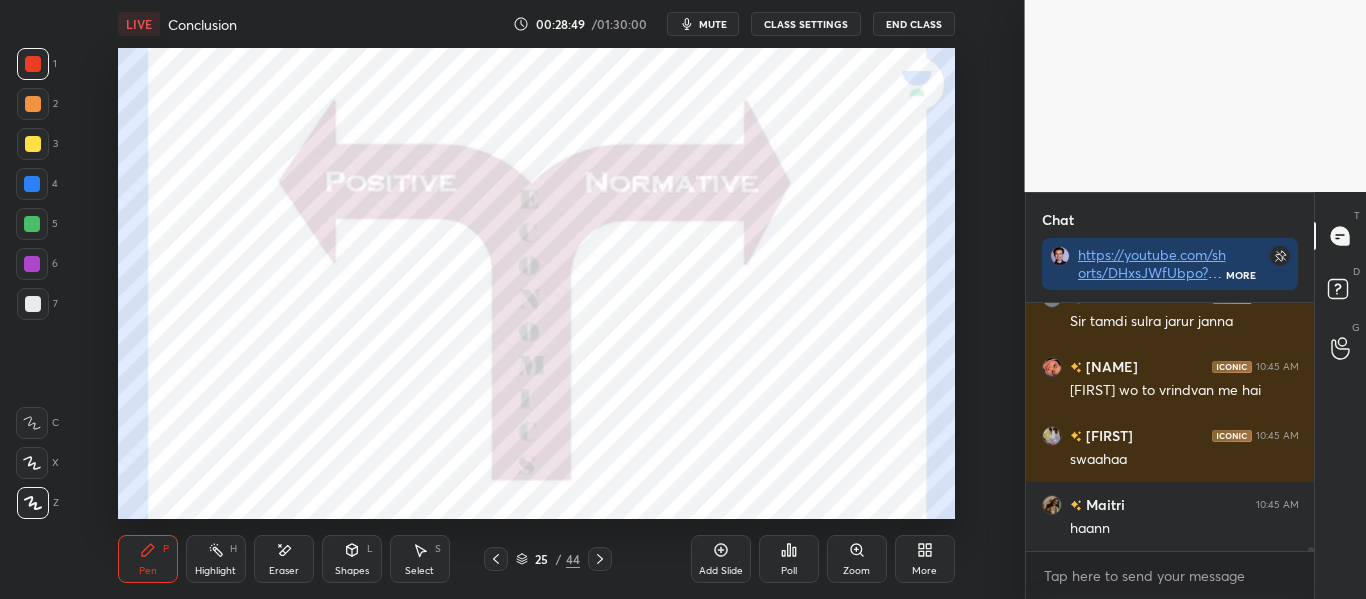 scroll, scrollTop: 16886, scrollLeft: 0, axis: vertical 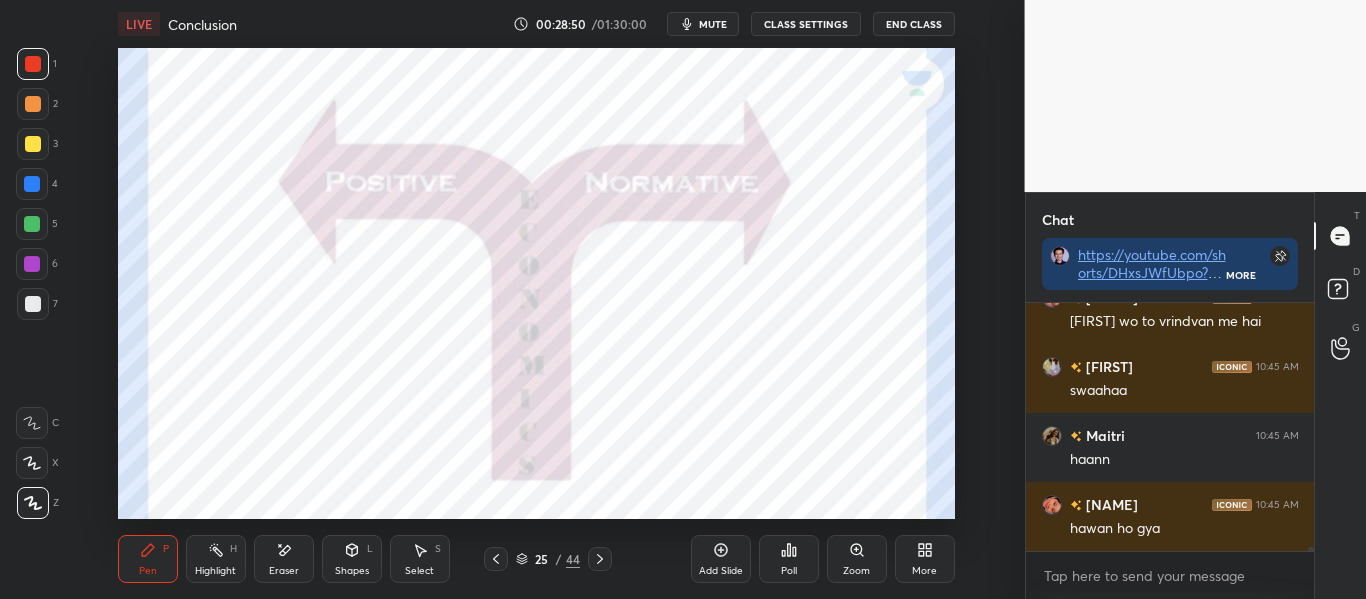click 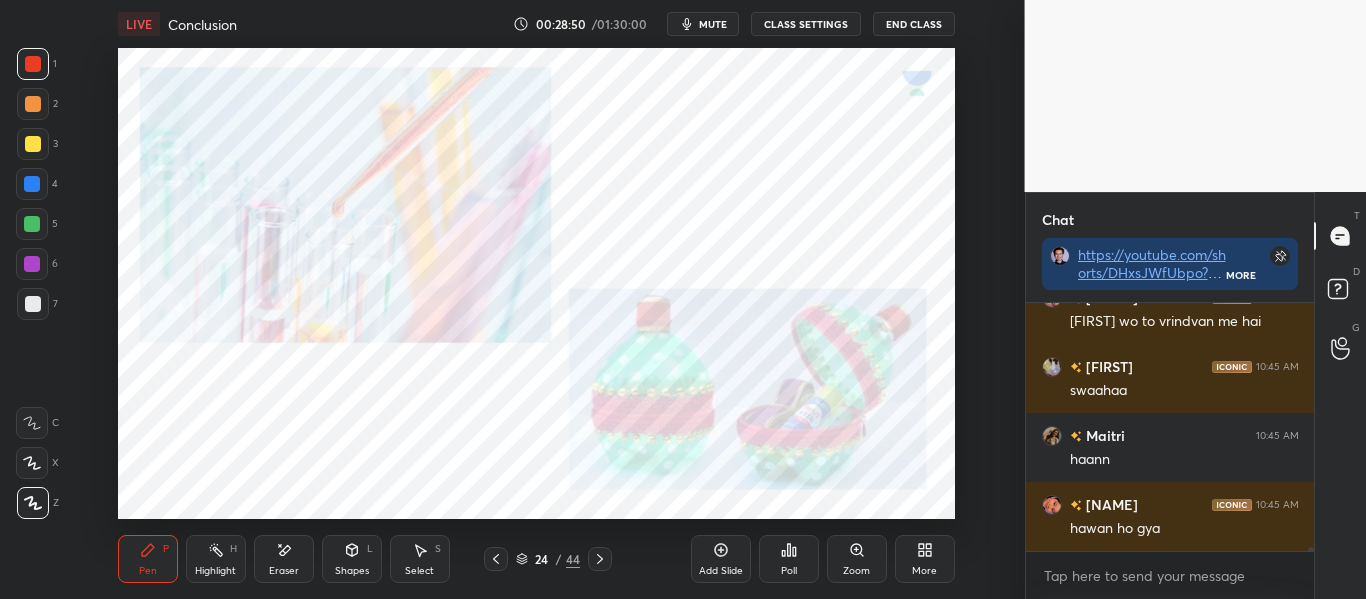 click 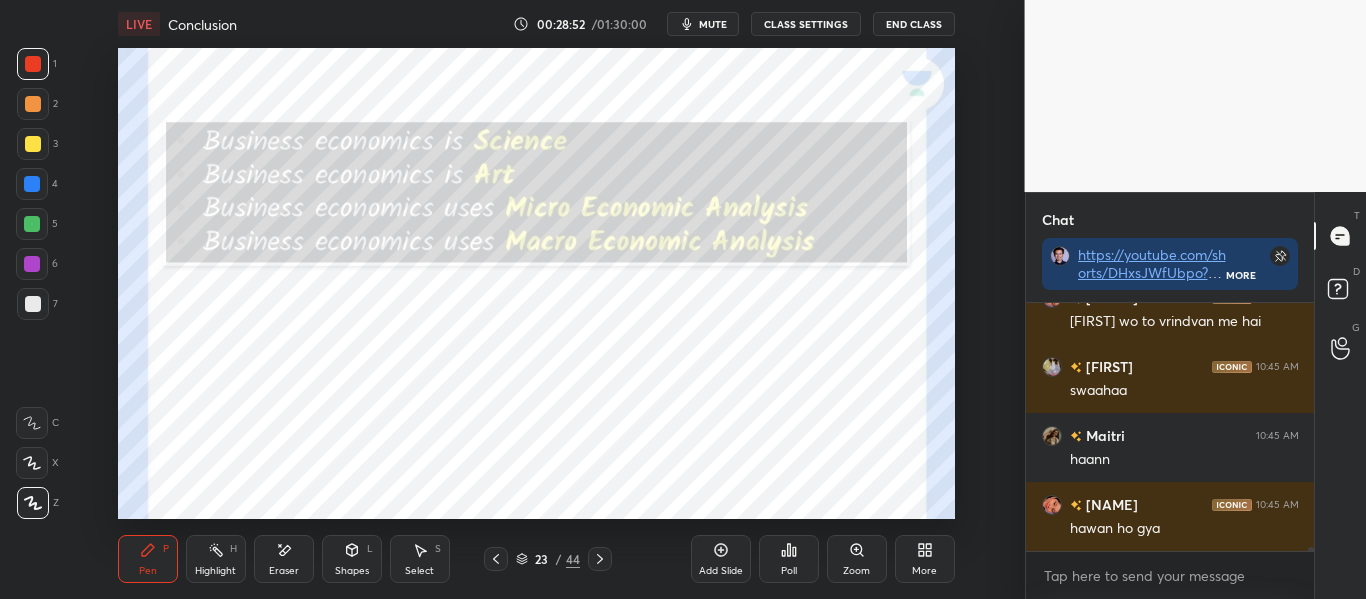 click 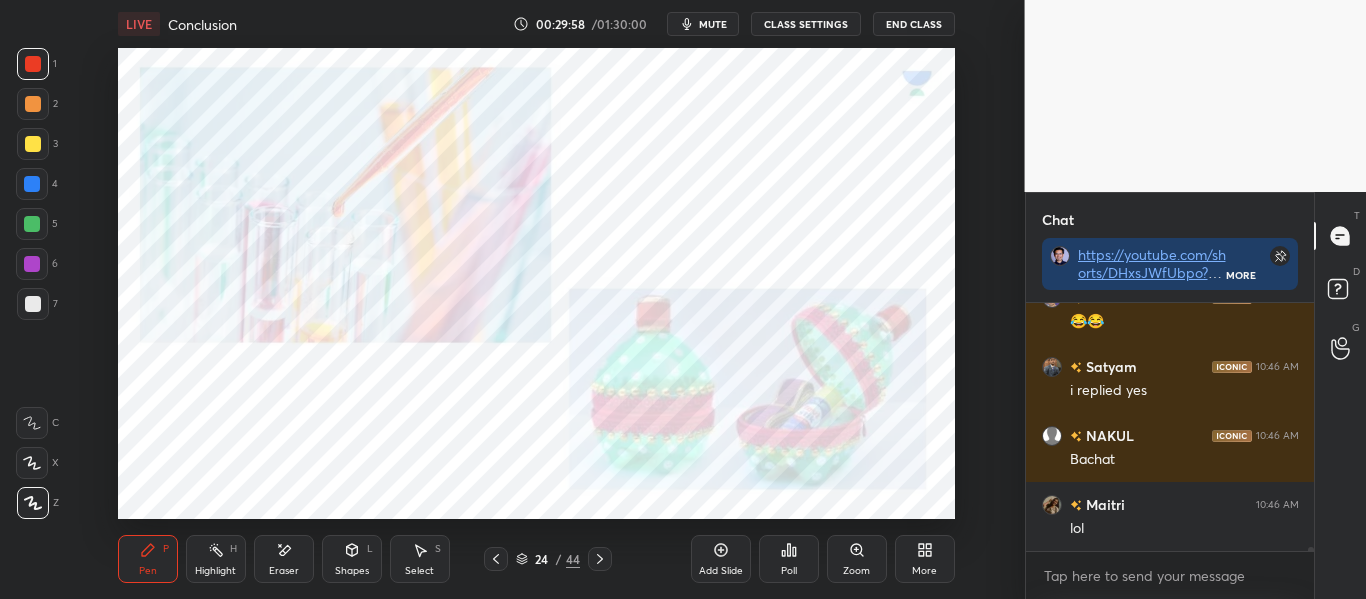 scroll, scrollTop: 16593, scrollLeft: 0, axis: vertical 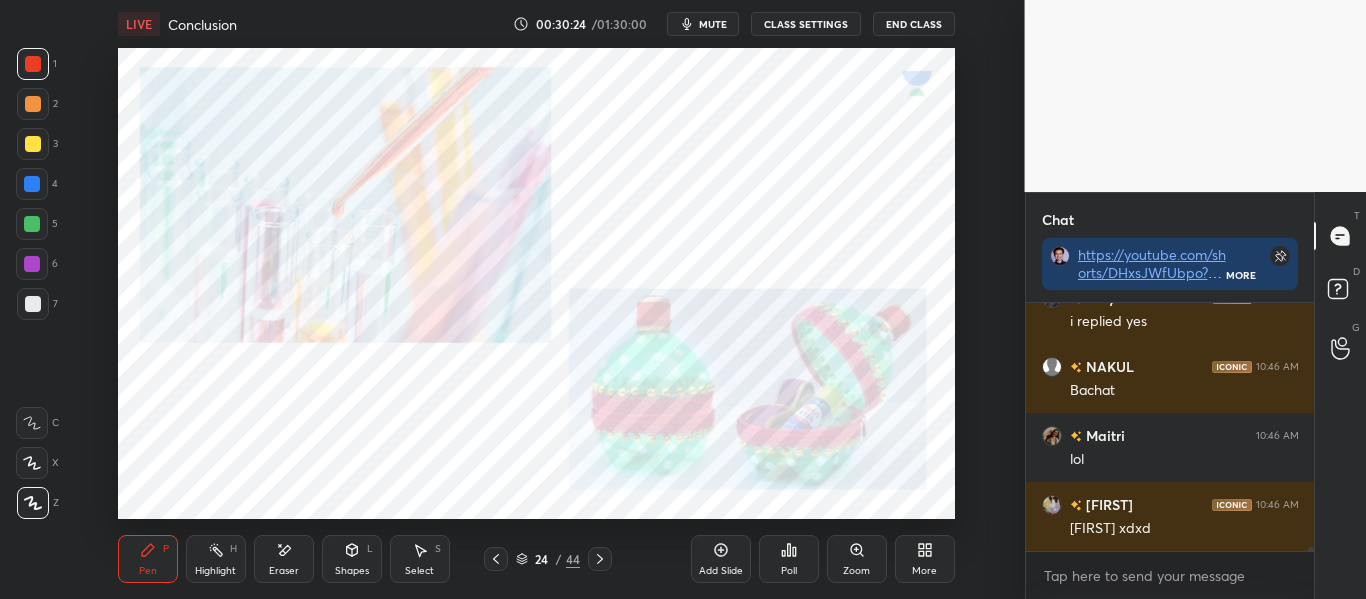 click on "Eraser" at bounding box center [284, 559] 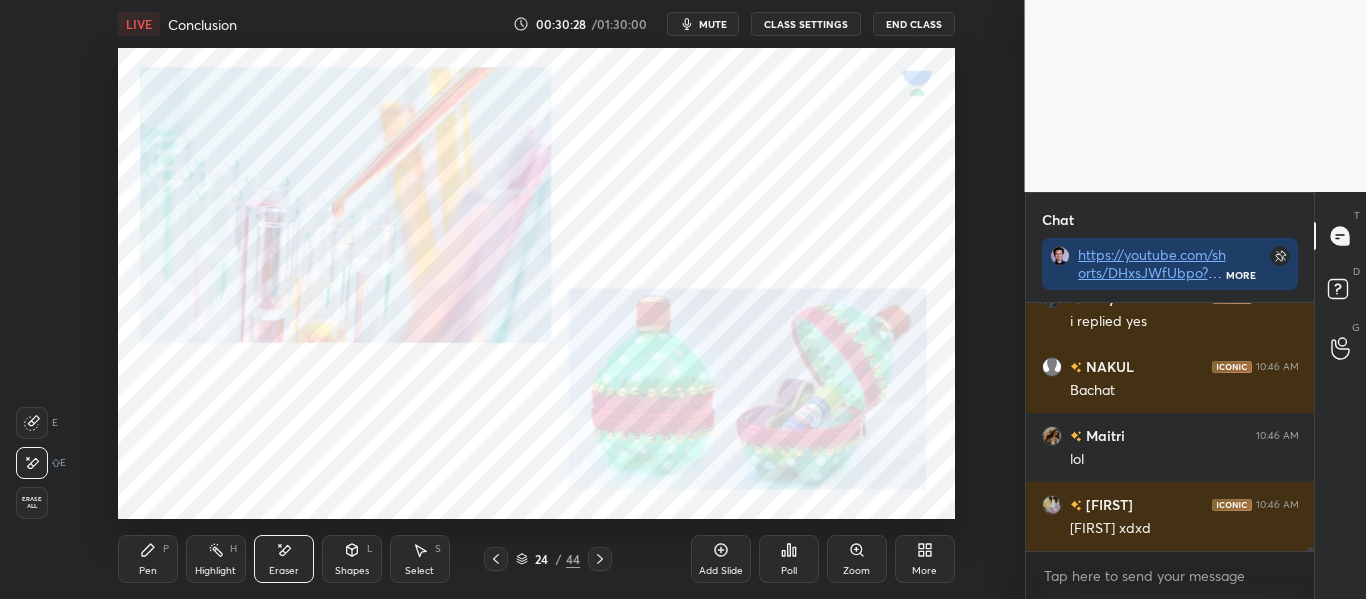 click 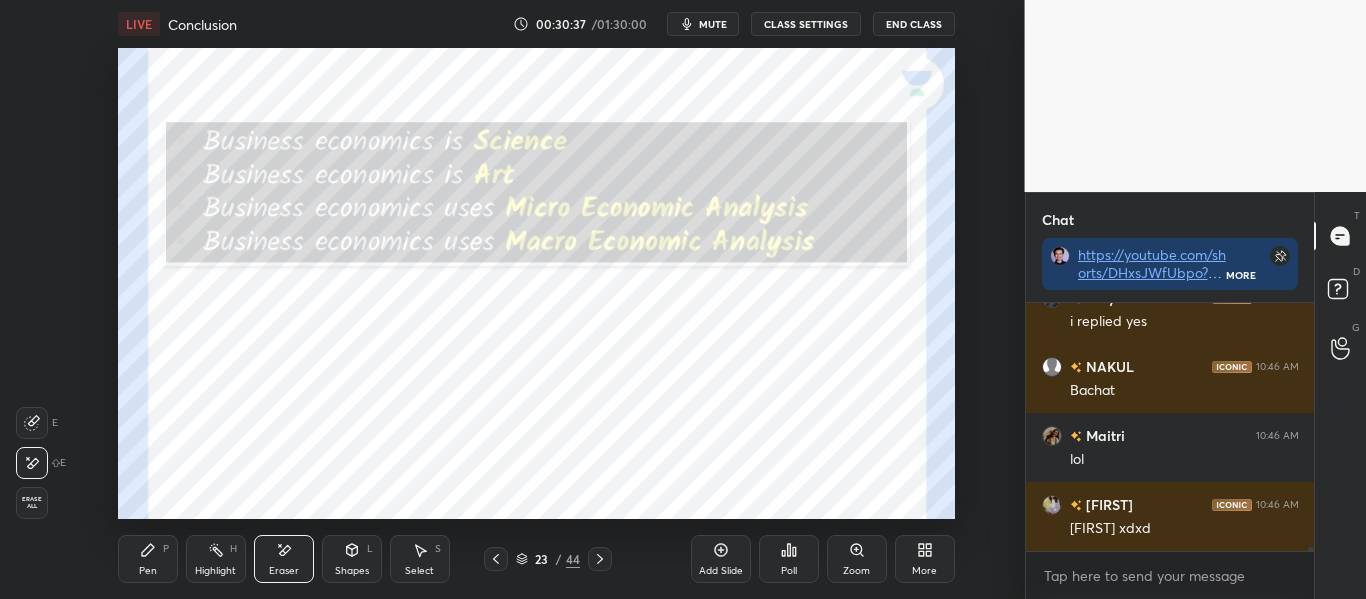 click on "Pen P" at bounding box center [148, 559] 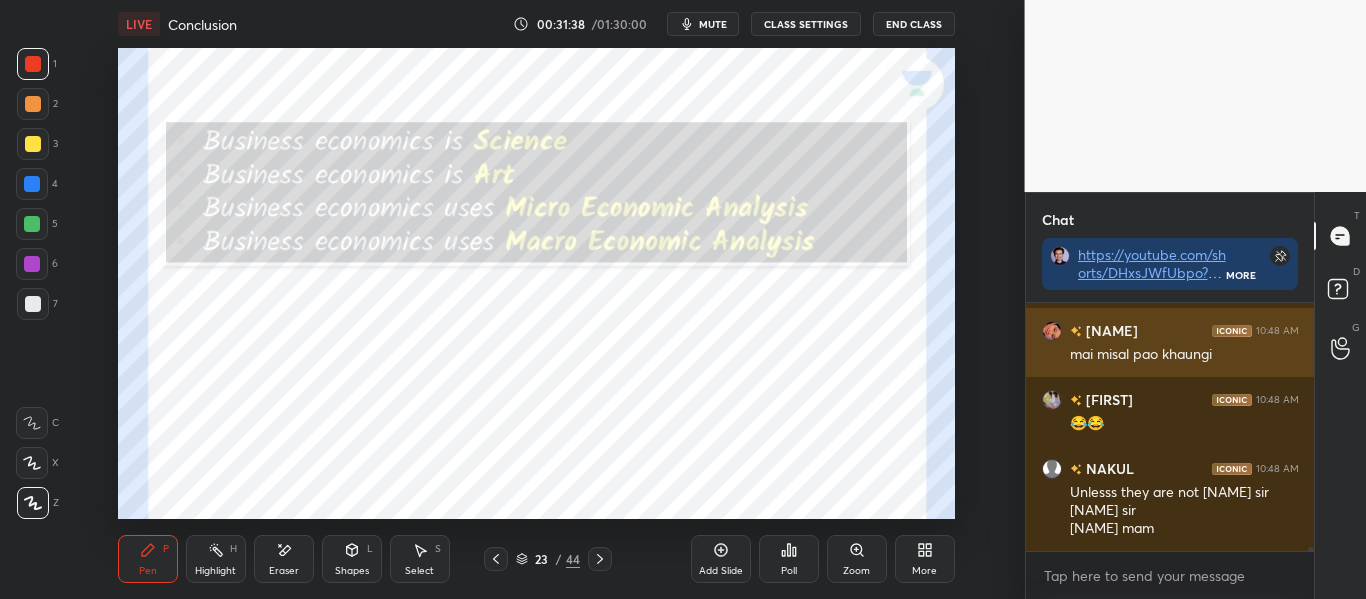 scroll, scrollTop: 17022, scrollLeft: 0, axis: vertical 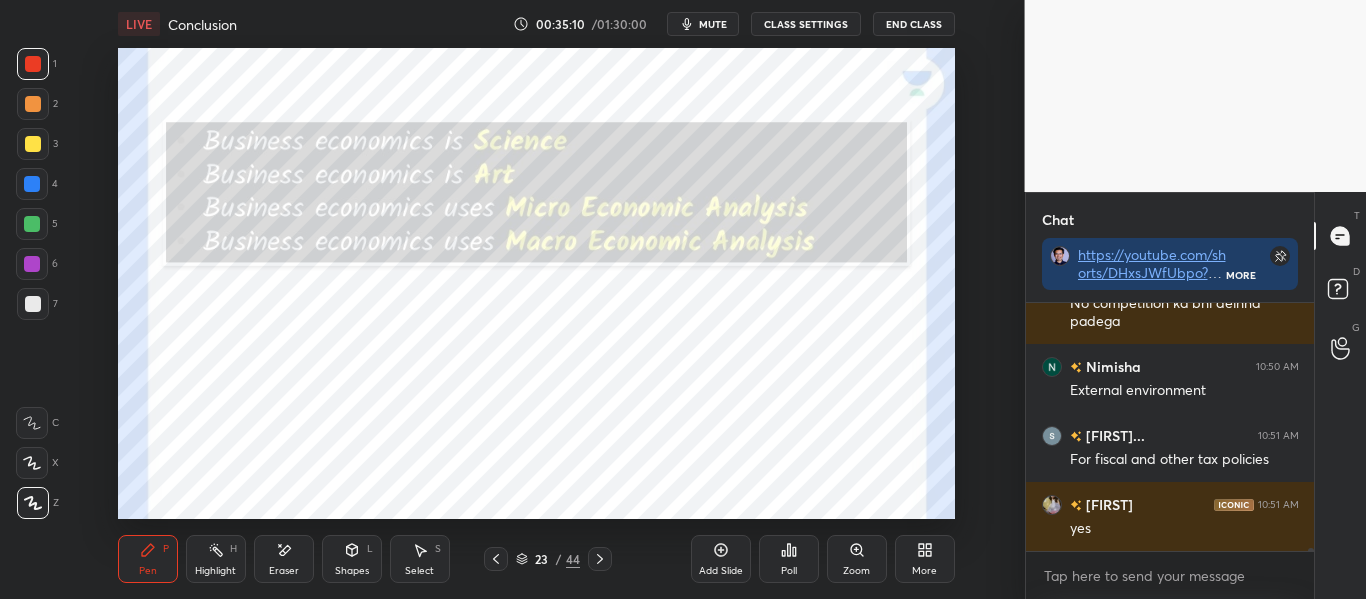 click on "Add Slide" at bounding box center (721, 559) 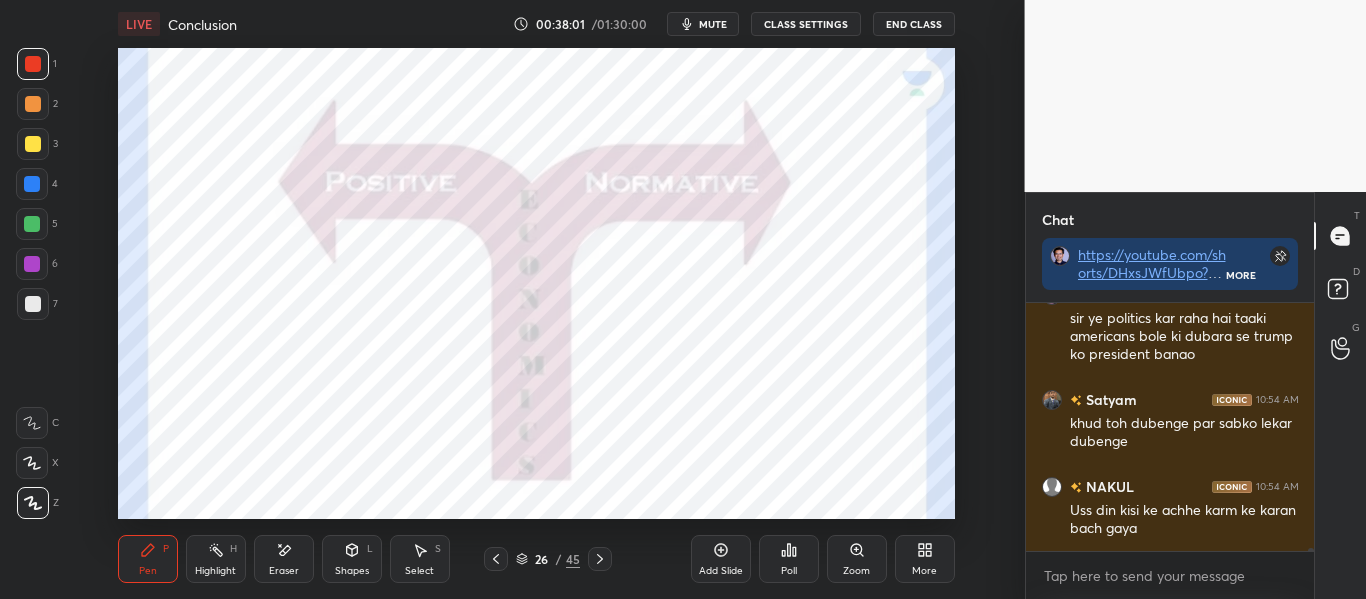 scroll, scrollTop: 19933, scrollLeft: 0, axis: vertical 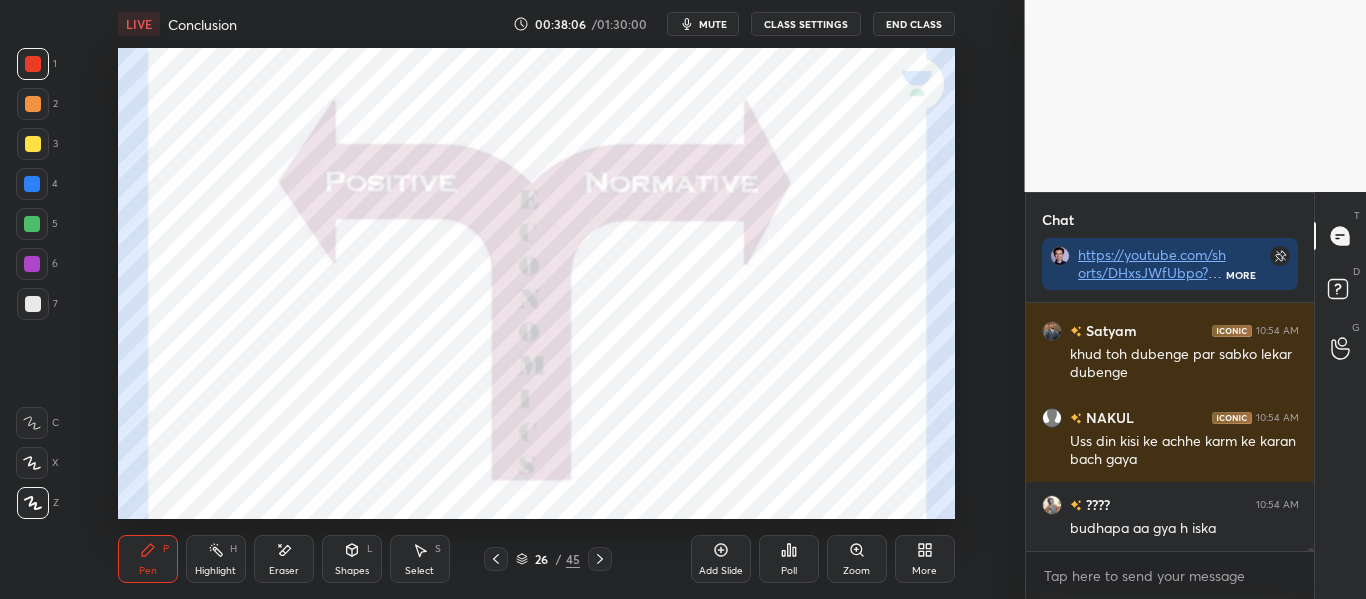 click at bounding box center (32, 184) 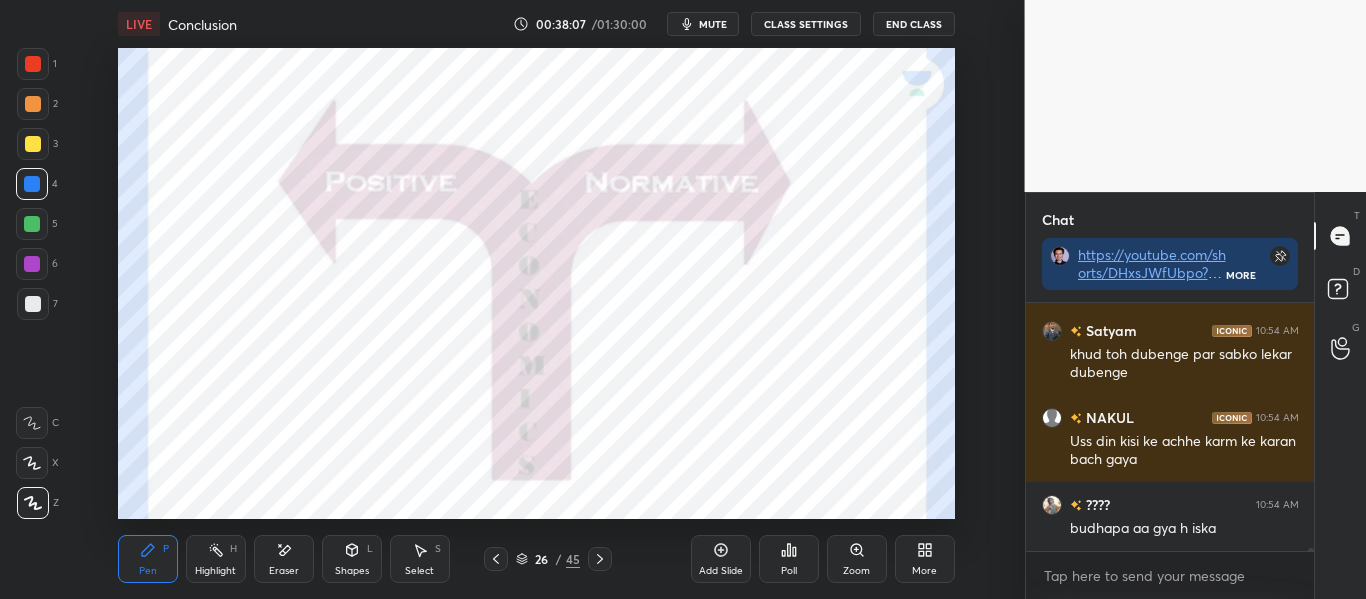 click at bounding box center (32, 184) 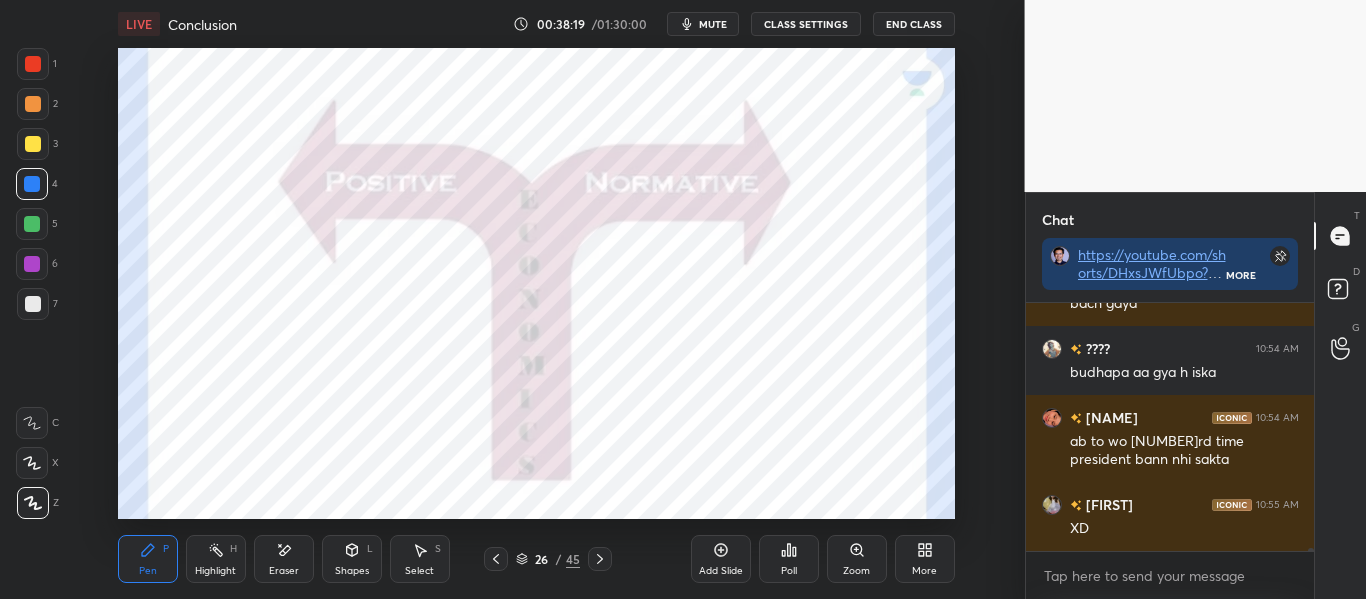 scroll, scrollTop: 20158, scrollLeft: 0, axis: vertical 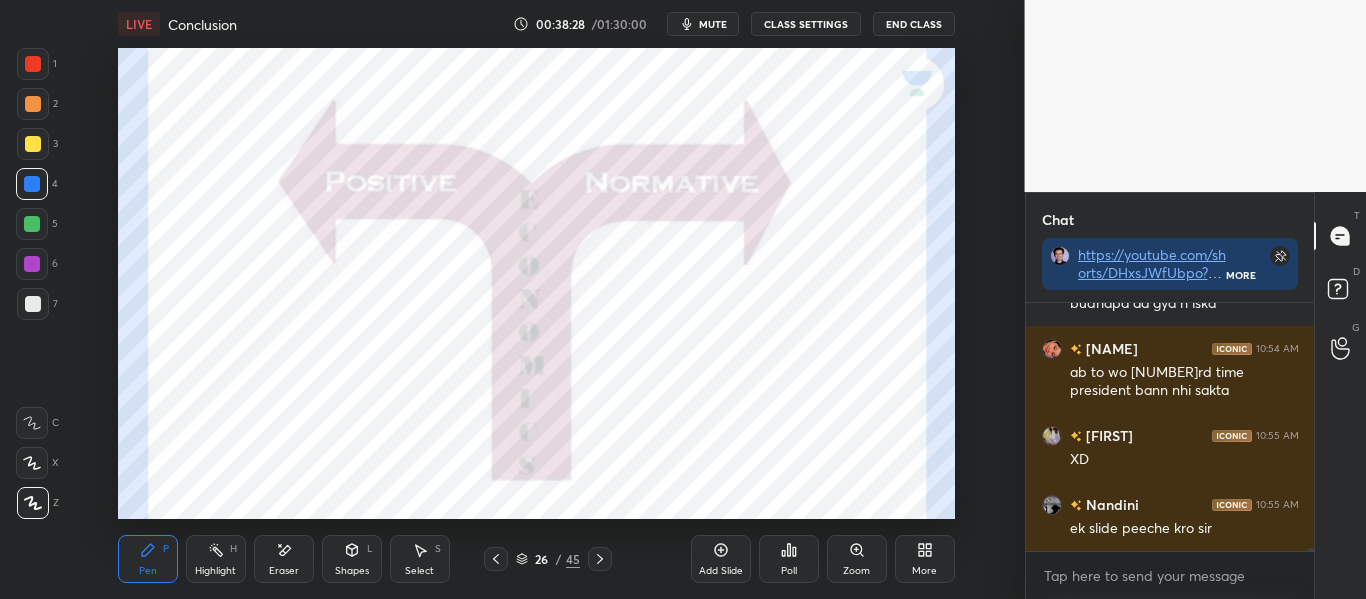 drag, startPoint x: 25, startPoint y: 61, endPoint x: 35, endPoint y: 70, distance: 13.453624 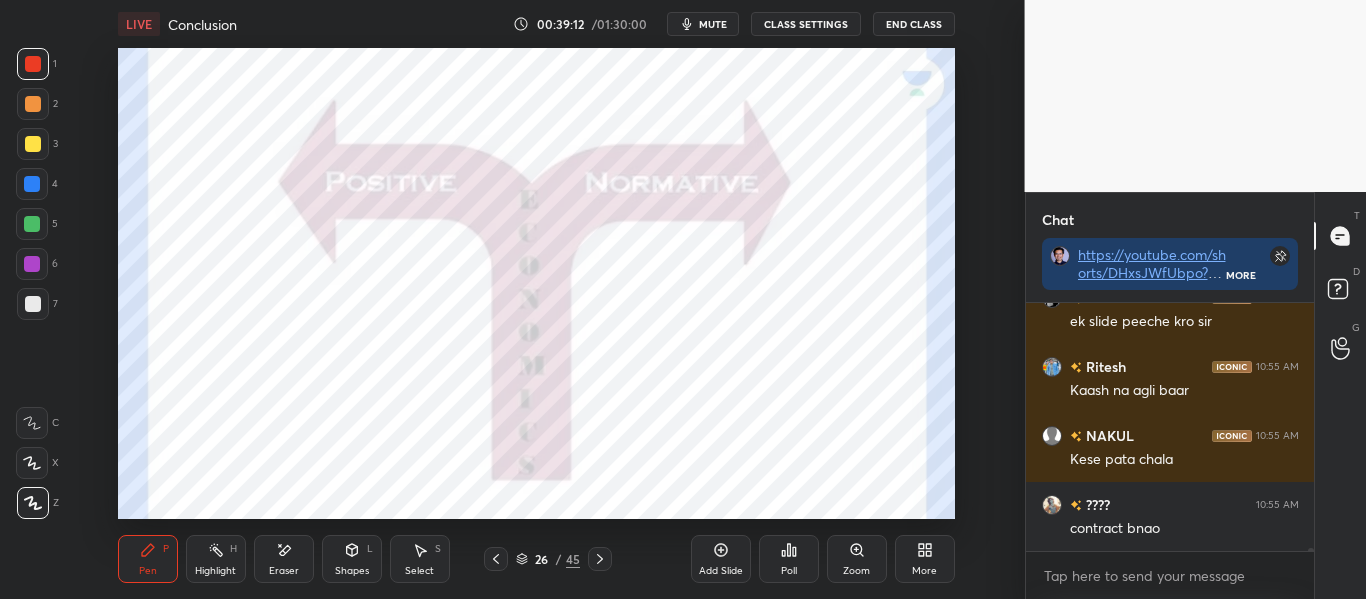 scroll, scrollTop: 20434, scrollLeft: 0, axis: vertical 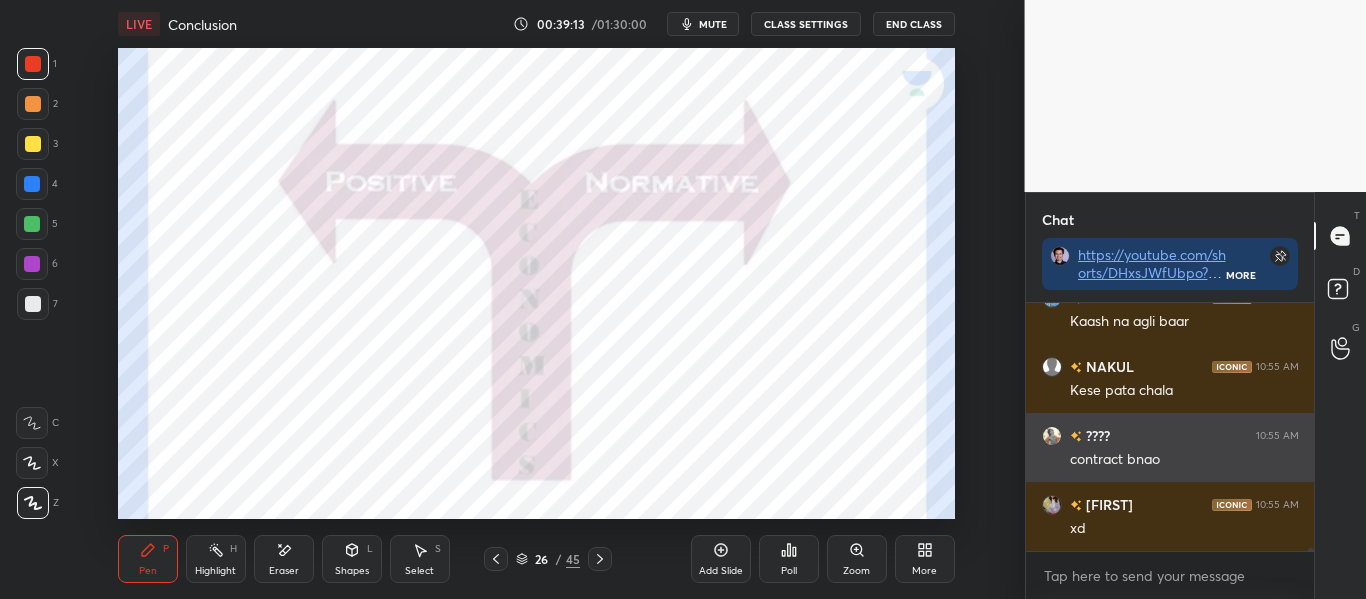 click on "???? 10:55 AM contract bnao" at bounding box center (1170, 447) 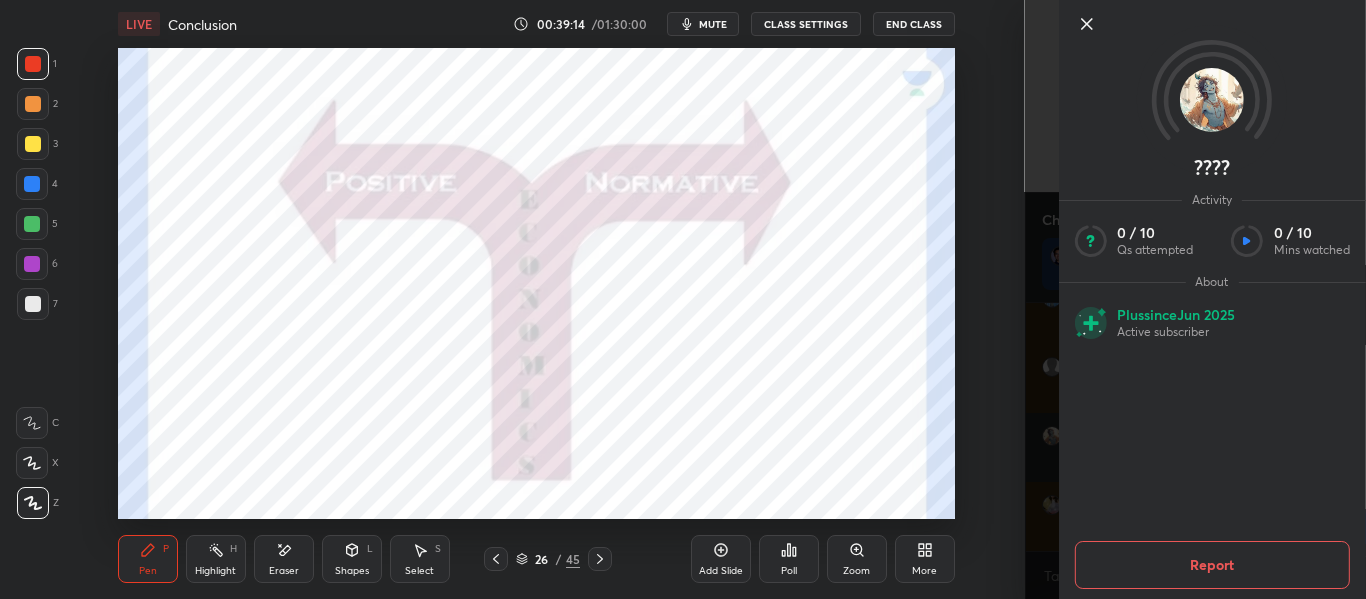 click on "???? Activity [NUMBER] / [NUMBER] Qs attempted [NUMBER] / [NUMBER] Mins watched About Plus since [MONTH] [YEAR] Active subscriber Report" at bounding box center [1196, 299] 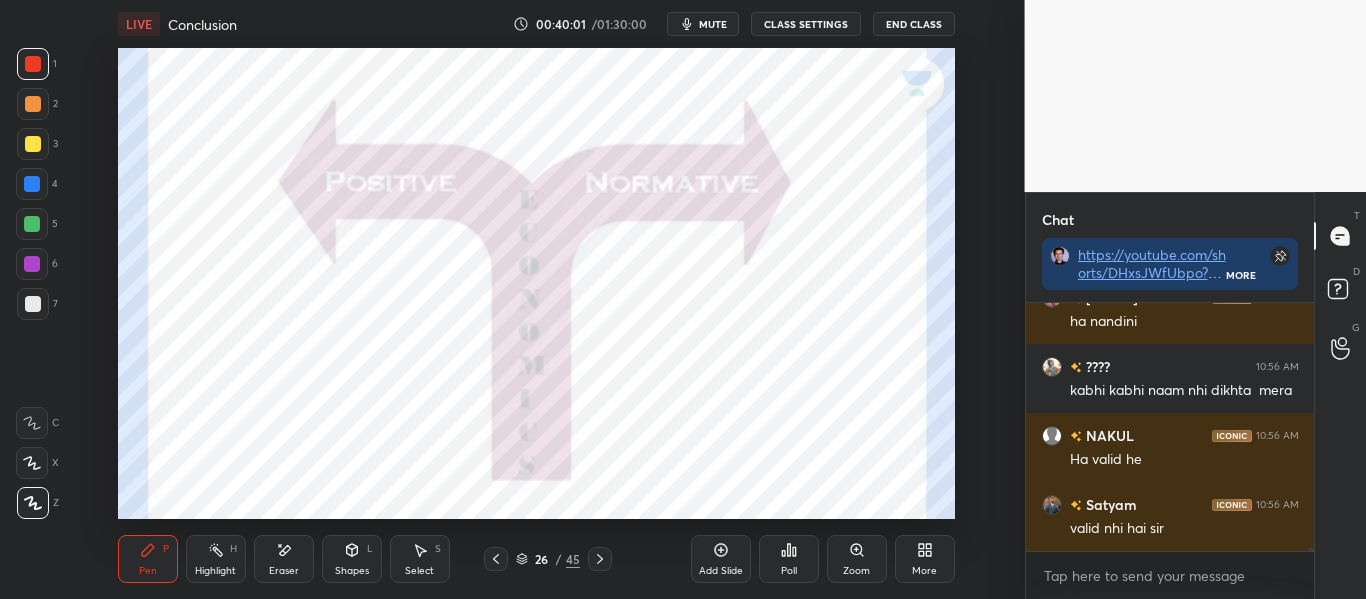 scroll, scrollTop: 21574, scrollLeft: 0, axis: vertical 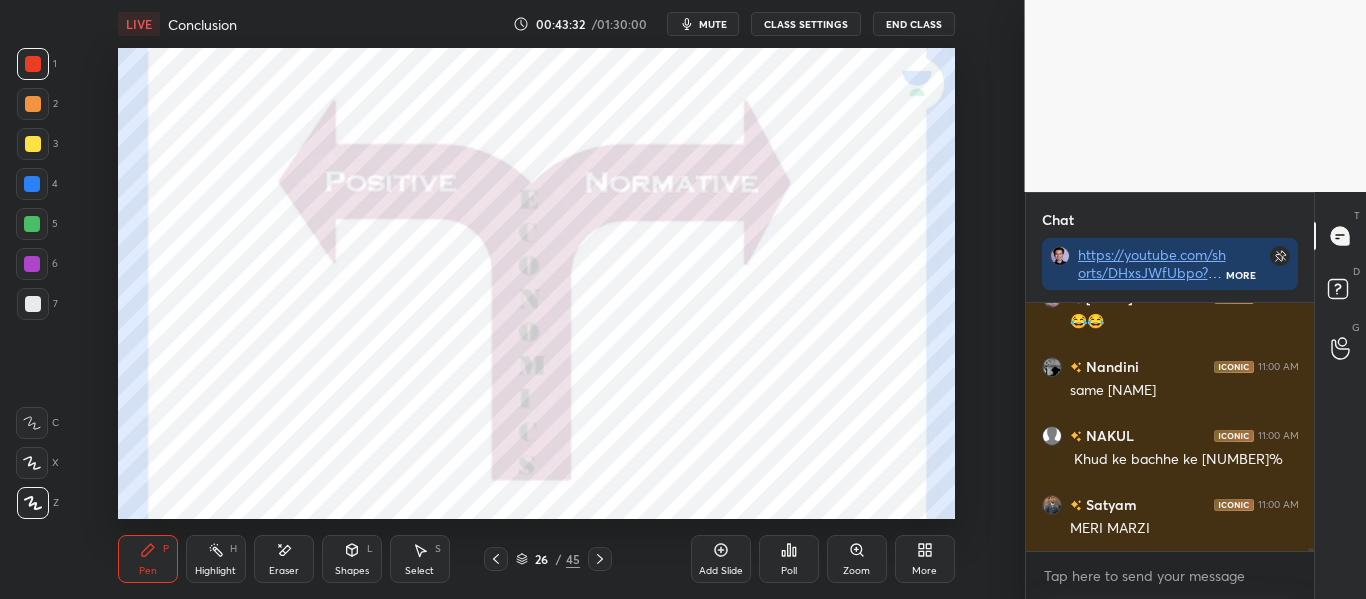 click at bounding box center (33, 304) 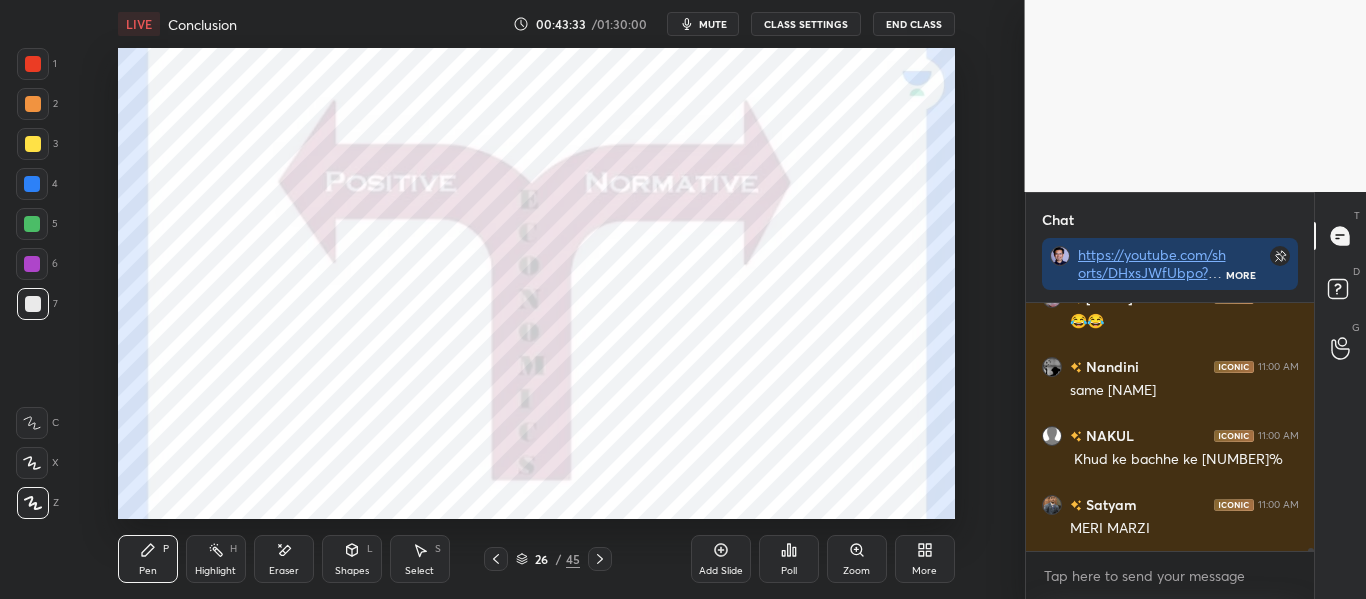 click at bounding box center (33, 64) 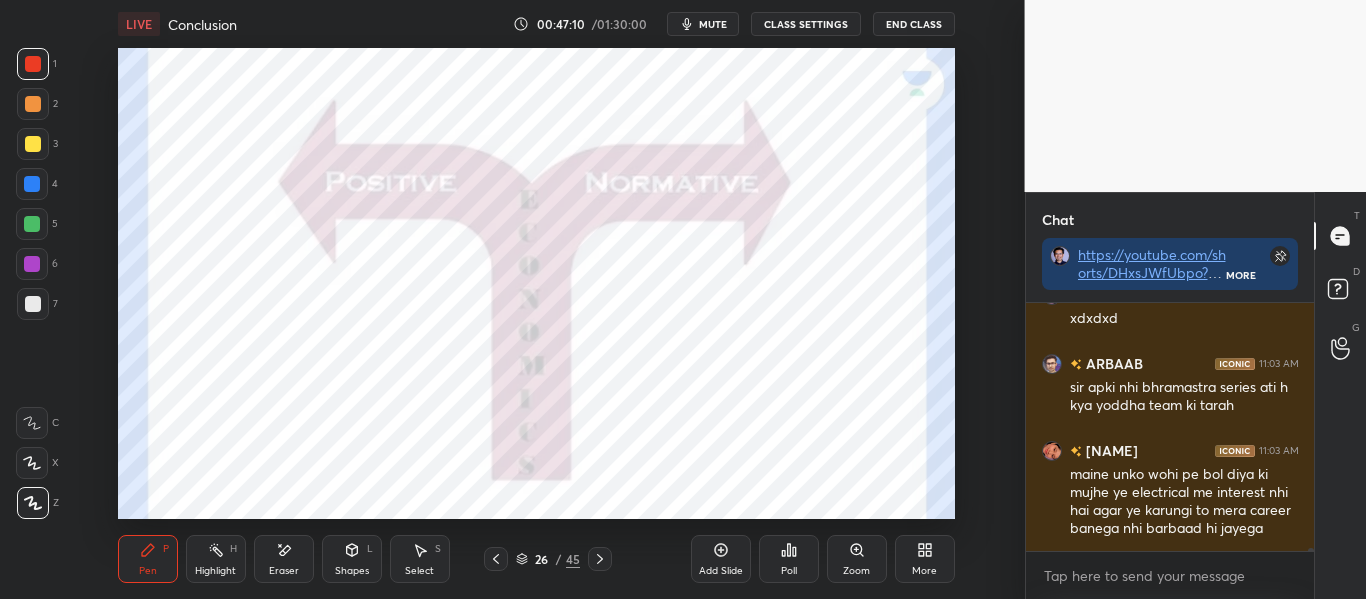 scroll, scrollTop: 23130, scrollLeft: 0, axis: vertical 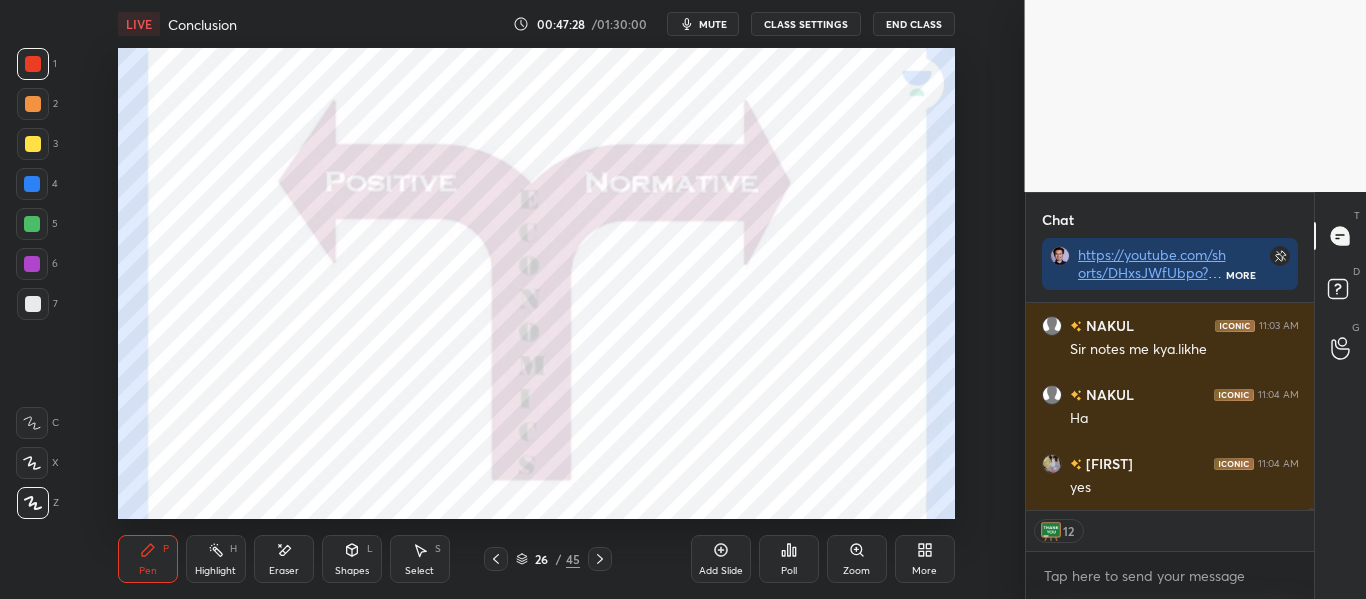 click 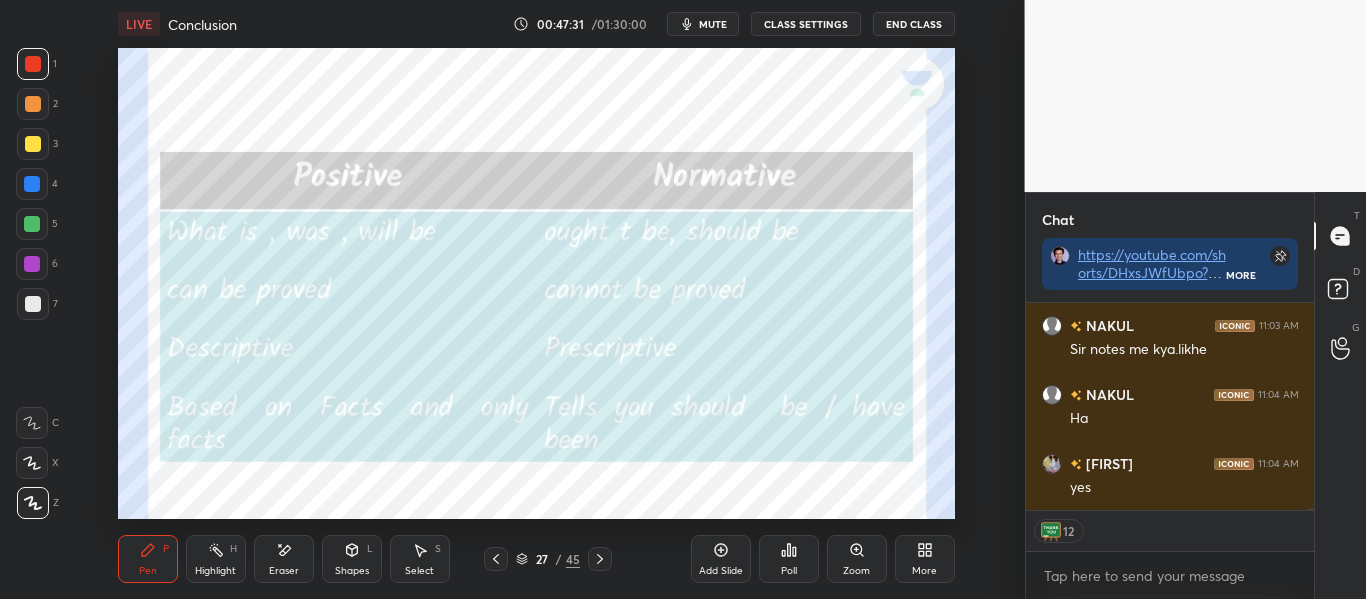 click at bounding box center [33, 144] 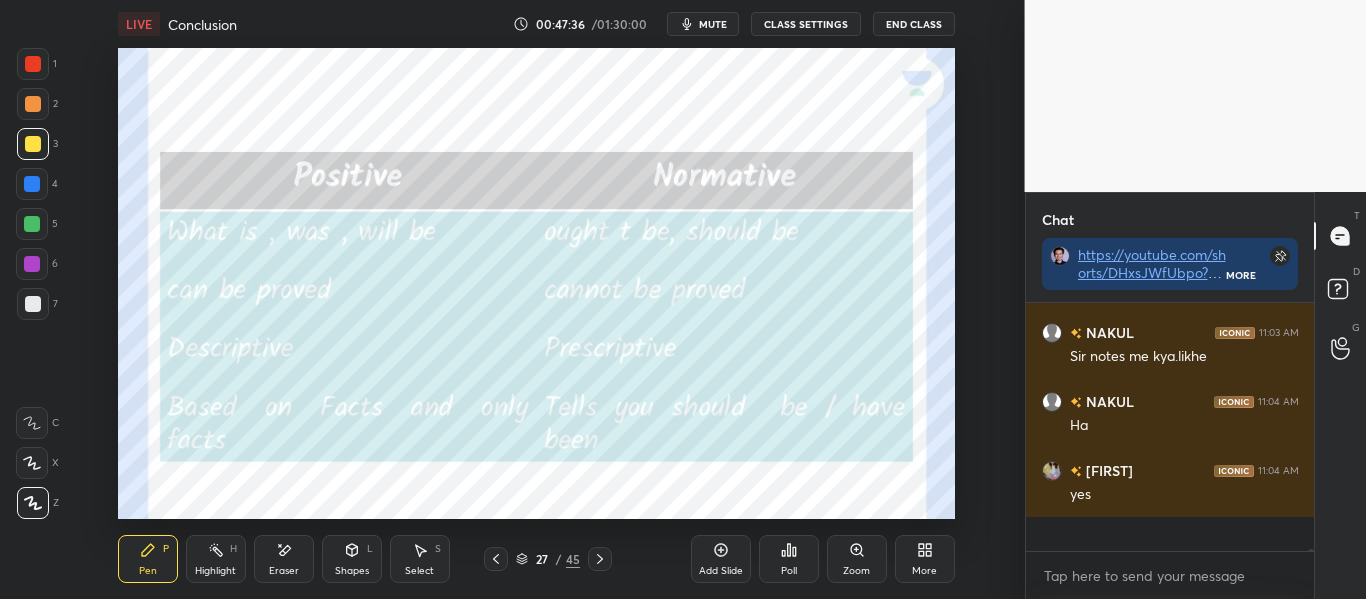 scroll, scrollTop: 7, scrollLeft: 7, axis: both 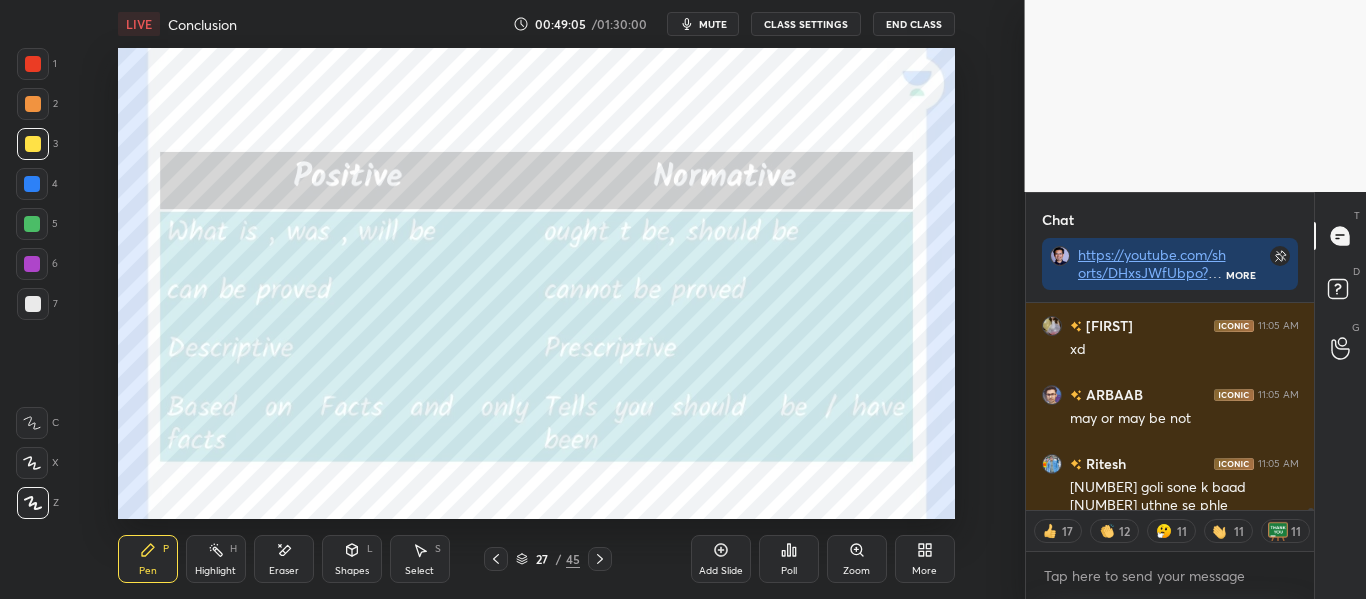 type on "x" 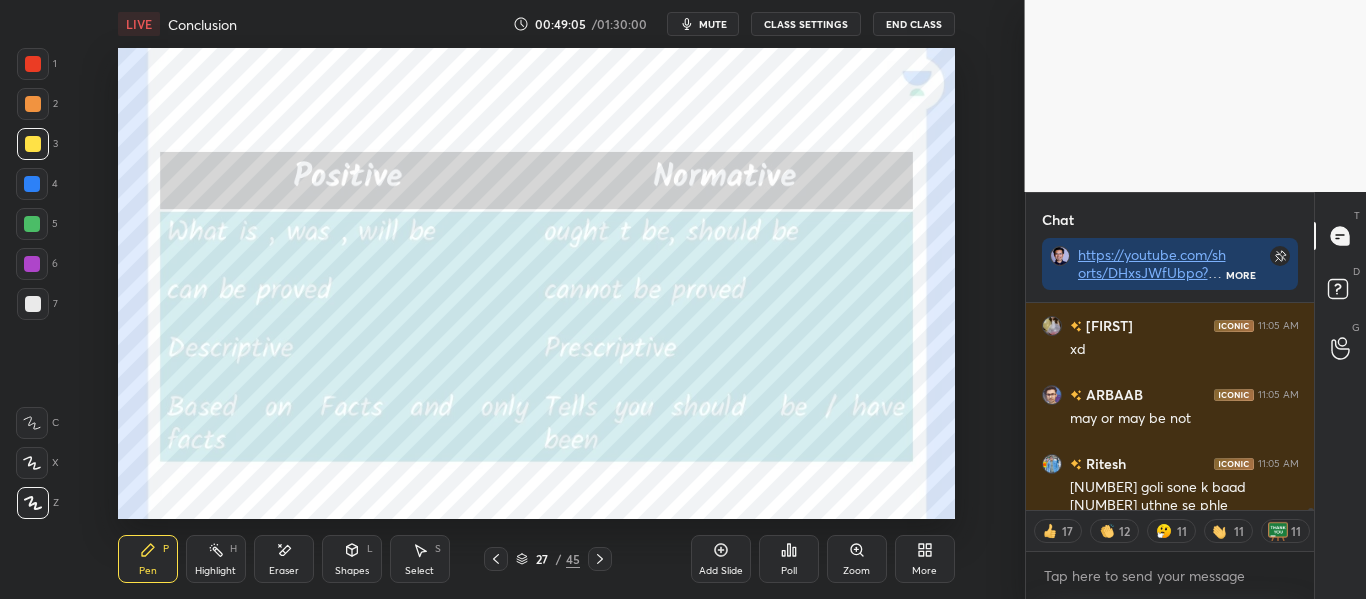 scroll, scrollTop: 7, scrollLeft: 7, axis: both 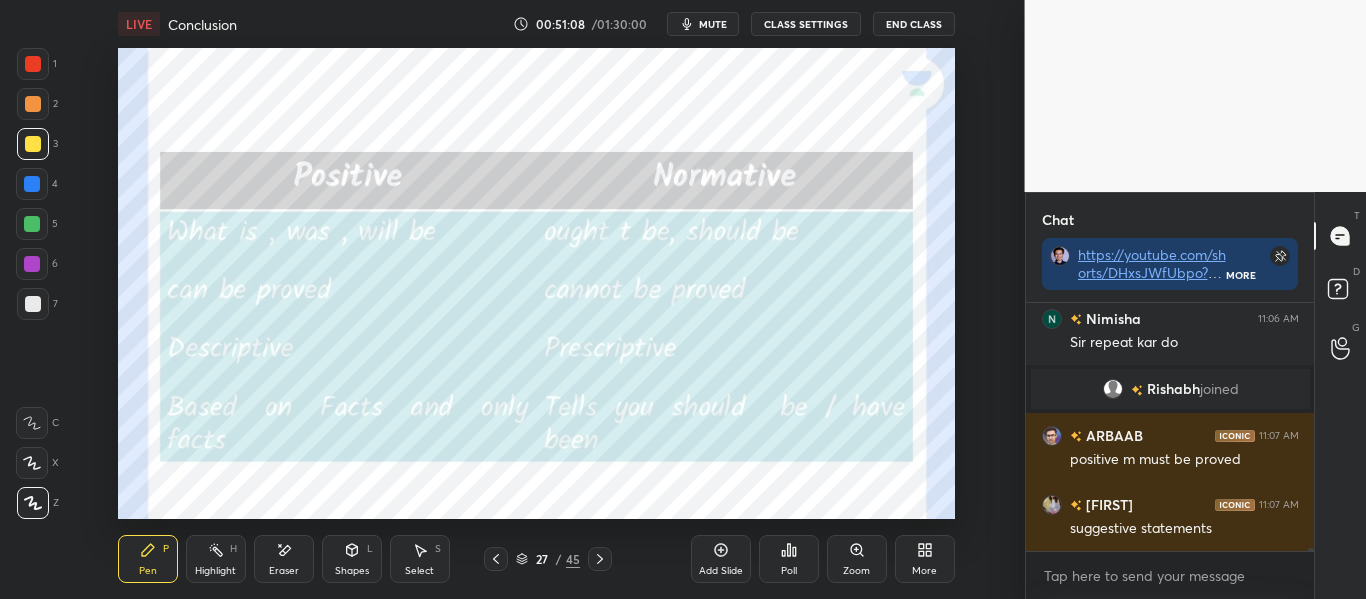 click 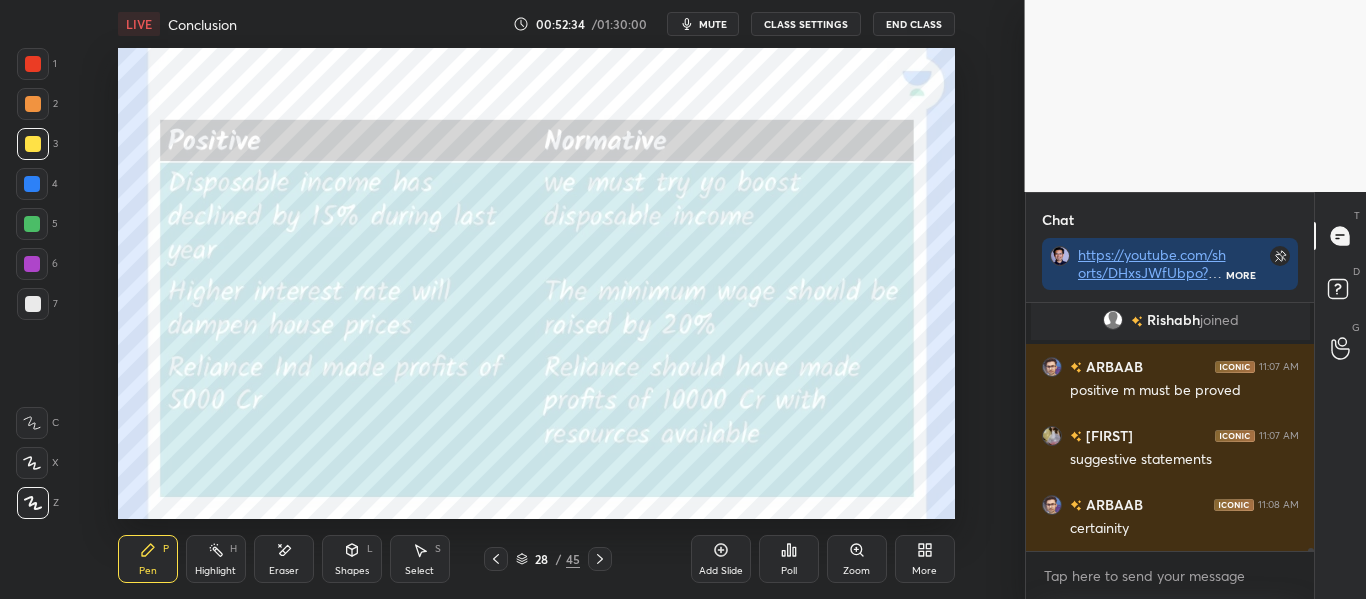 scroll, scrollTop: 23275, scrollLeft: 0, axis: vertical 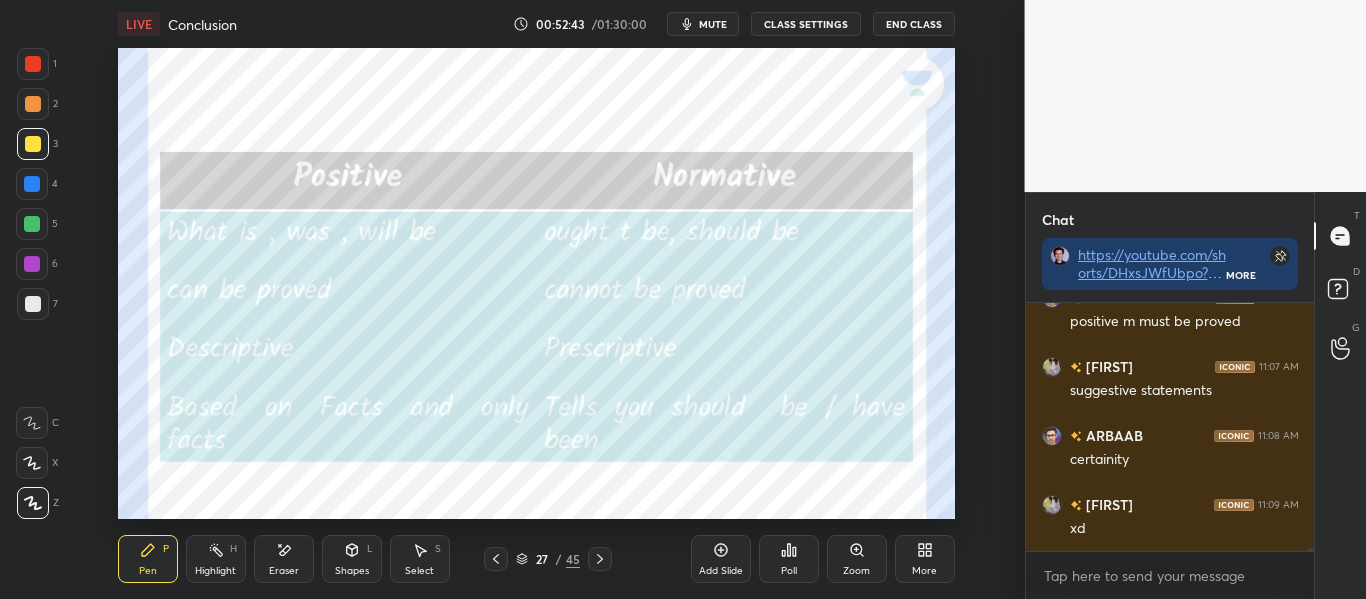 click at bounding box center [33, 64] 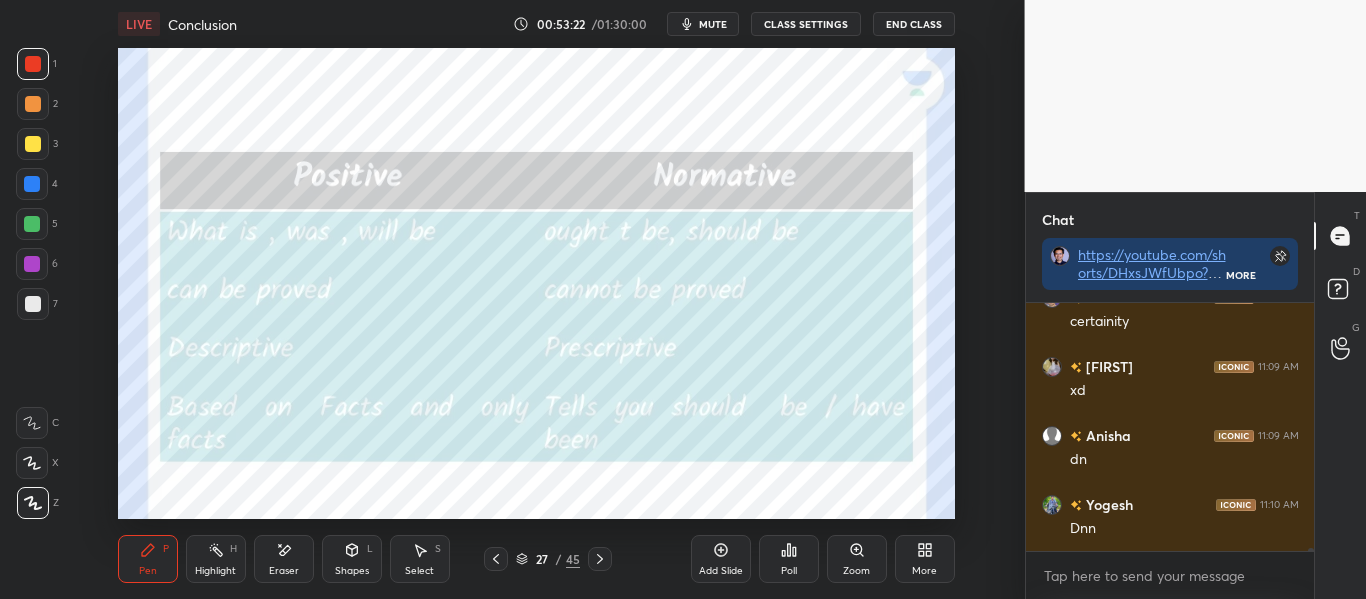 scroll, scrollTop: 23482, scrollLeft: 0, axis: vertical 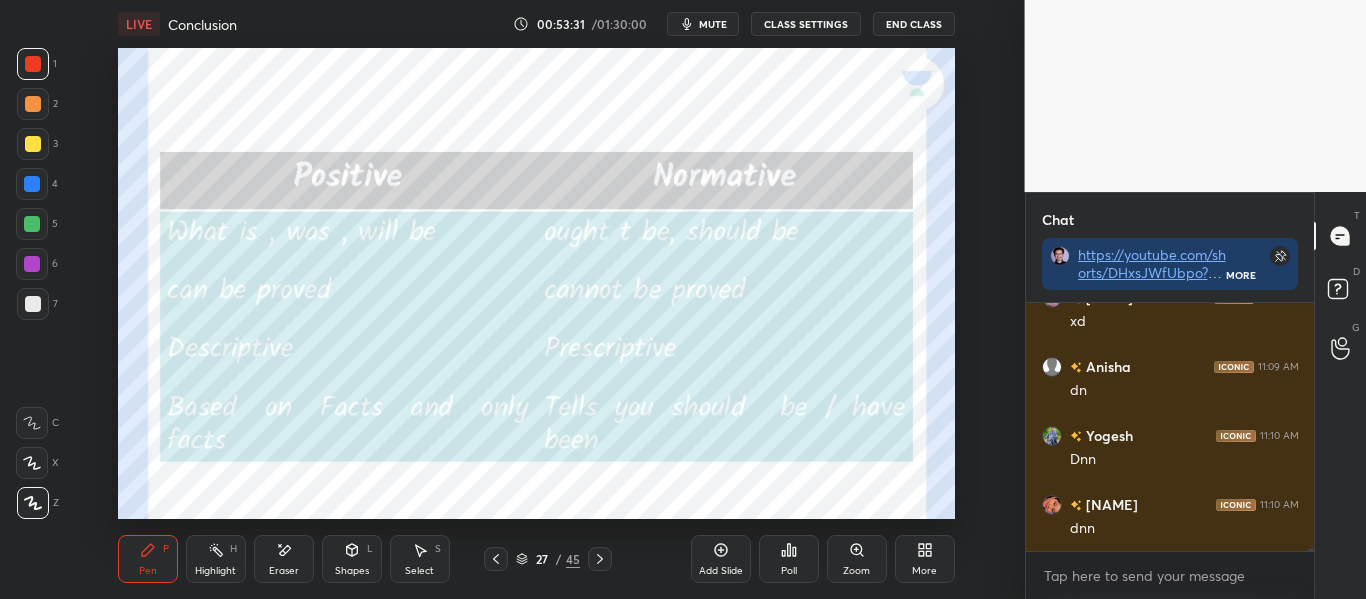 click on "LIVE Conclusion 00:53:31 /  01:30:00 mute CLASS SETTINGS End Class" at bounding box center [536, 24] 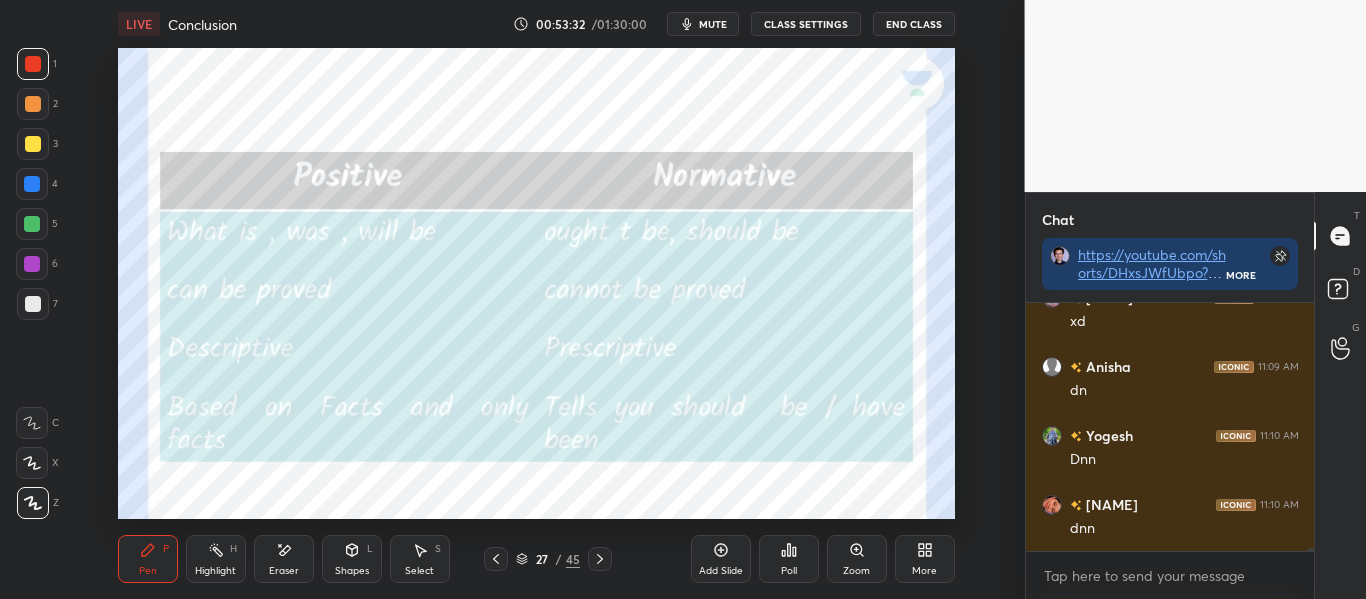 click on "mute" at bounding box center (713, 24) 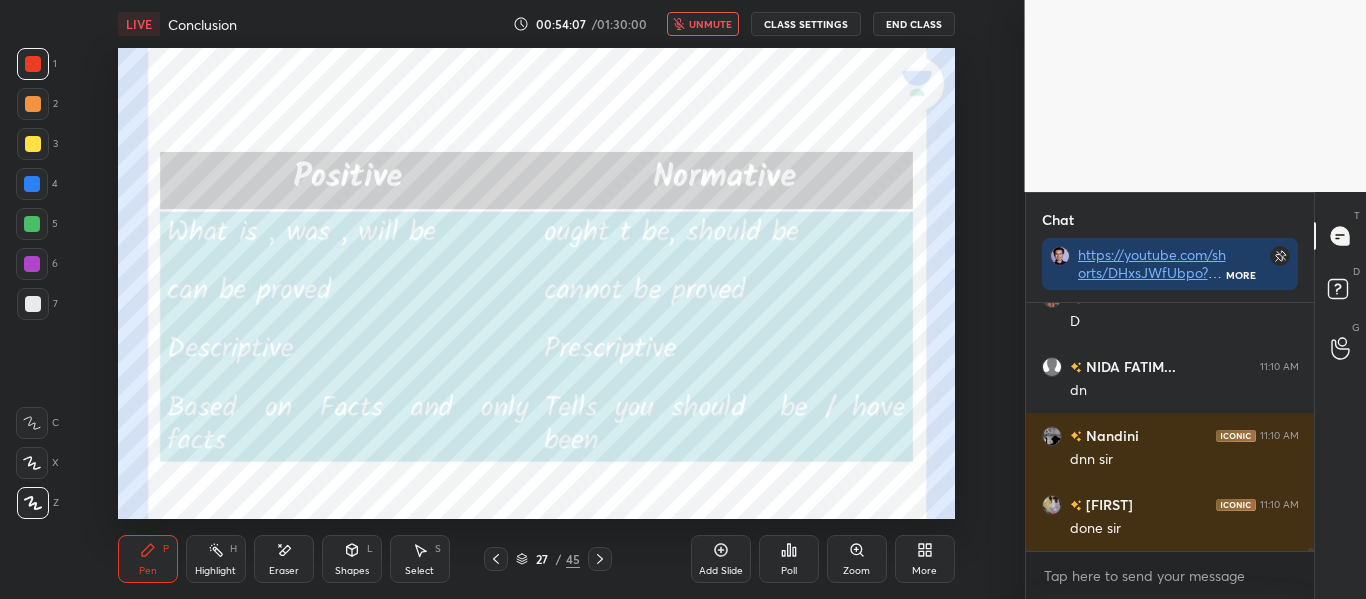 scroll, scrollTop: 23827, scrollLeft: 0, axis: vertical 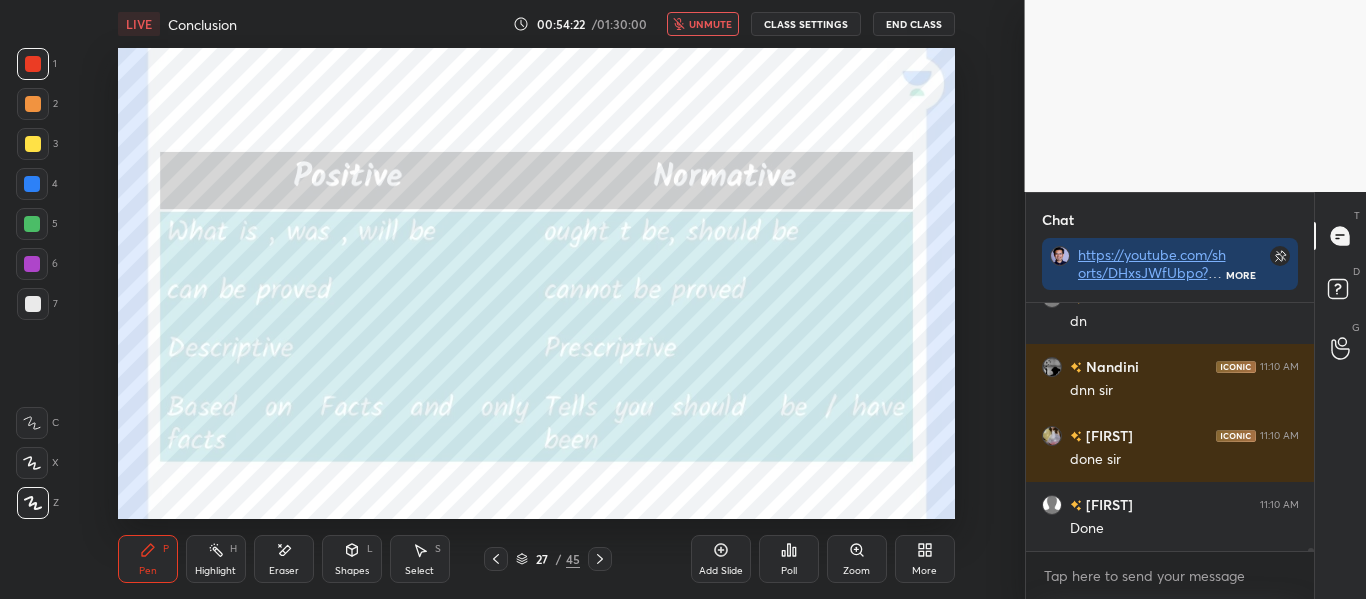 click on "unmute" at bounding box center [710, 24] 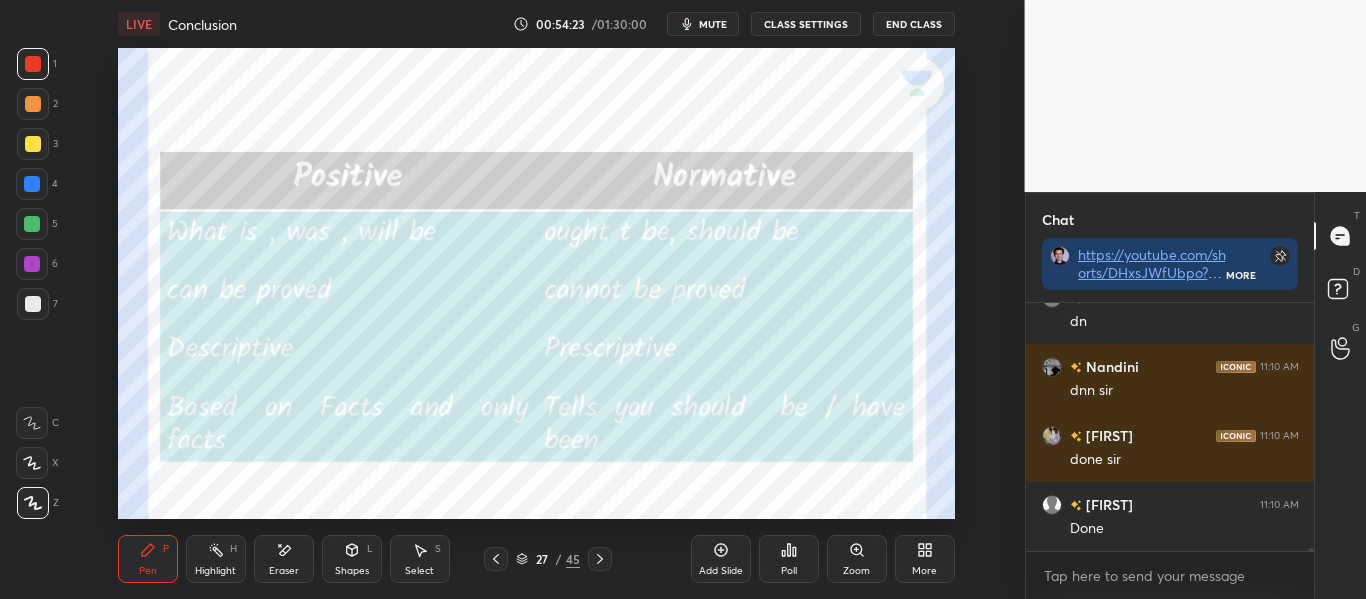 scroll, scrollTop: 23896, scrollLeft: 0, axis: vertical 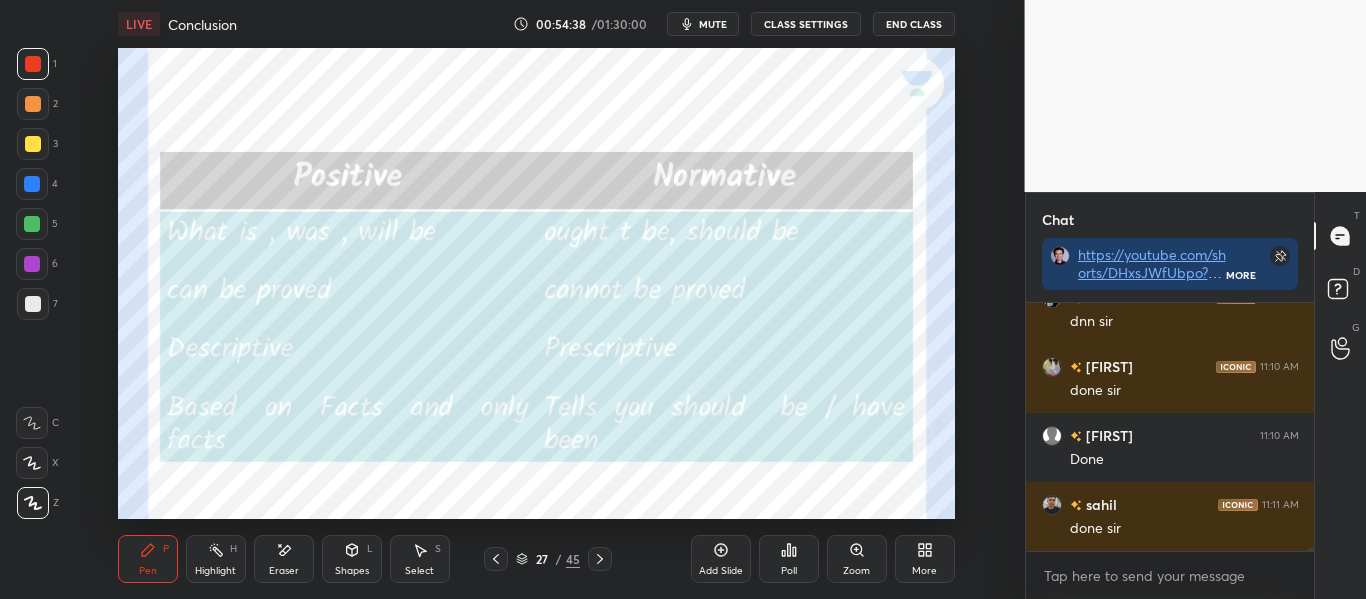 type 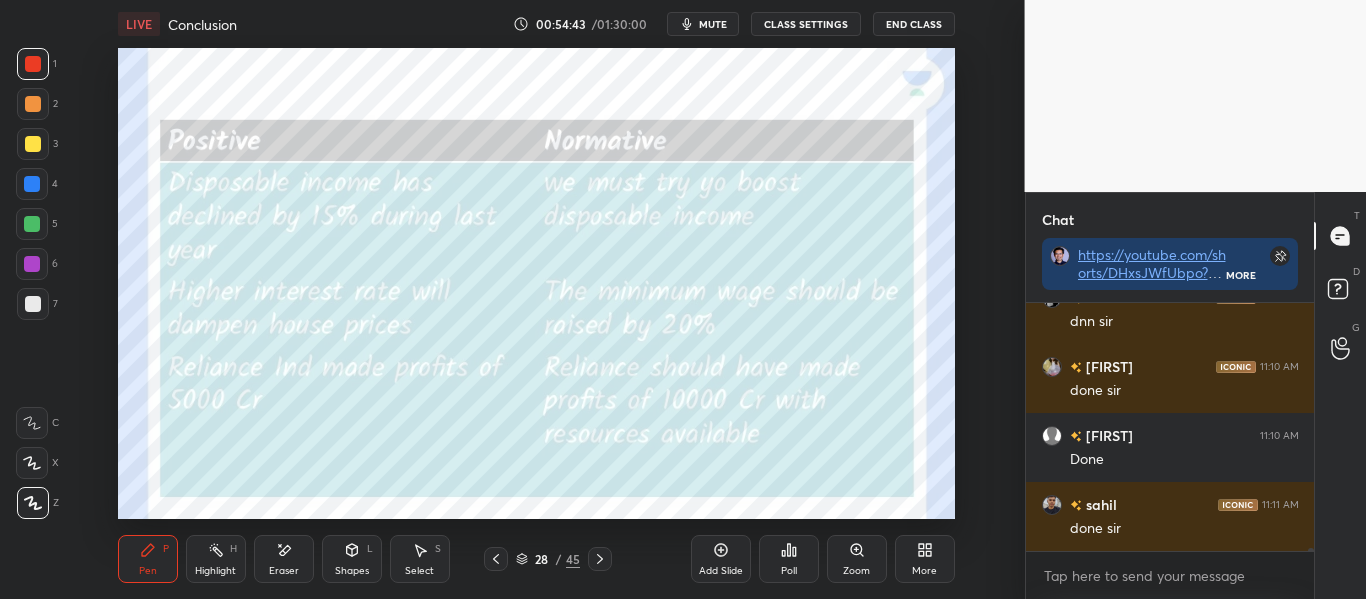 scroll, scrollTop: 23965, scrollLeft: 0, axis: vertical 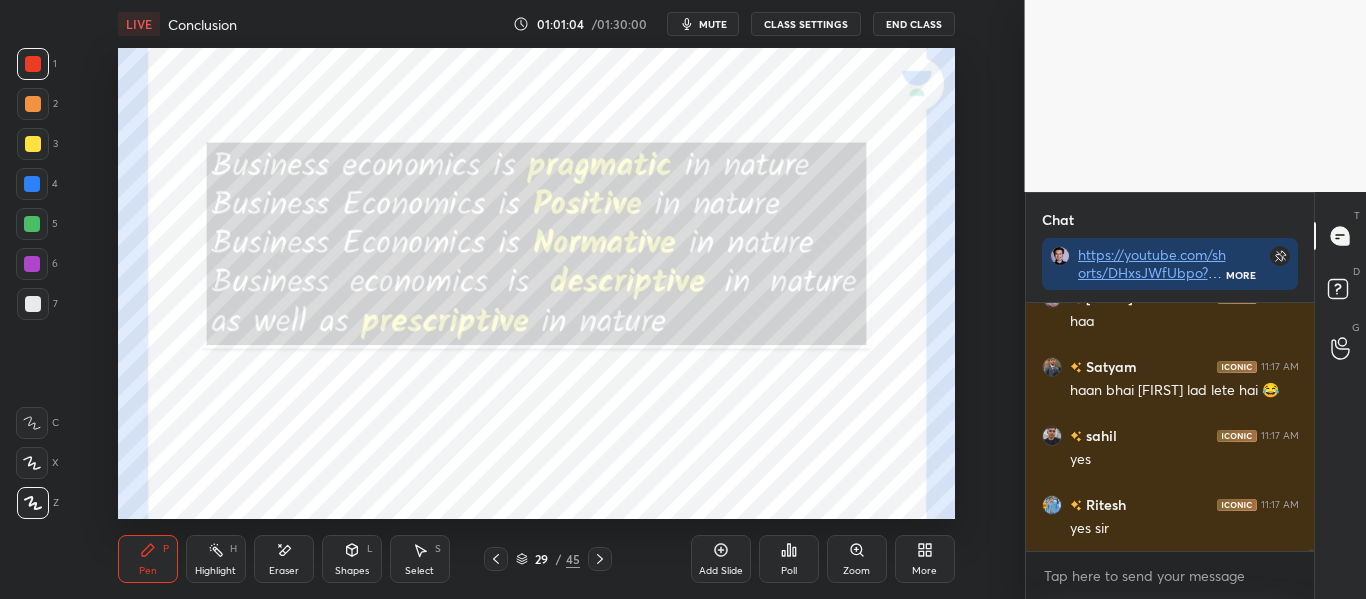 drag, startPoint x: 33, startPoint y: 54, endPoint x: 58, endPoint y: 57, distance: 25.179358 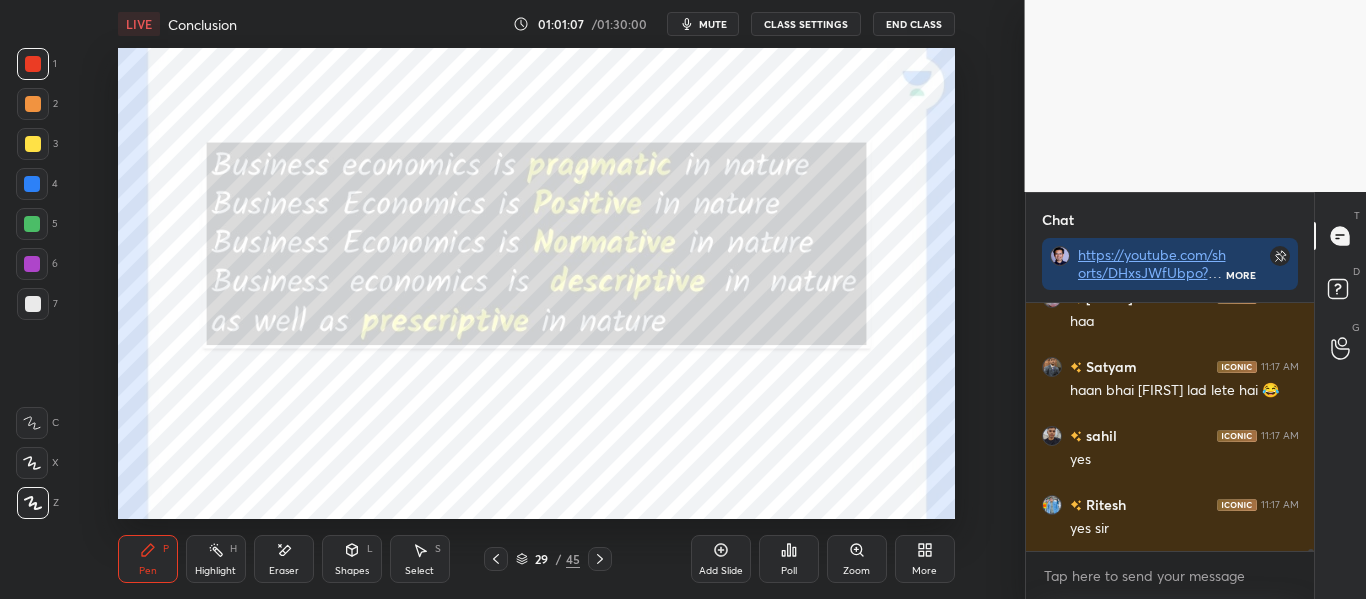 scroll, scrollTop: 26472, scrollLeft: 0, axis: vertical 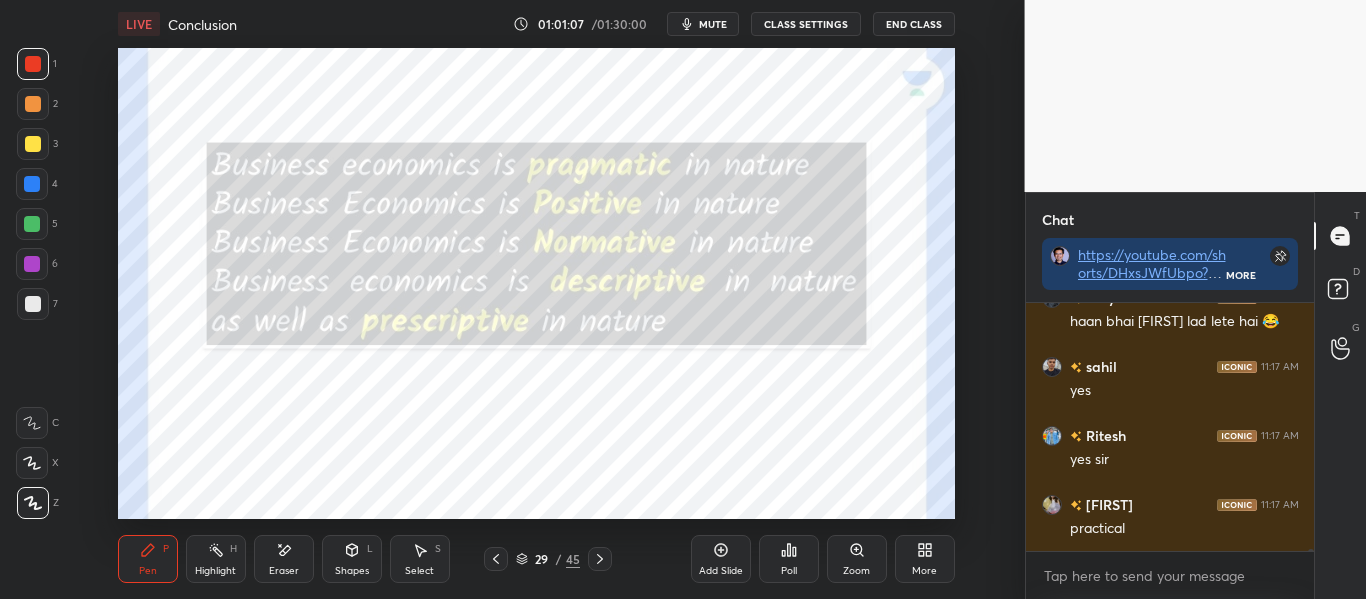 drag, startPoint x: 282, startPoint y: 572, endPoint x: 289, endPoint y: 564, distance: 10.630146 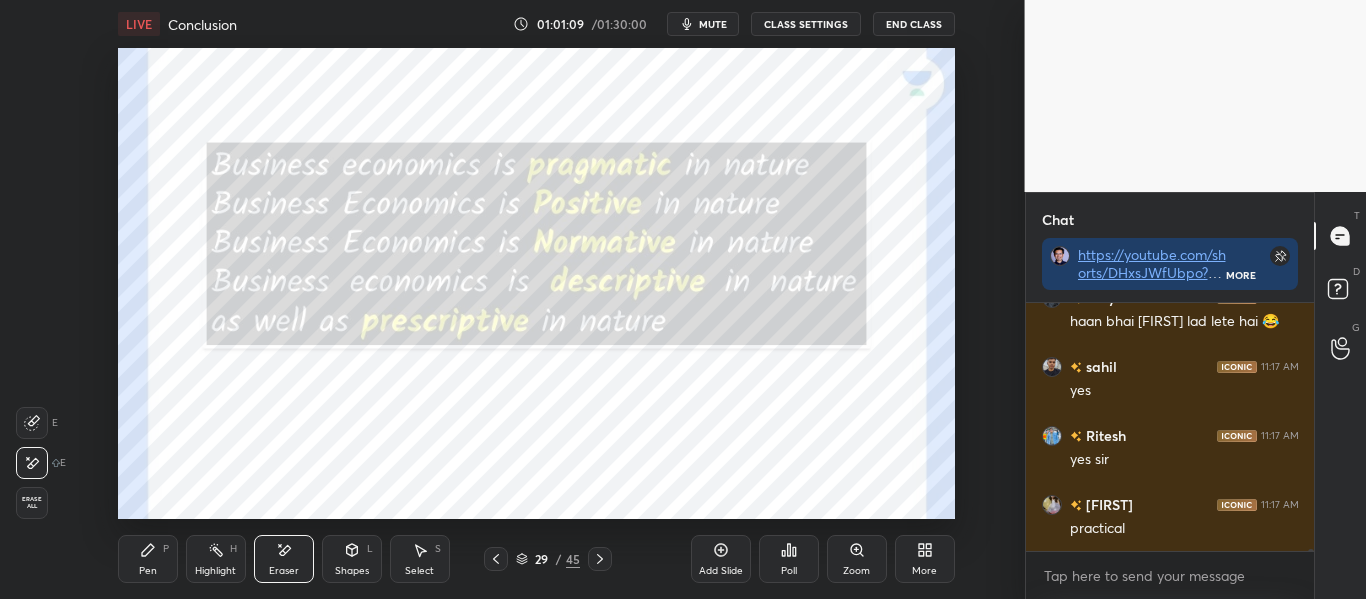 click on "Pen P" at bounding box center [148, 559] 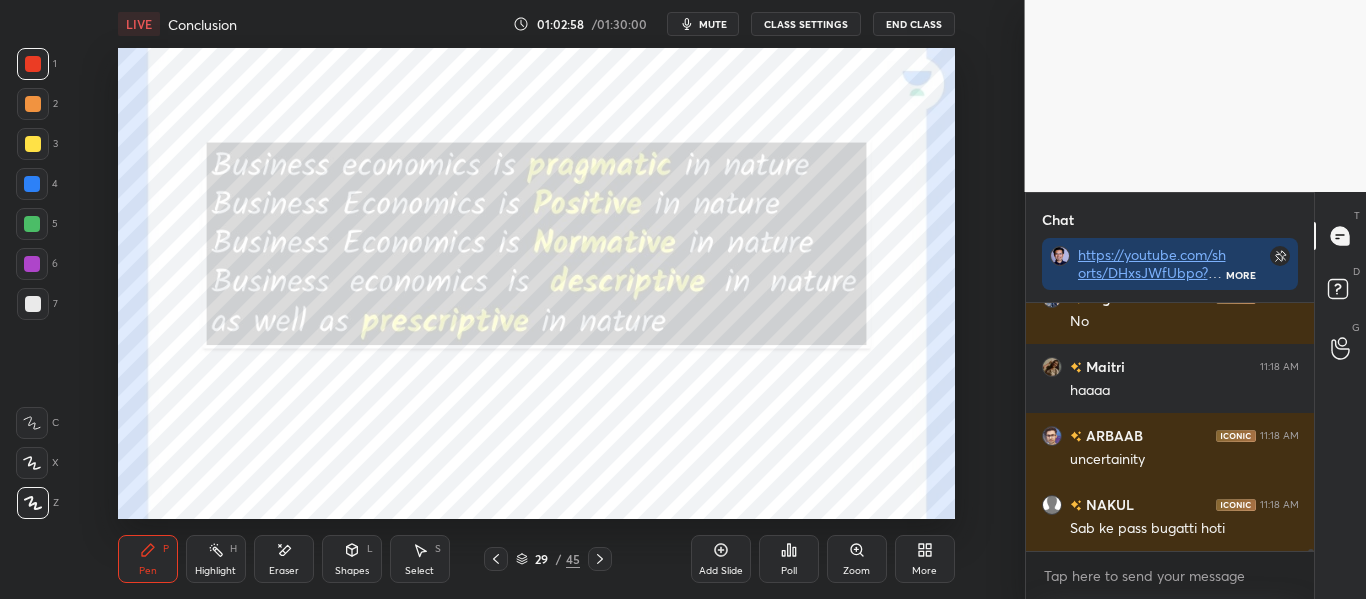 scroll, scrollTop: 27180, scrollLeft: 0, axis: vertical 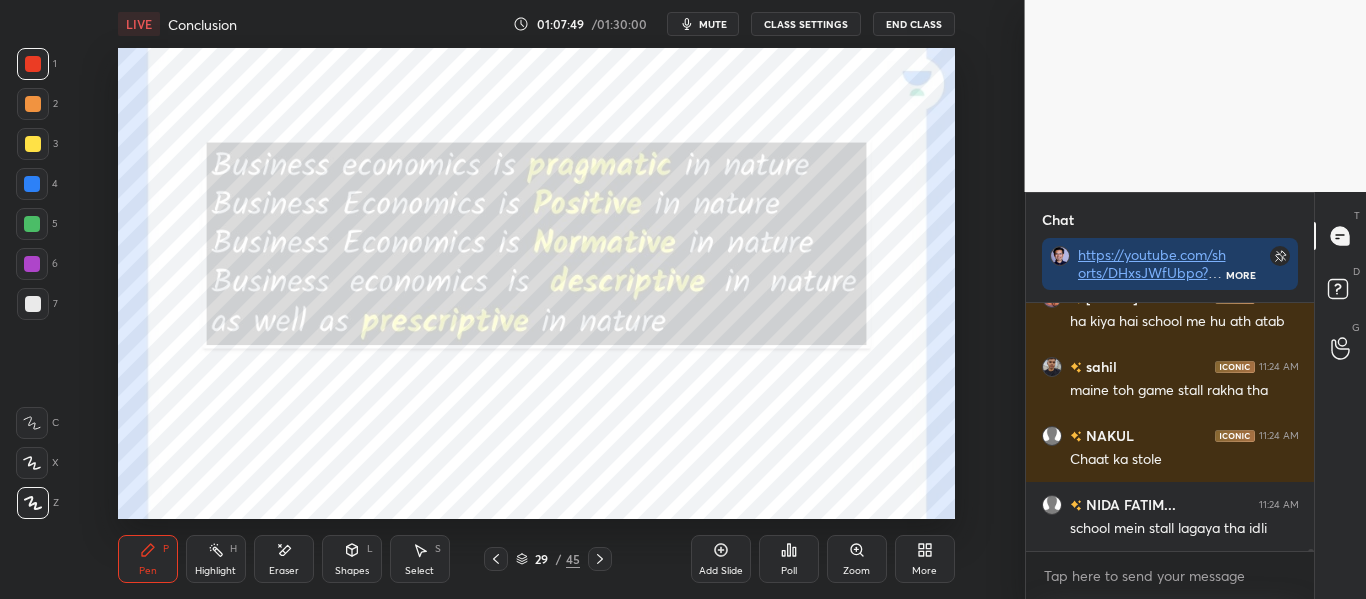click on "Add Slide" at bounding box center (721, 559) 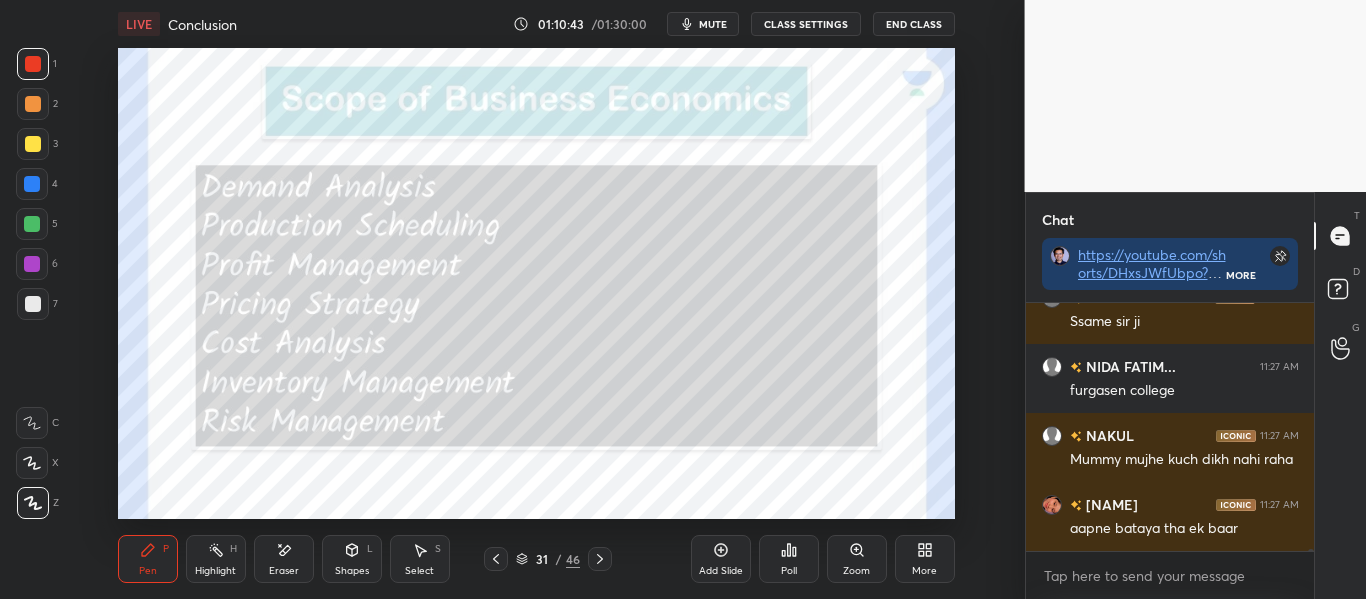 scroll, scrollTop: 30689, scrollLeft: 0, axis: vertical 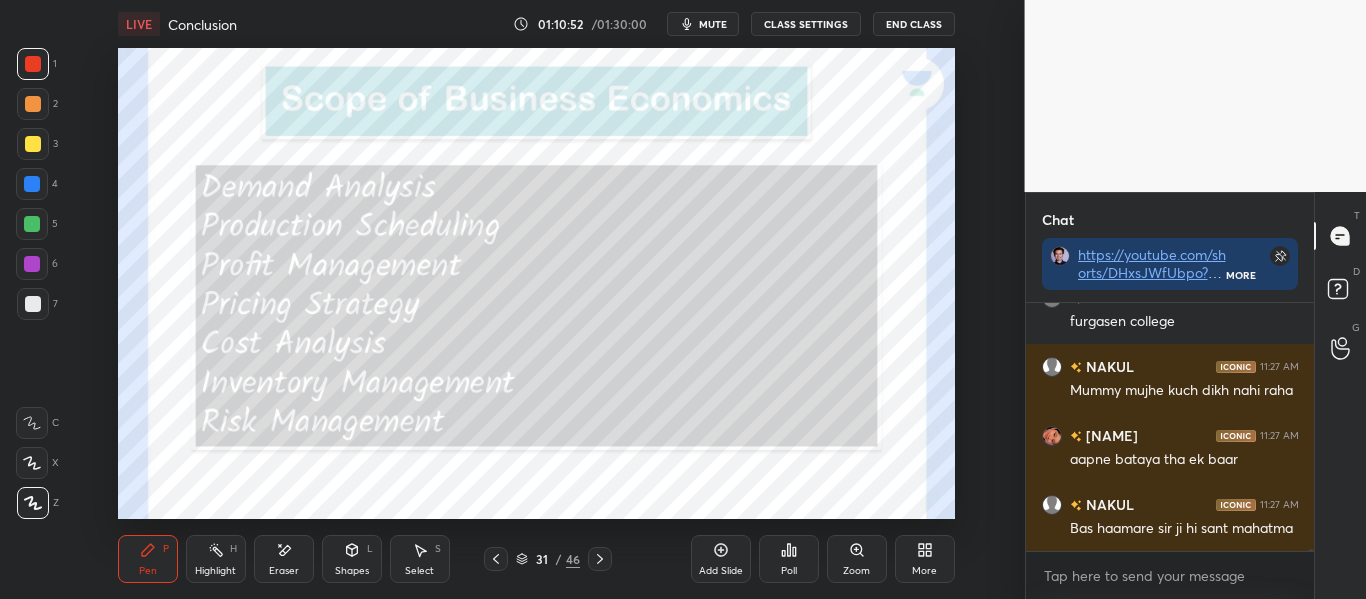 drag, startPoint x: 30, startPoint y: 82, endPoint x: 31, endPoint y: 95, distance: 13.038404 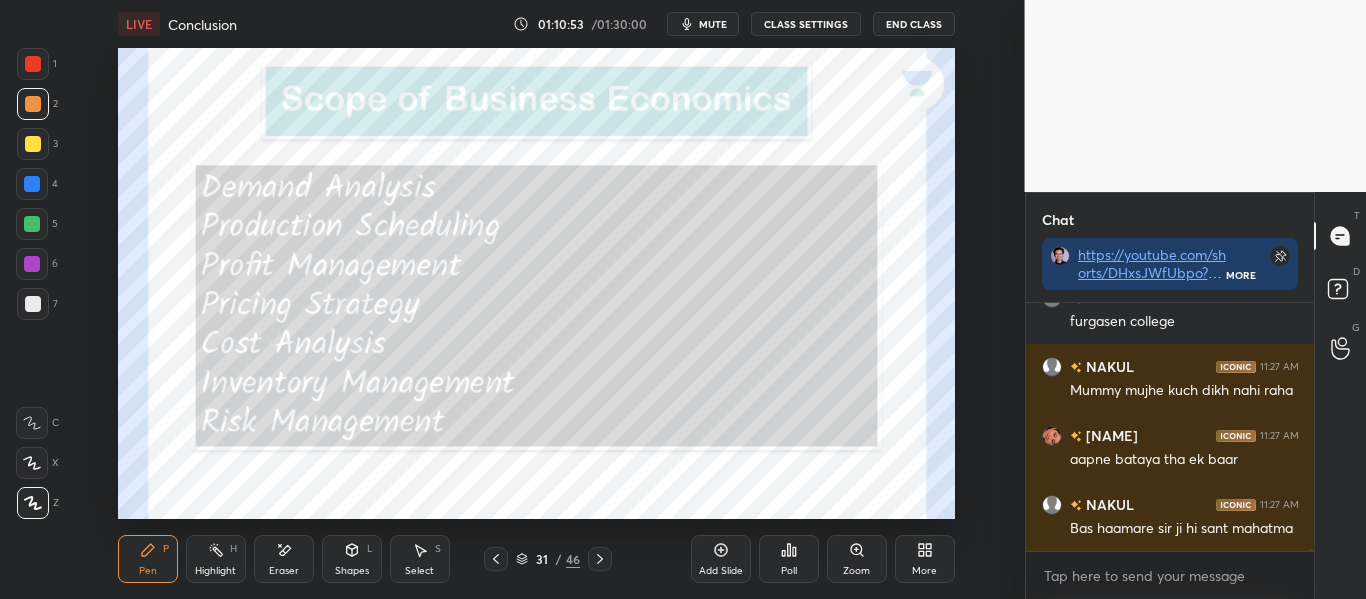 click on "2" at bounding box center [37, 108] 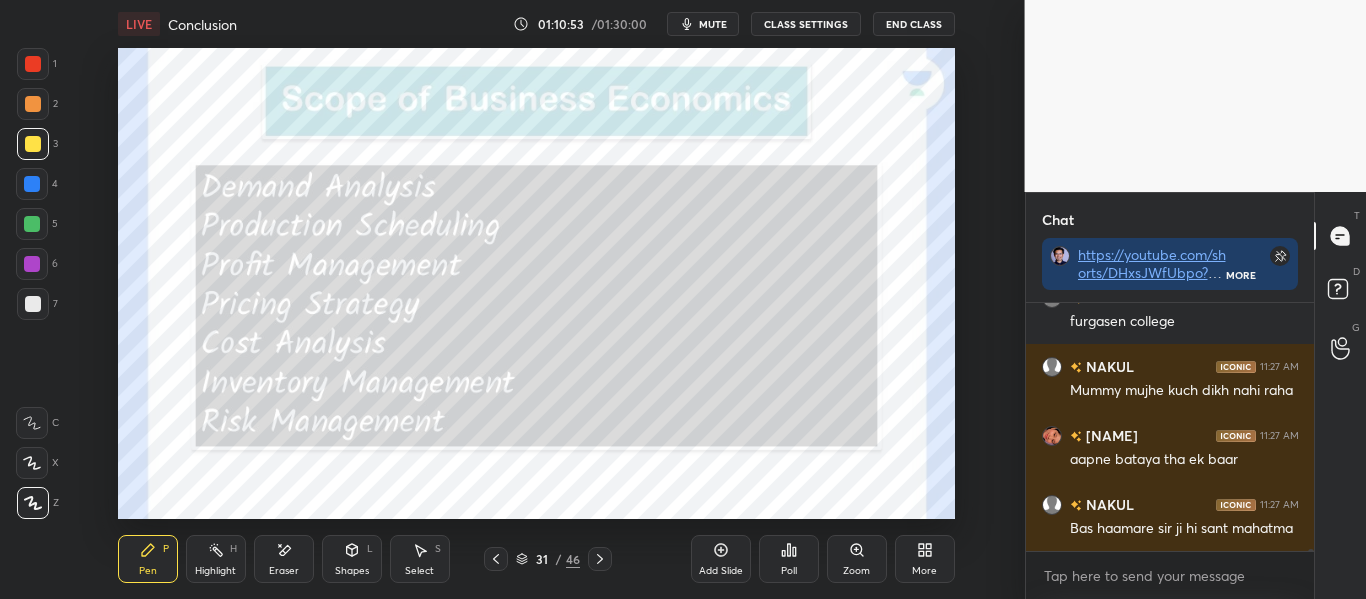 click at bounding box center (32, 184) 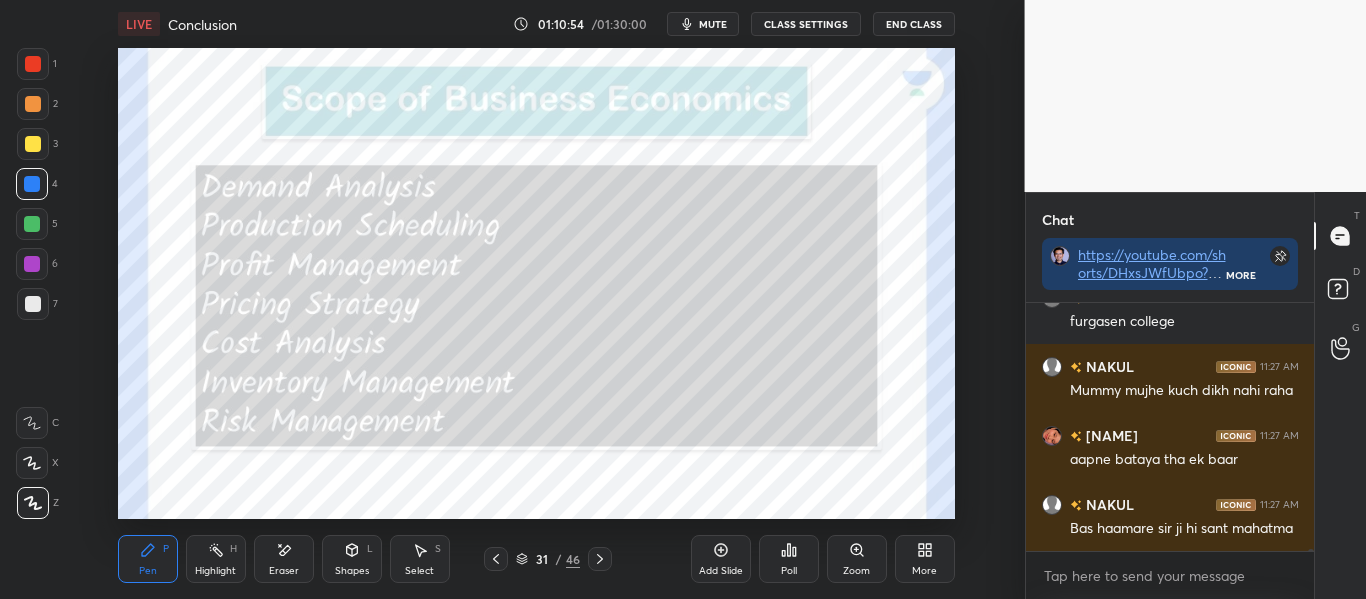 drag, startPoint x: 25, startPoint y: 216, endPoint x: 26, endPoint y: 243, distance: 27.018513 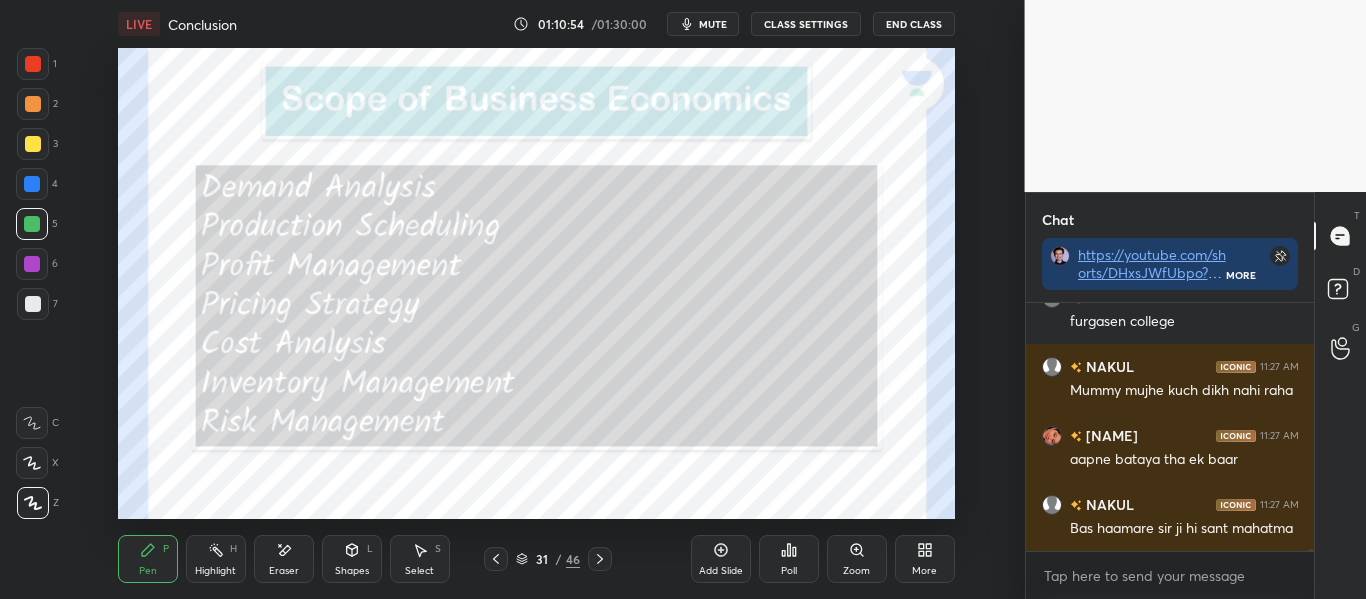 click at bounding box center (32, 264) 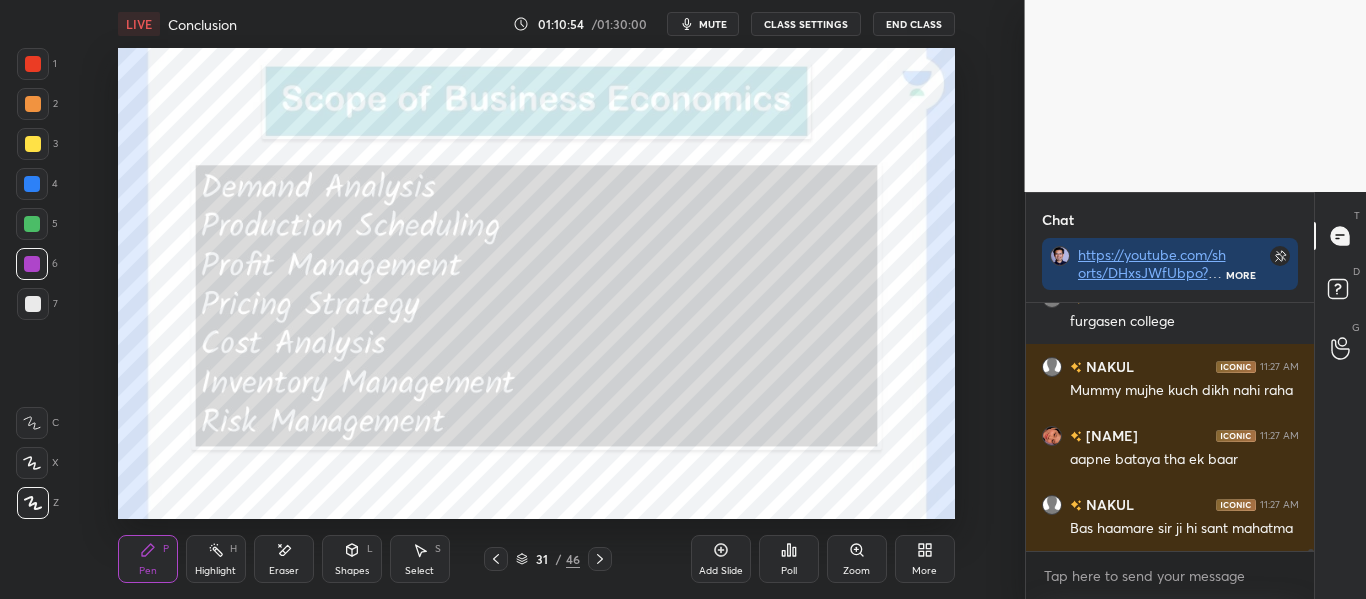 drag, startPoint x: 26, startPoint y: 298, endPoint x: 31, endPoint y: 311, distance: 13.928389 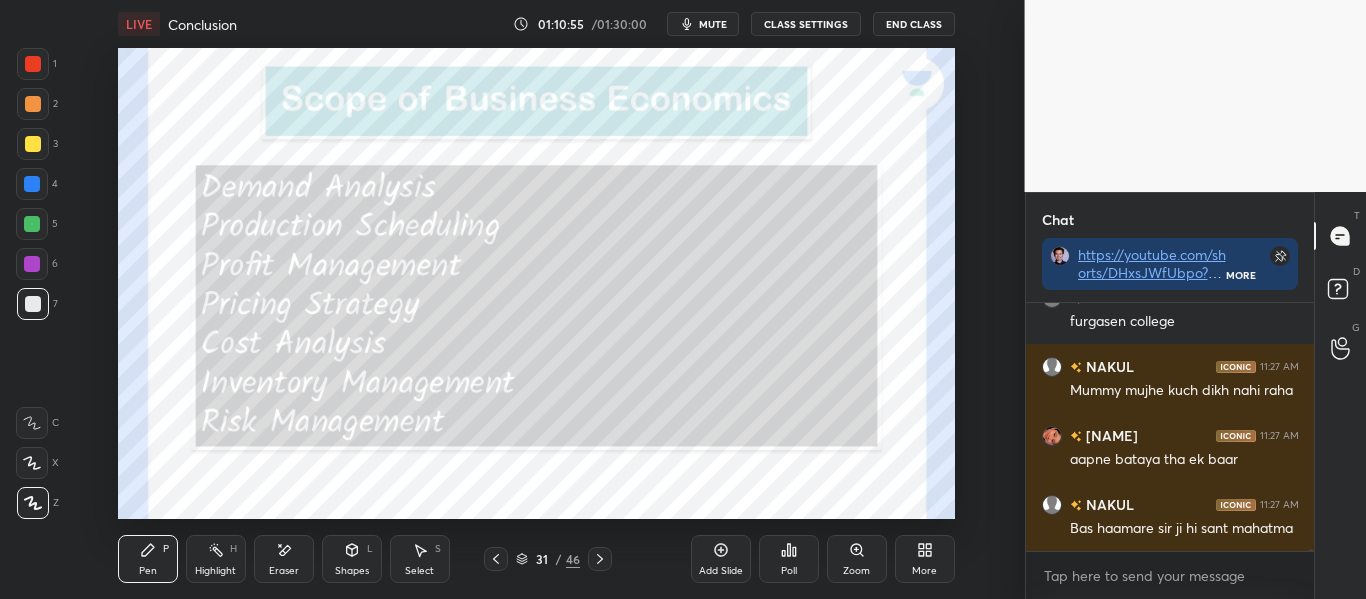 click at bounding box center [33, 104] 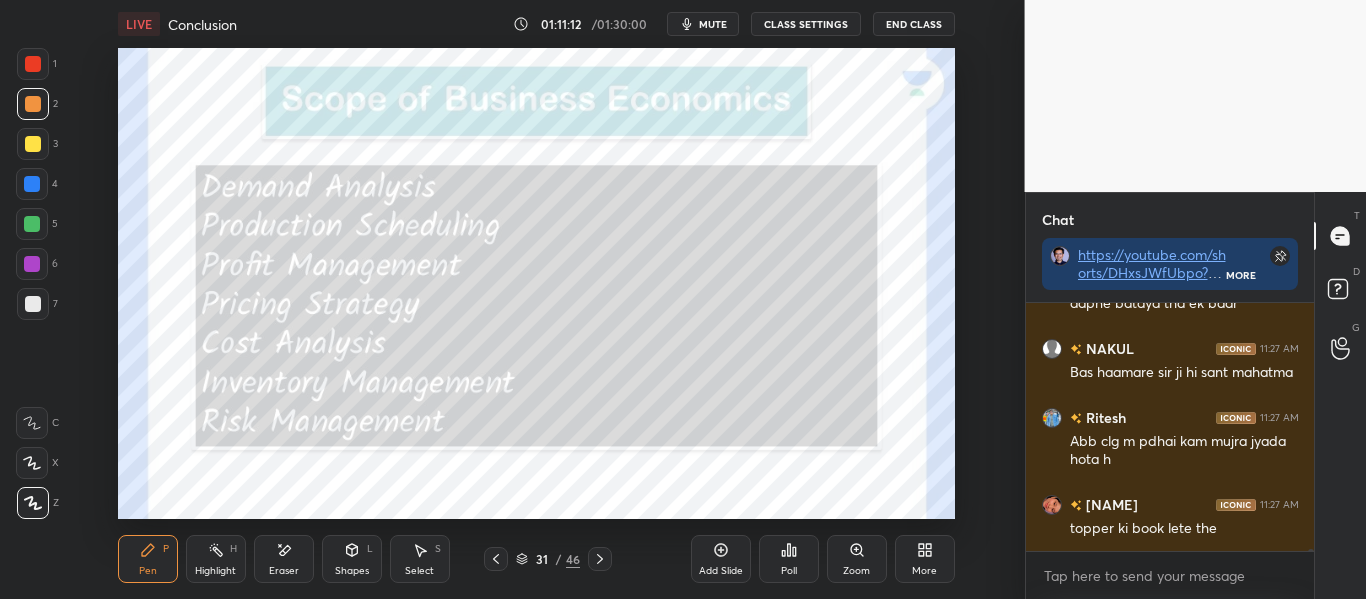 scroll, scrollTop: 30914, scrollLeft: 0, axis: vertical 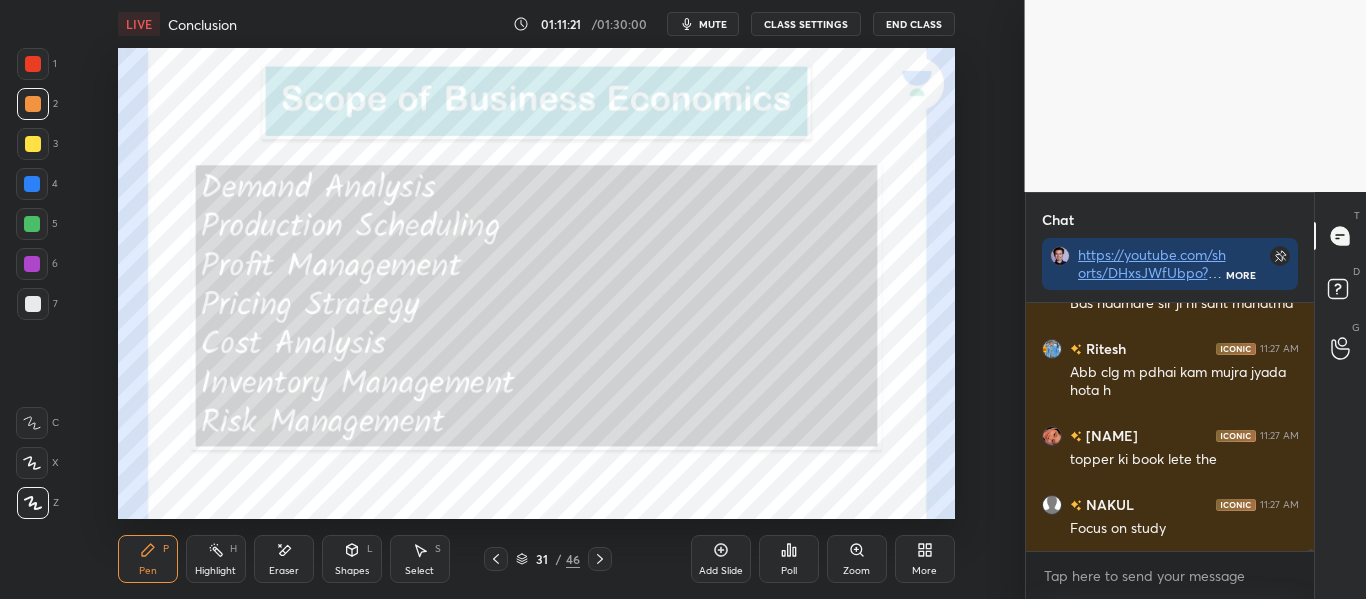 click 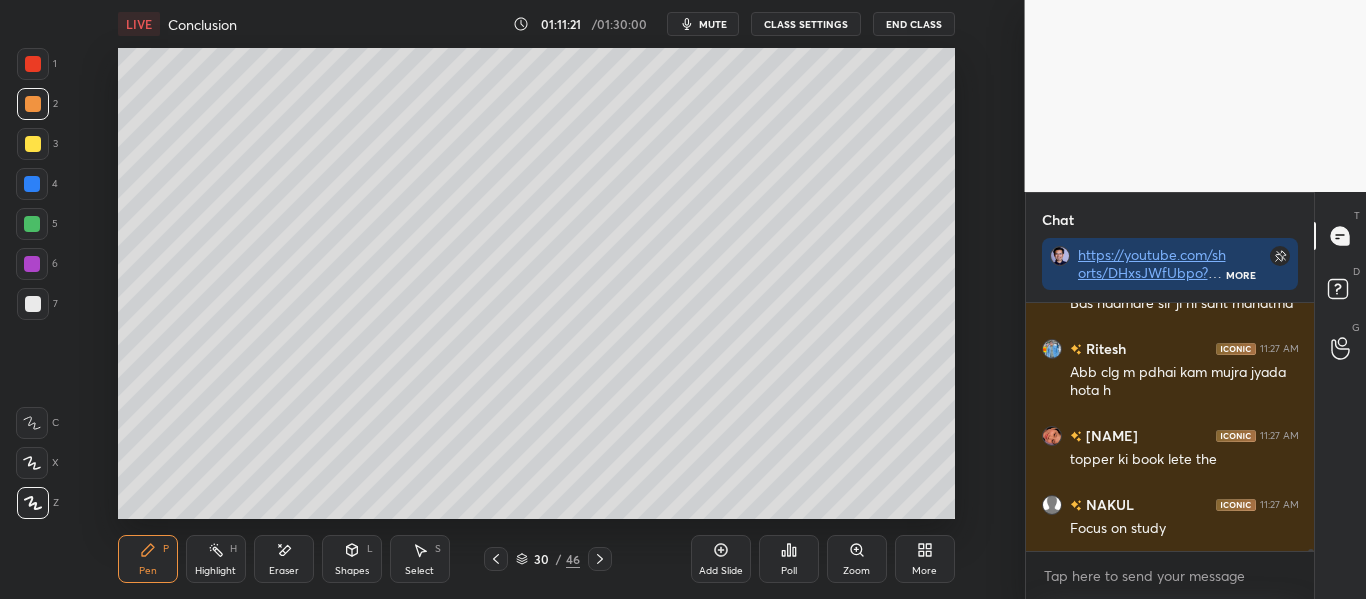 click 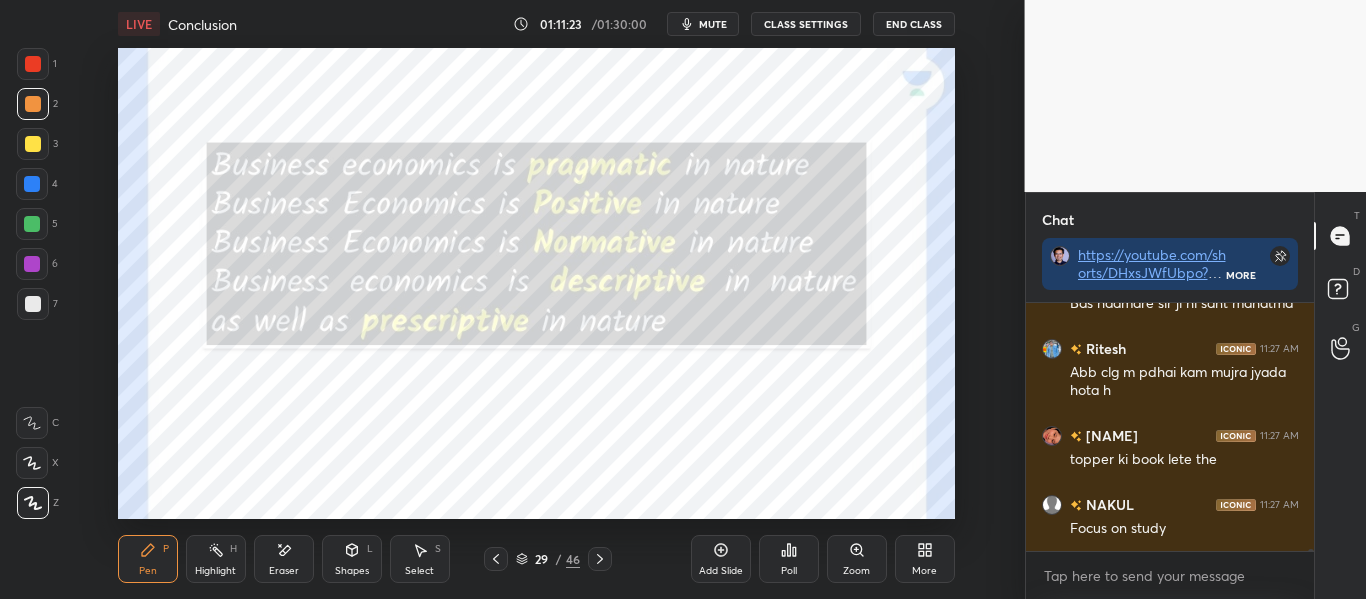 click 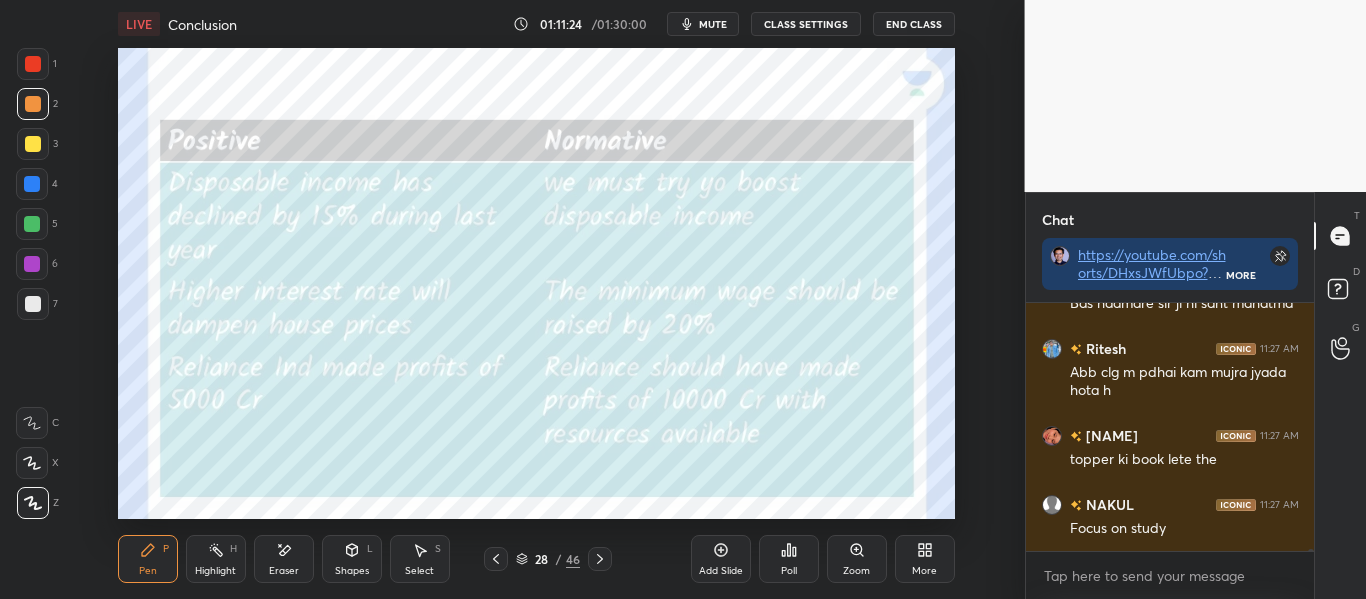 click 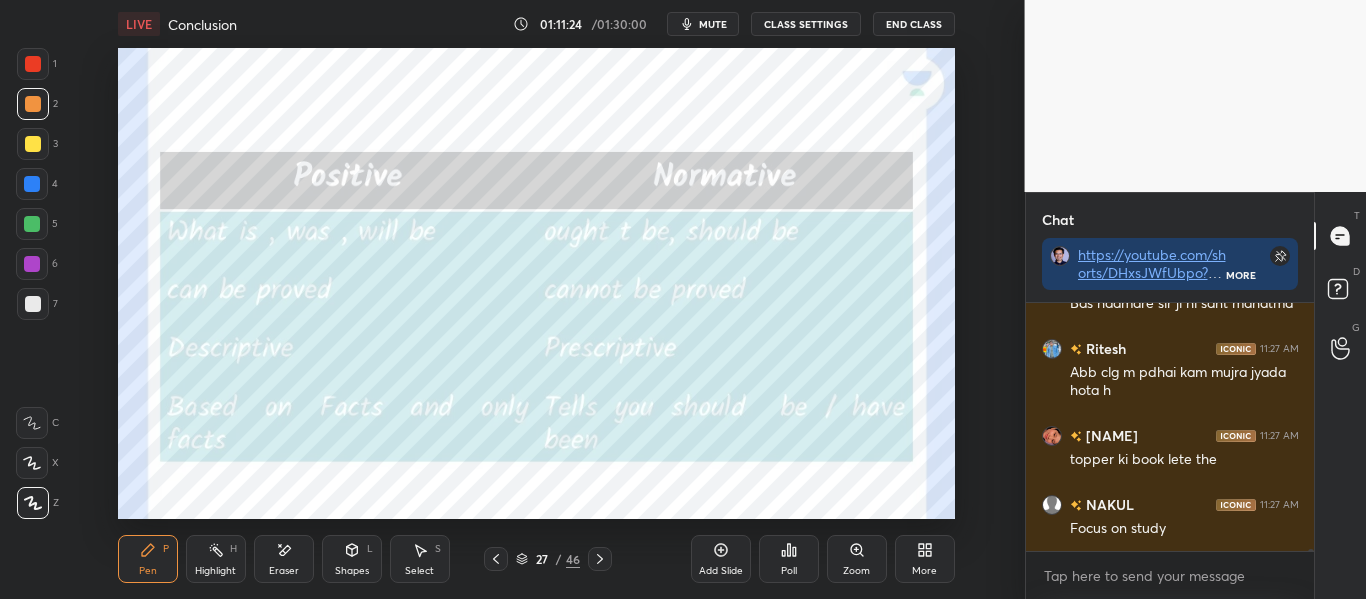 click 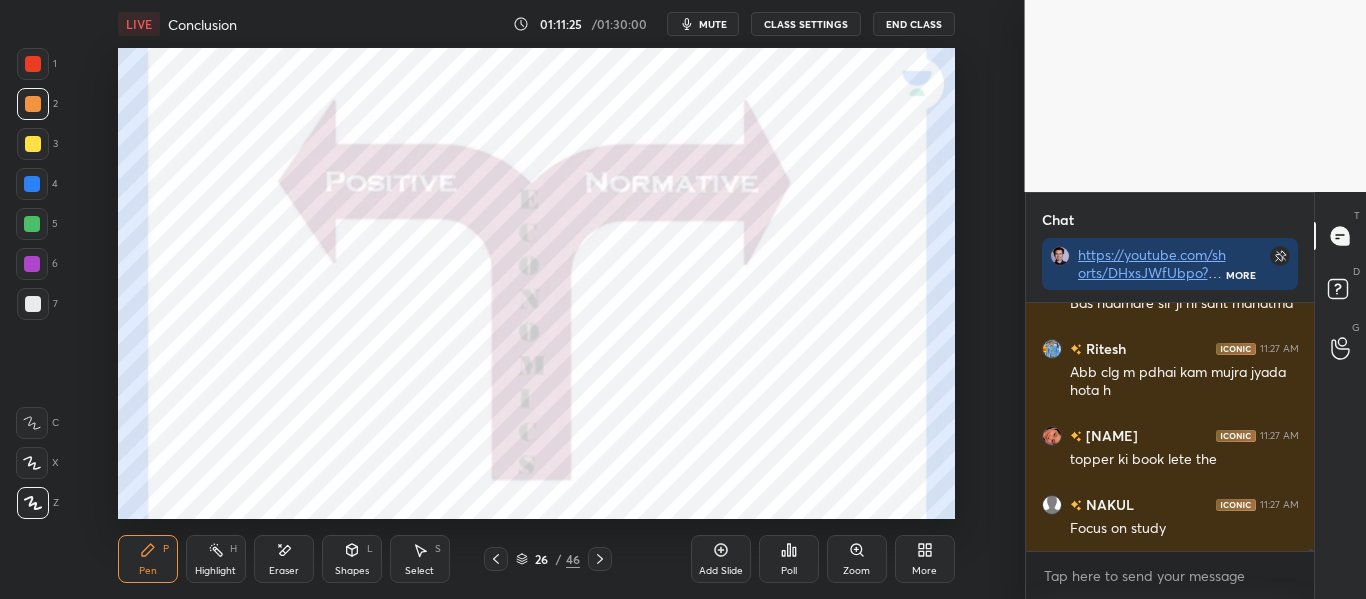 click 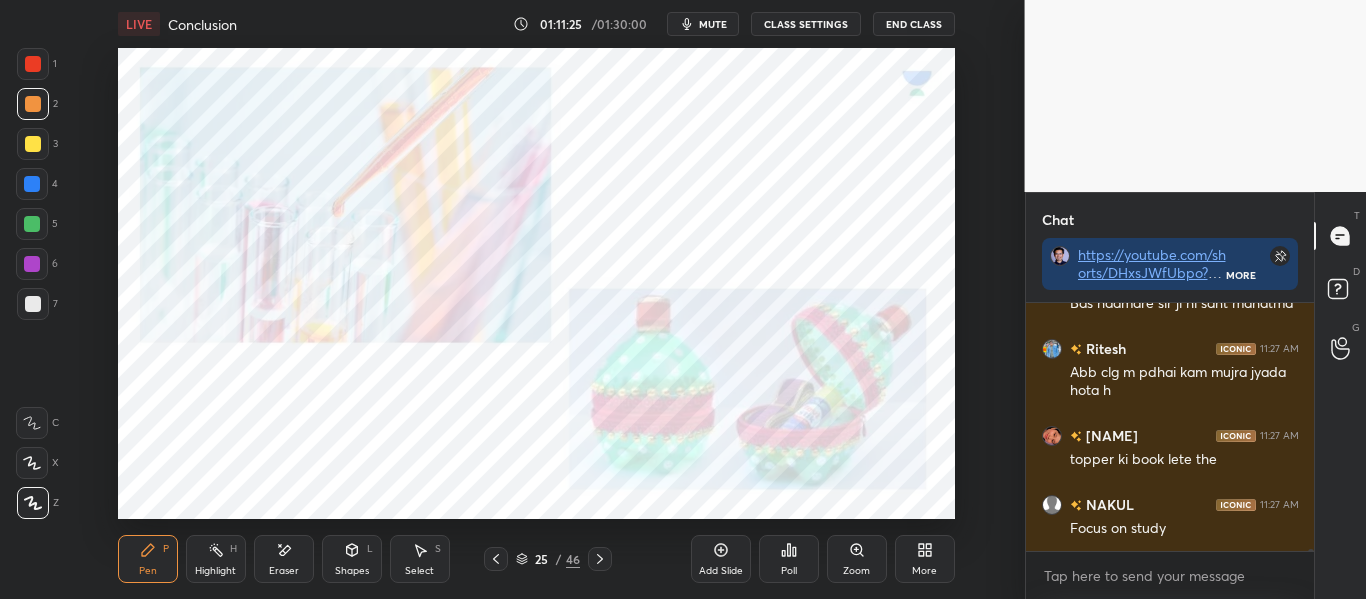 click at bounding box center [496, 559] 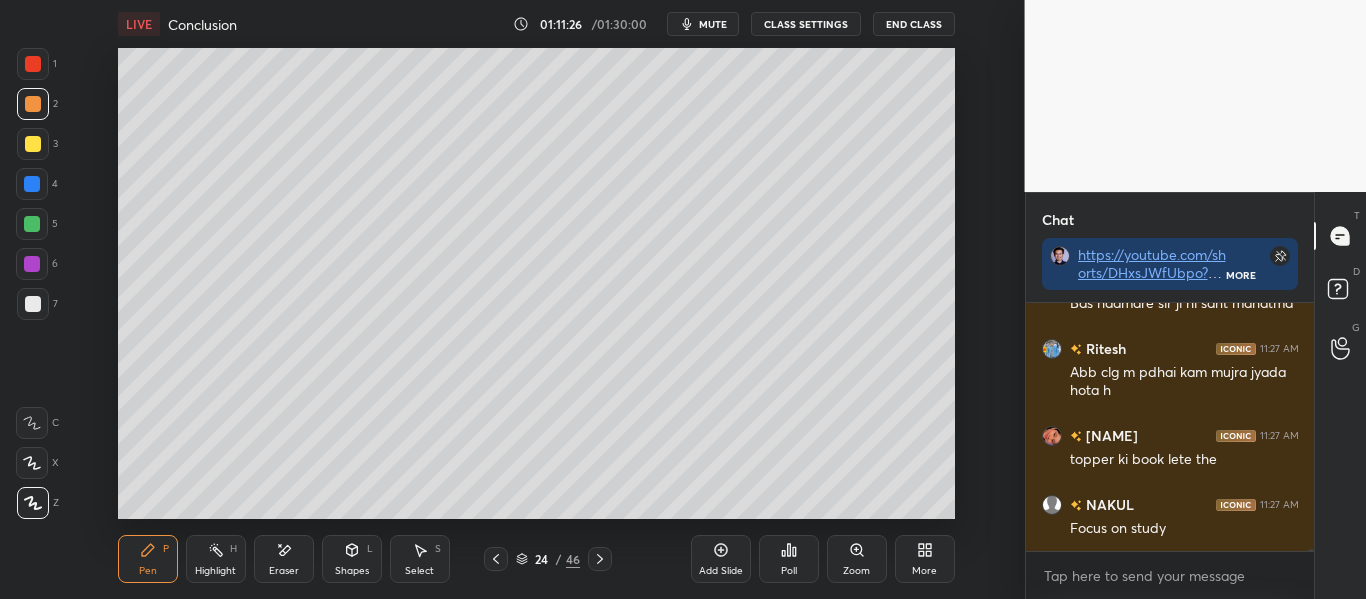 click 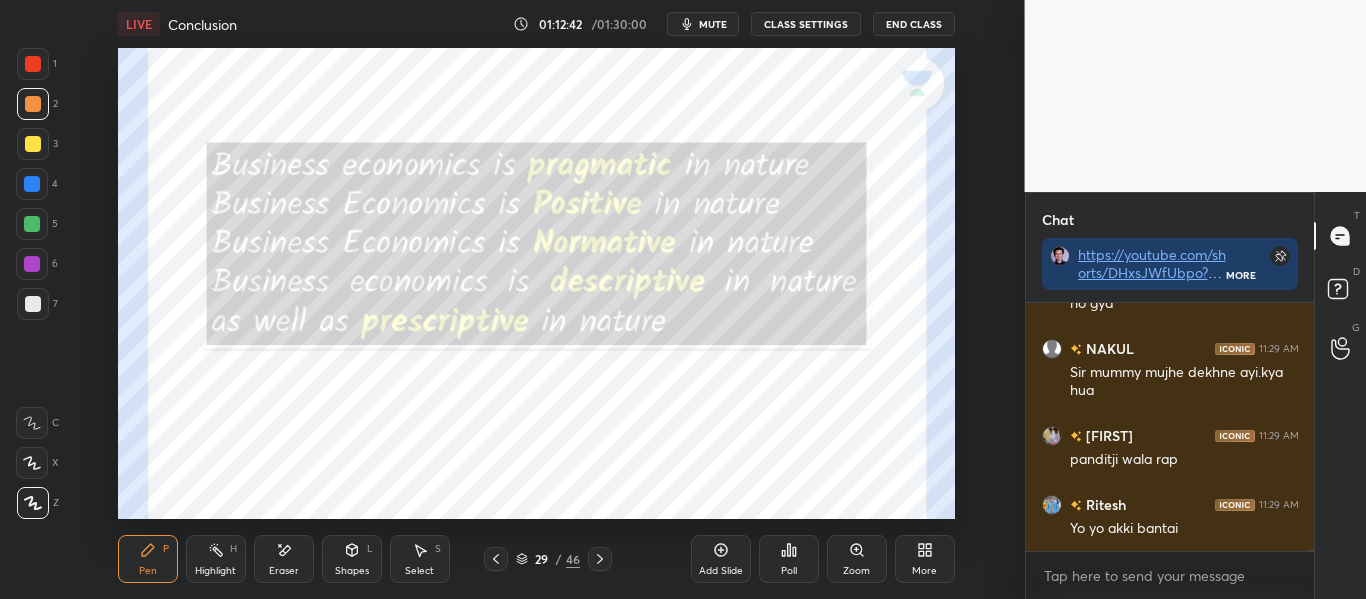scroll, scrollTop: 31325, scrollLeft: 0, axis: vertical 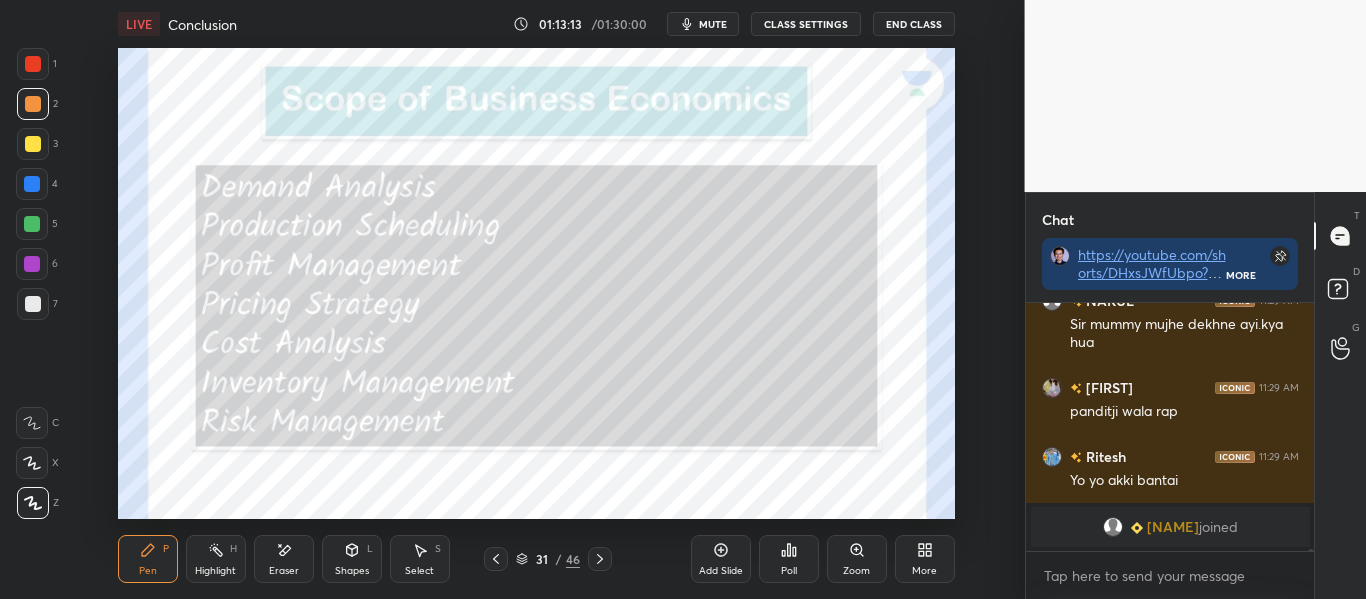 click at bounding box center (32, 463) 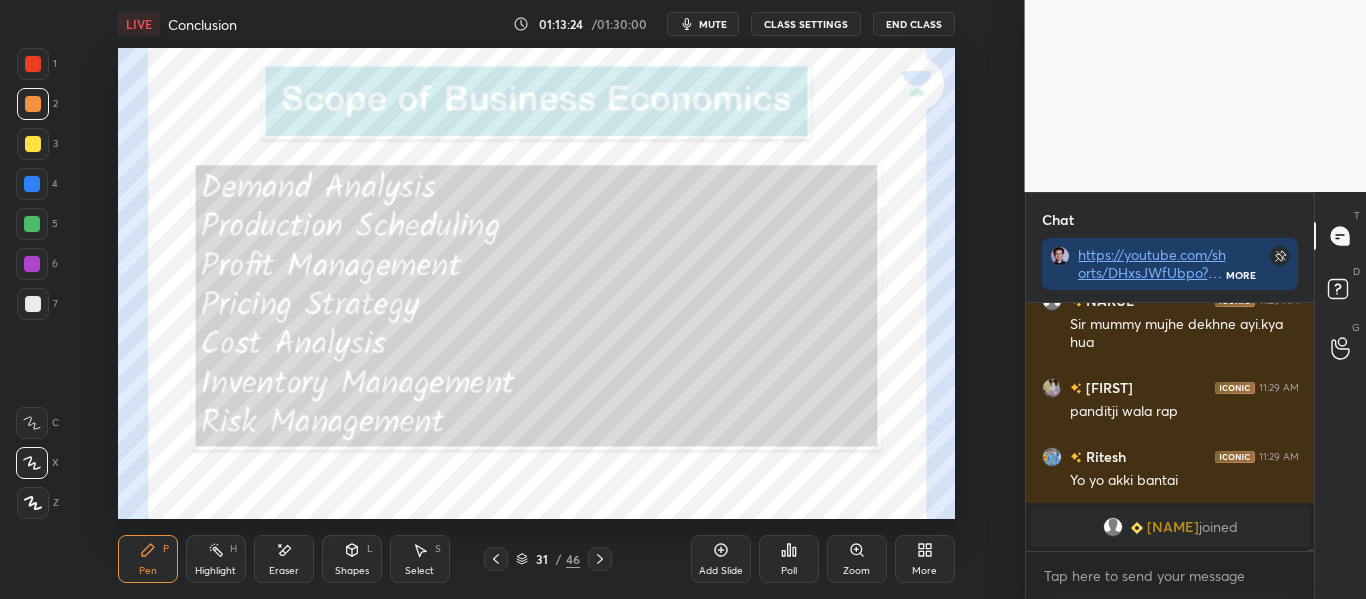 click on "Shapes L" at bounding box center (352, 559) 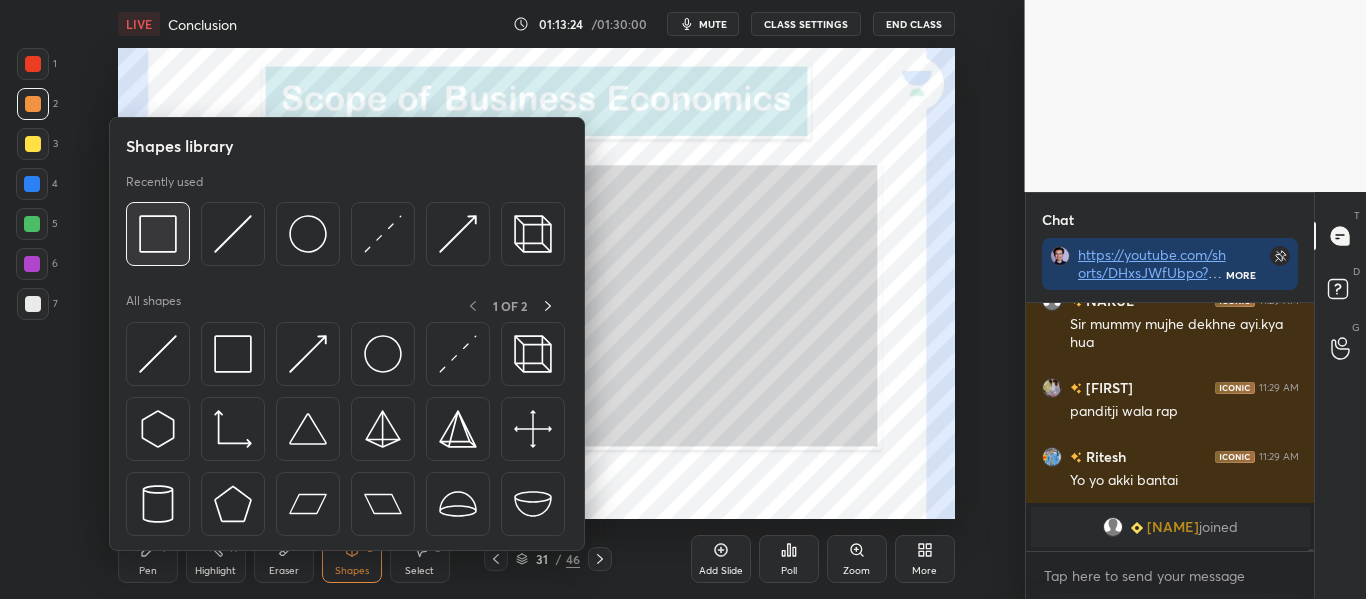 click at bounding box center (158, 234) 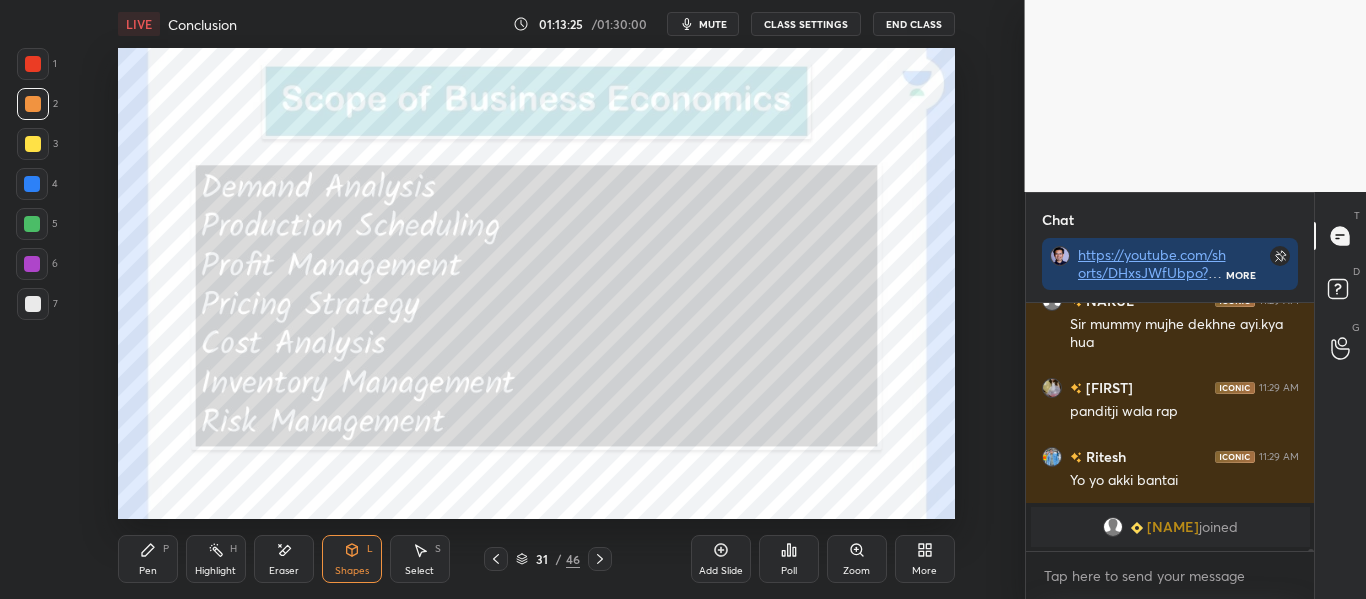 click at bounding box center [33, 64] 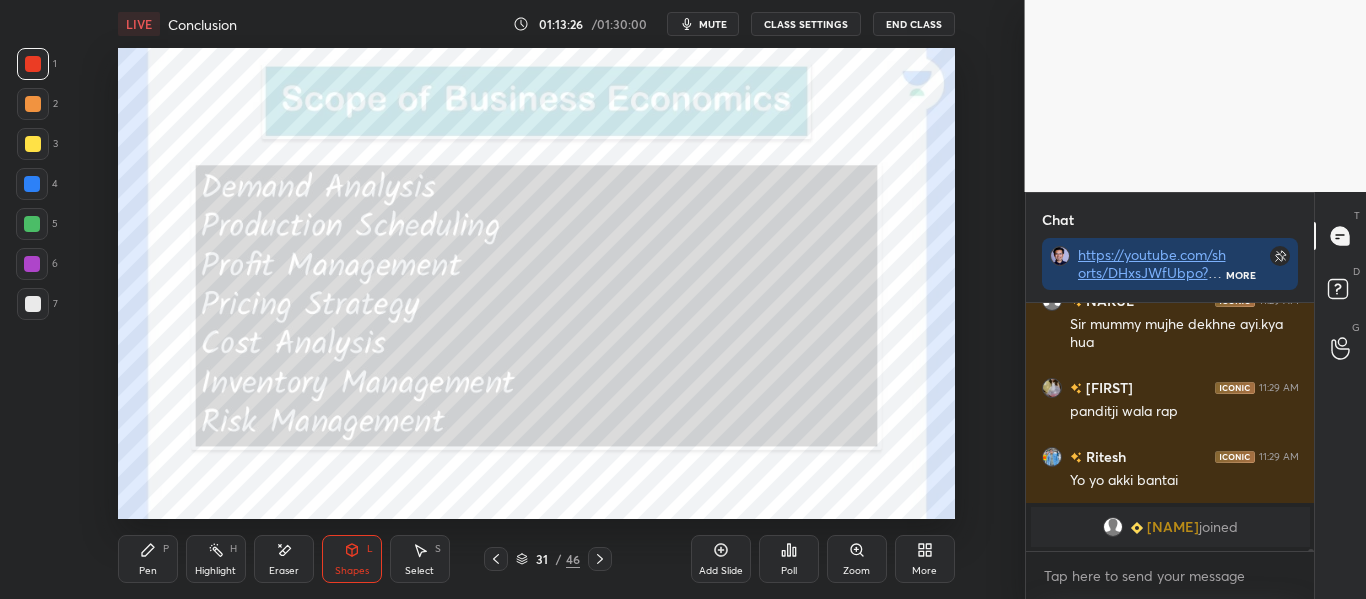 click on "Shapes" at bounding box center (352, 571) 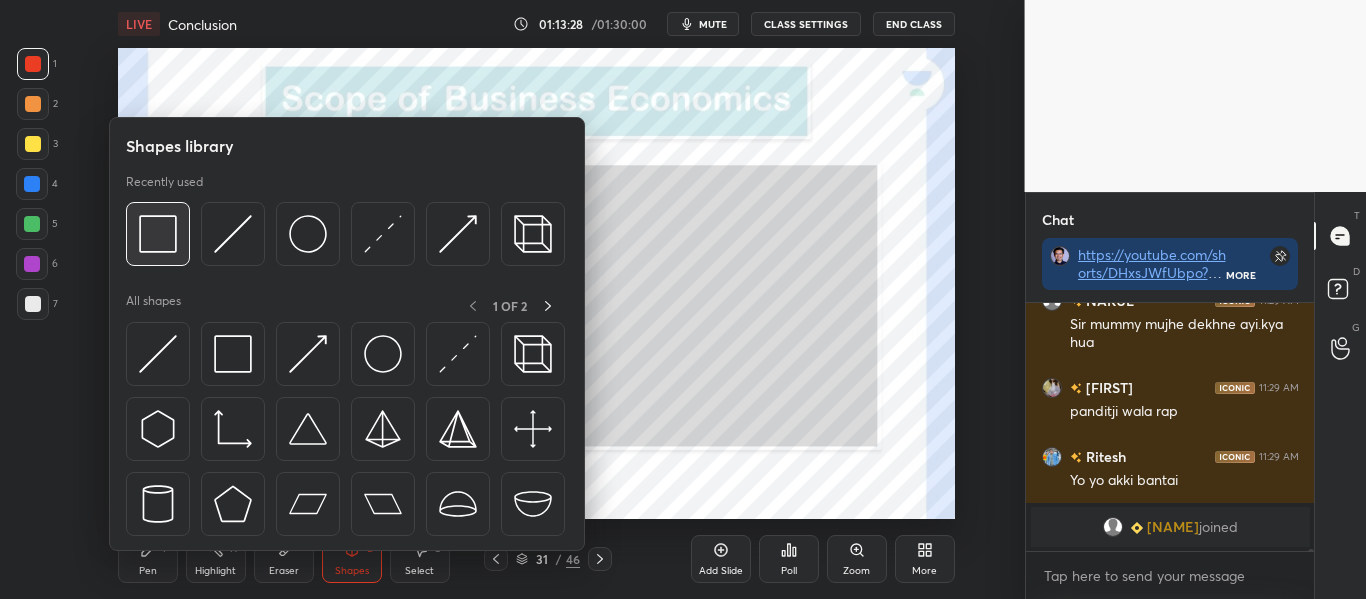 click at bounding box center [158, 234] 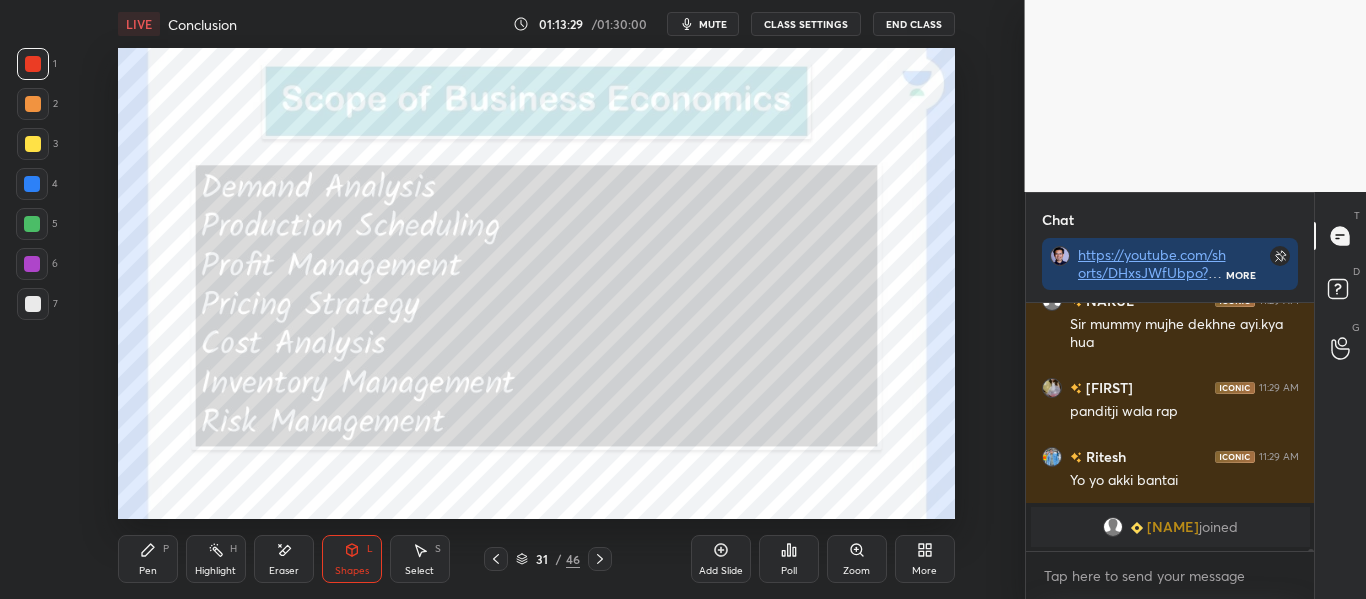 click on "Pen P" at bounding box center [148, 559] 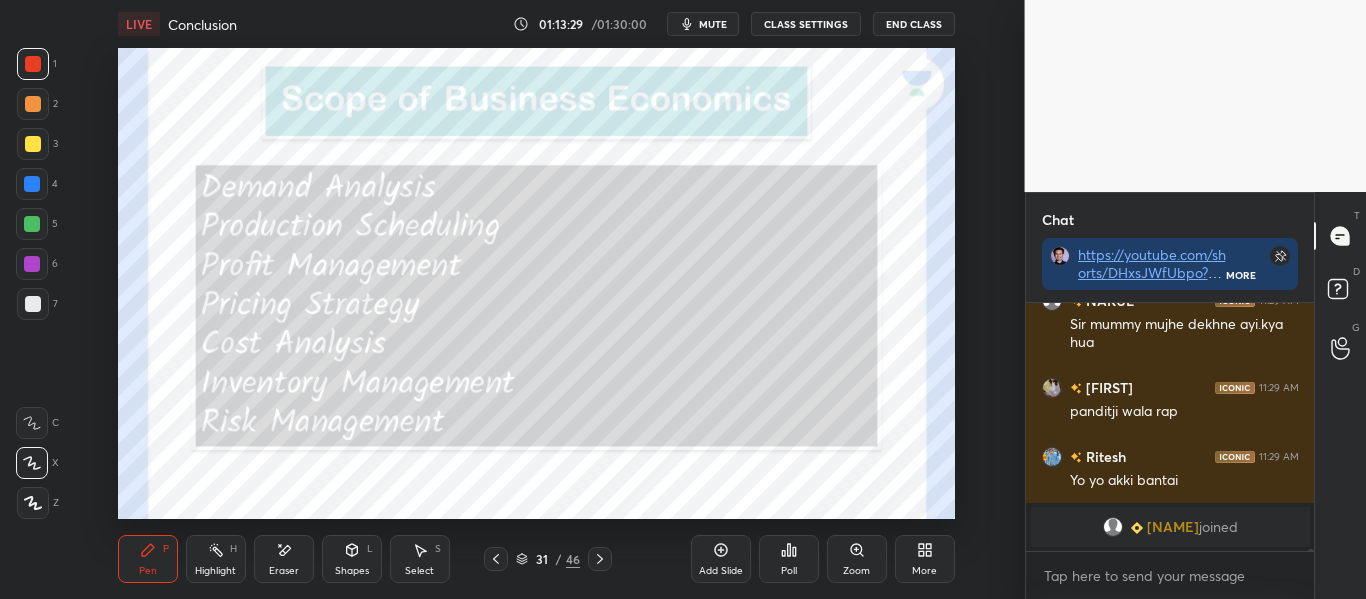 drag, startPoint x: 41, startPoint y: 499, endPoint x: 75, endPoint y: 499, distance: 34 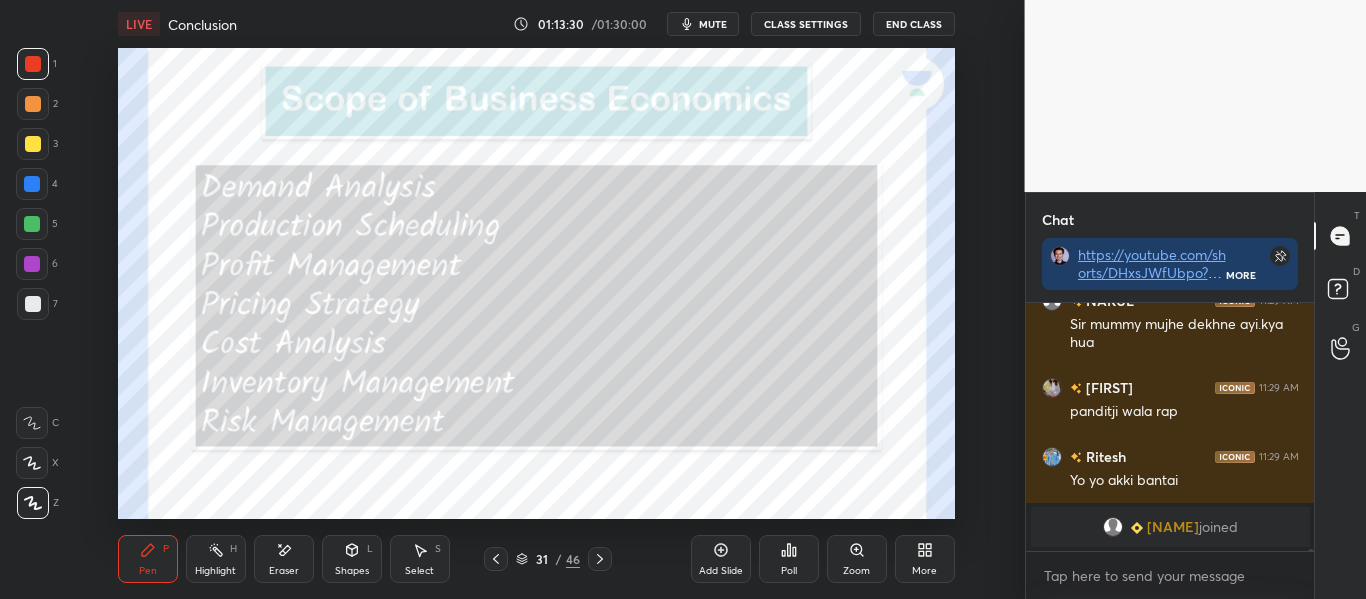 click on "Shapes L" at bounding box center (352, 559) 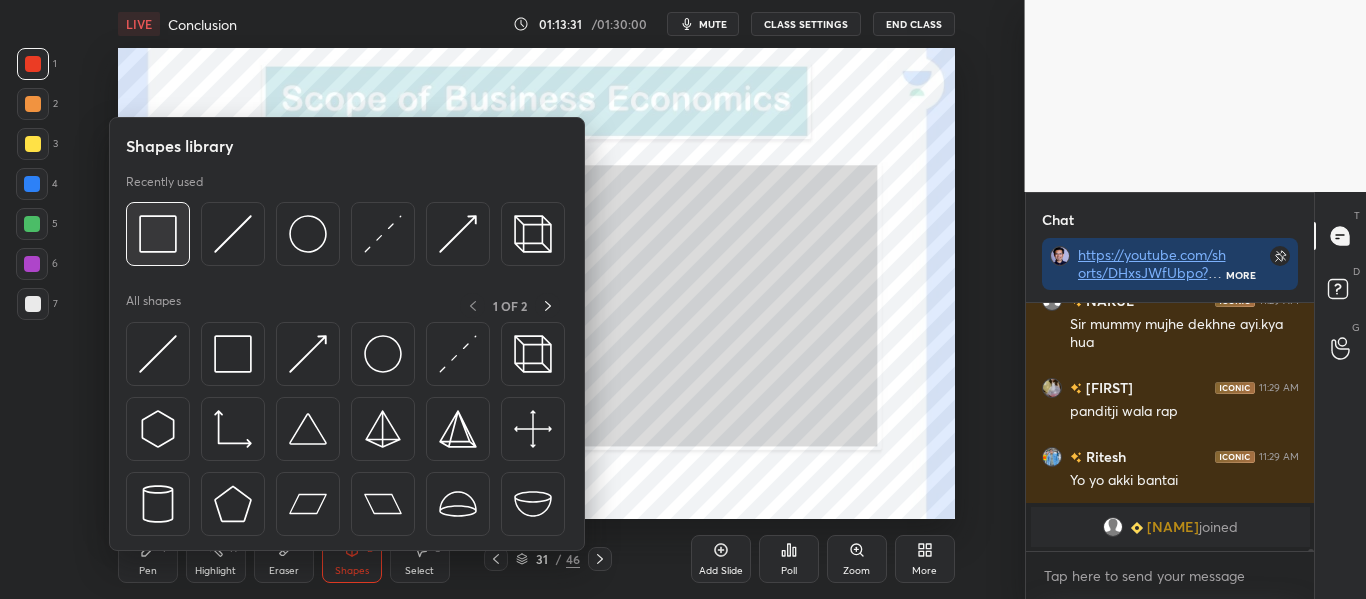 click at bounding box center [158, 234] 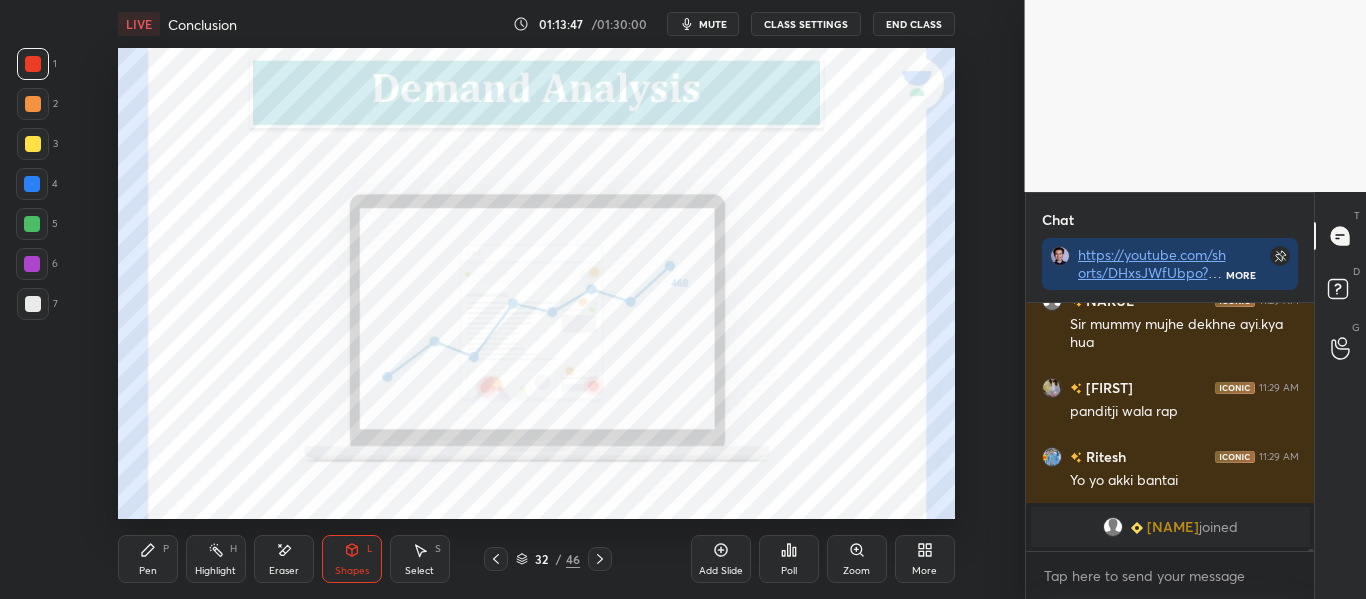 click on "2" at bounding box center (37, 104) 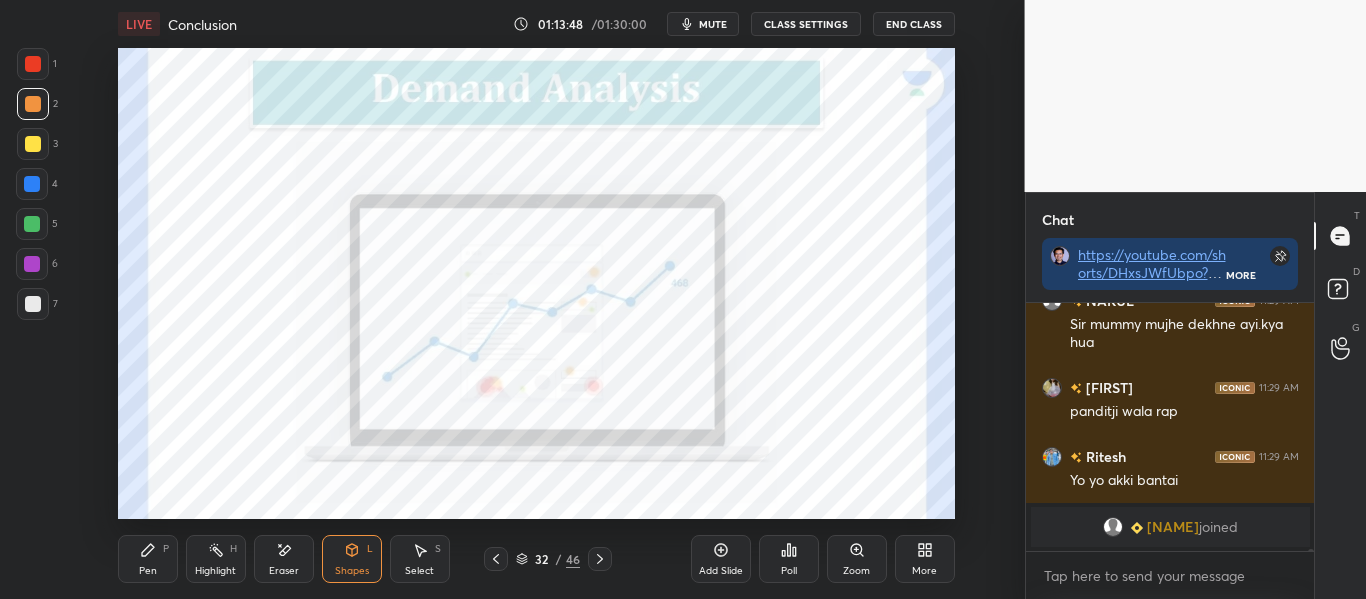 drag, startPoint x: 38, startPoint y: 70, endPoint x: 63, endPoint y: 13, distance: 62.241467 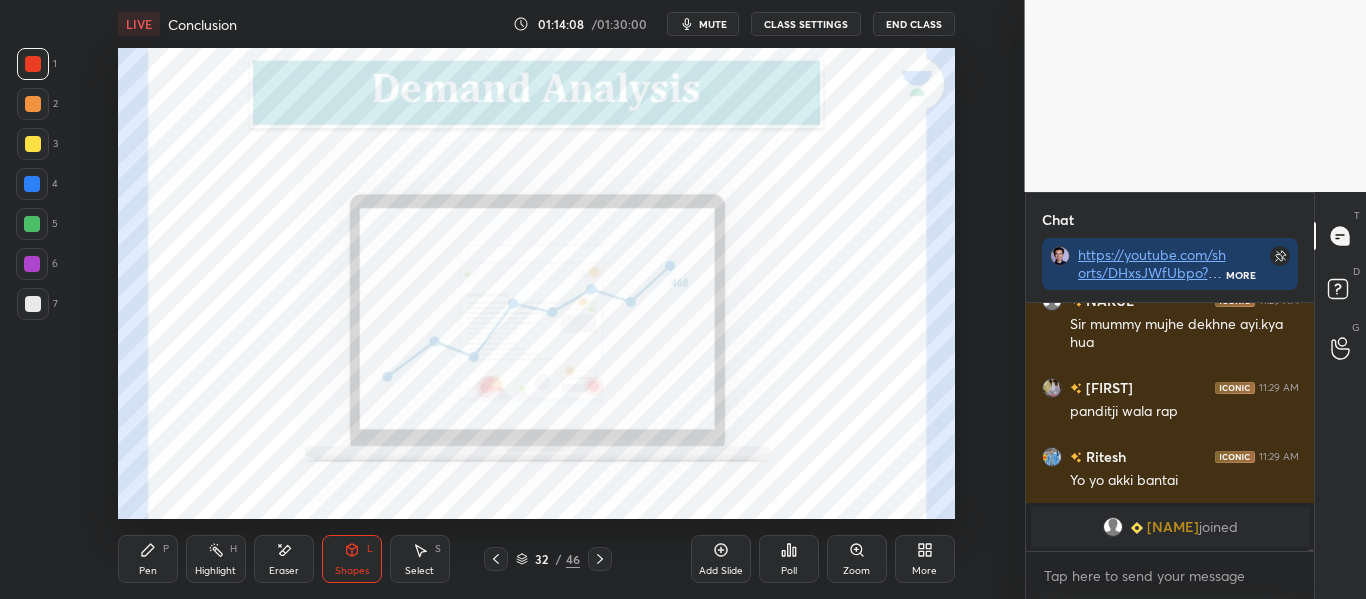 click 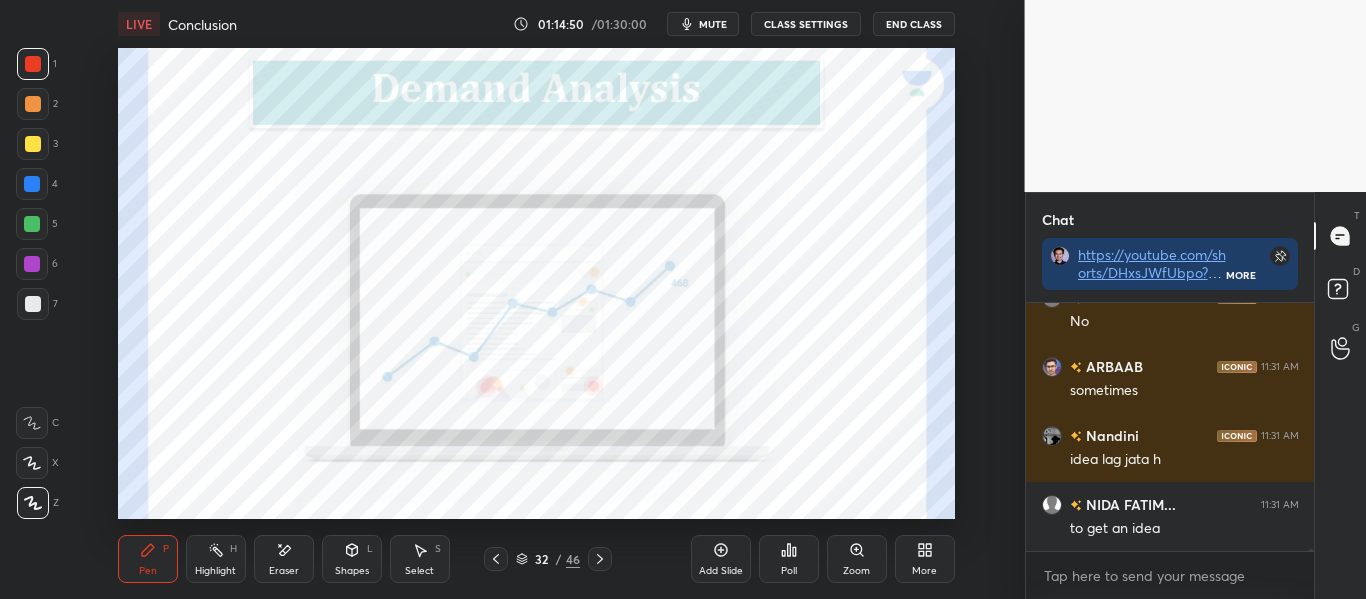 scroll, scrollTop: 29685, scrollLeft: 0, axis: vertical 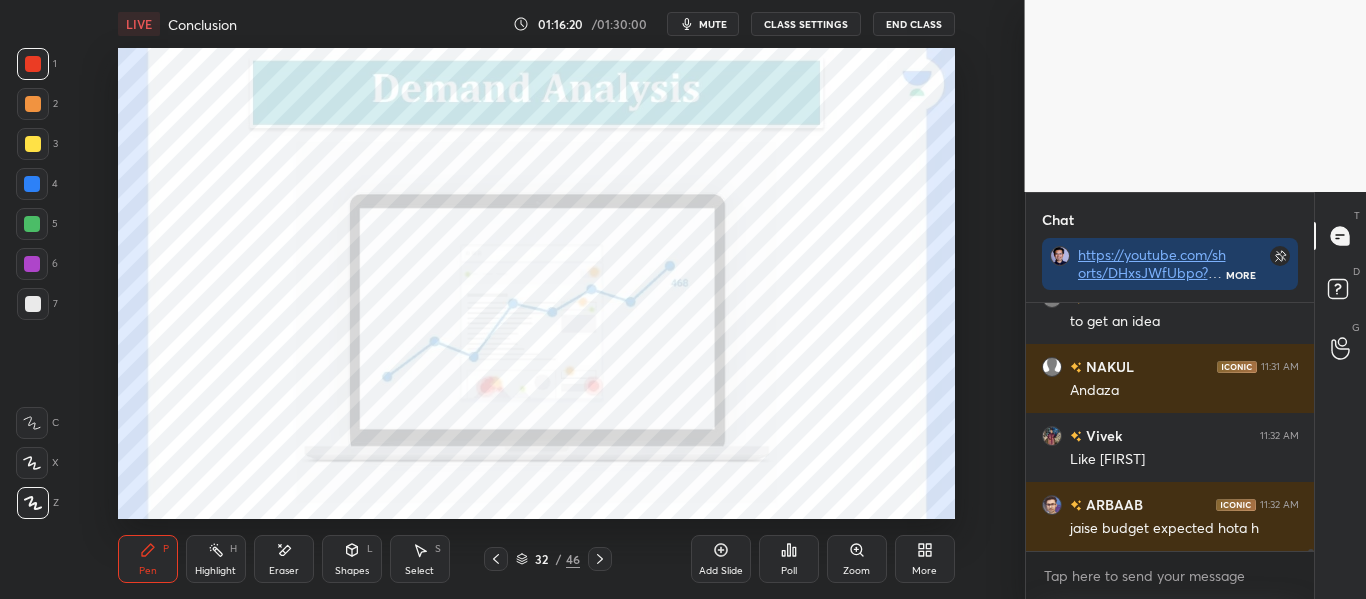 click 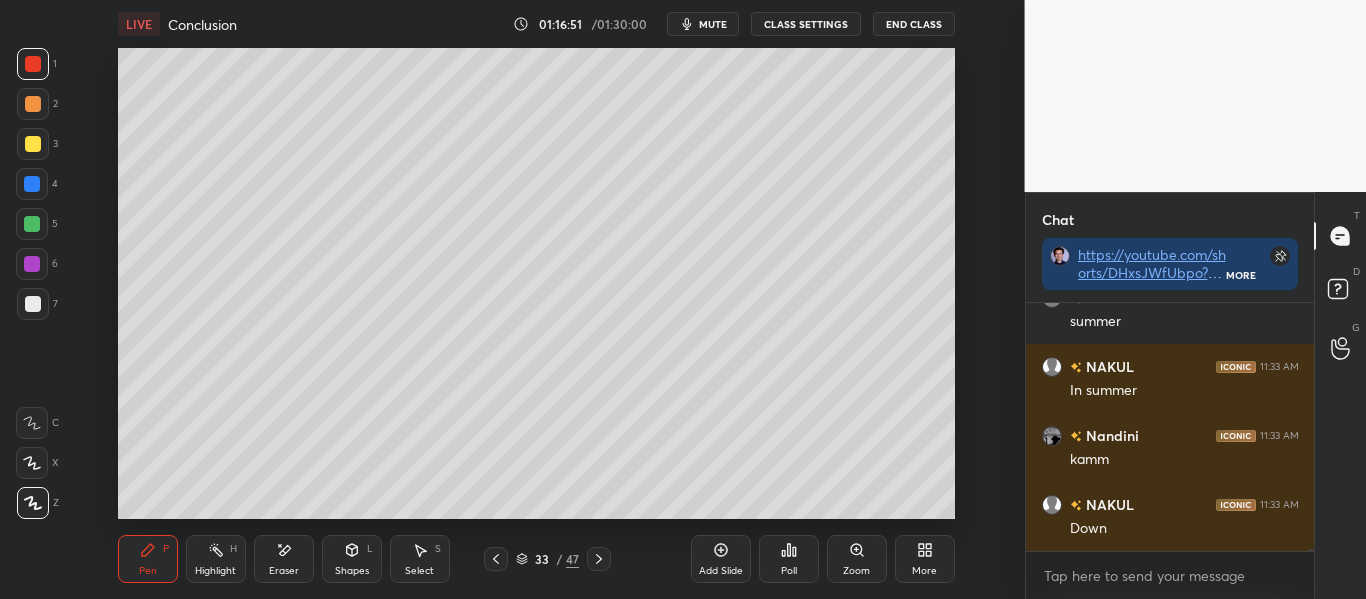 scroll, scrollTop: 30375, scrollLeft: 0, axis: vertical 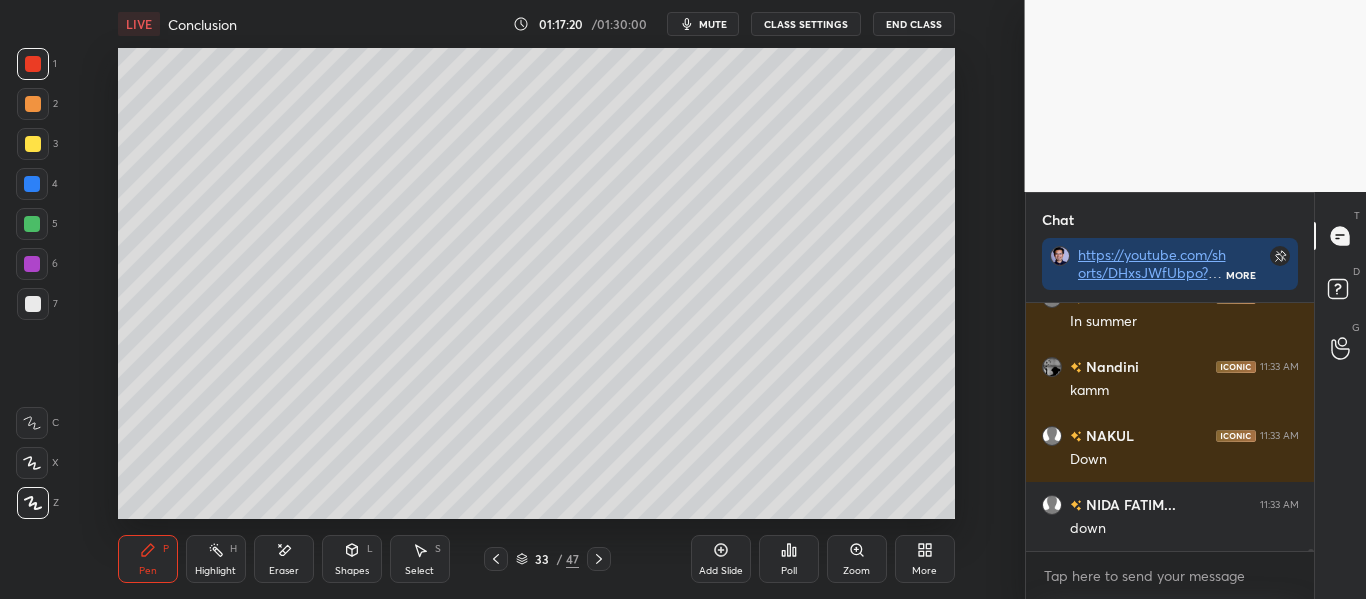 click 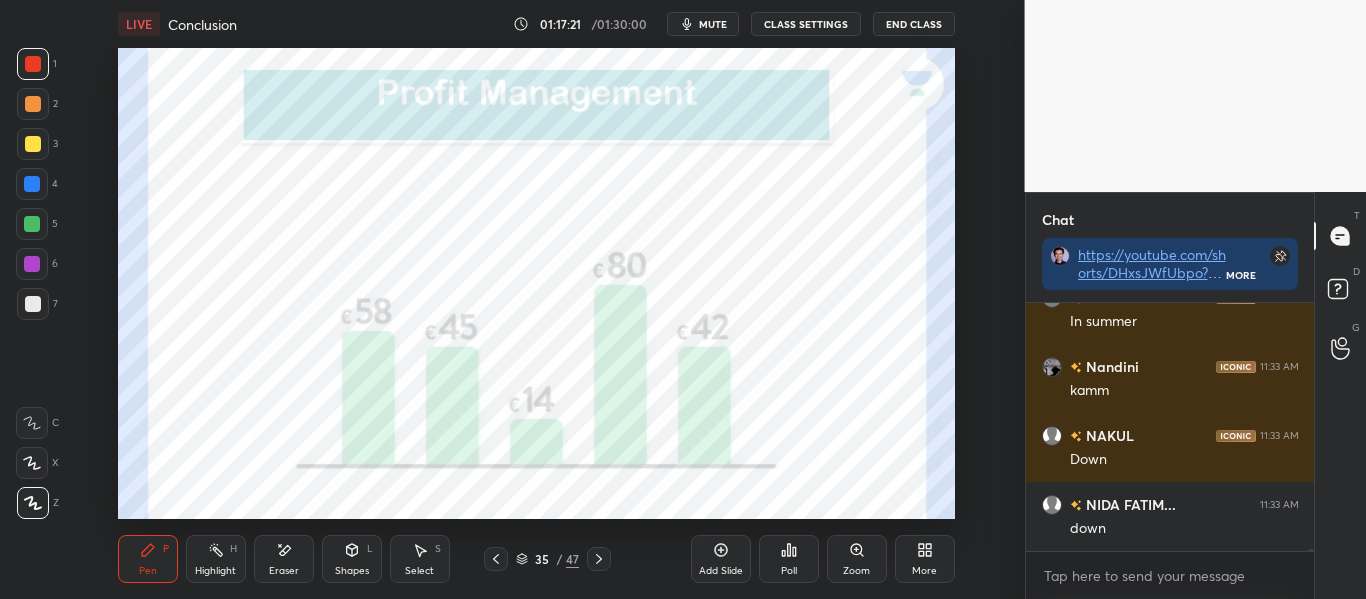 click 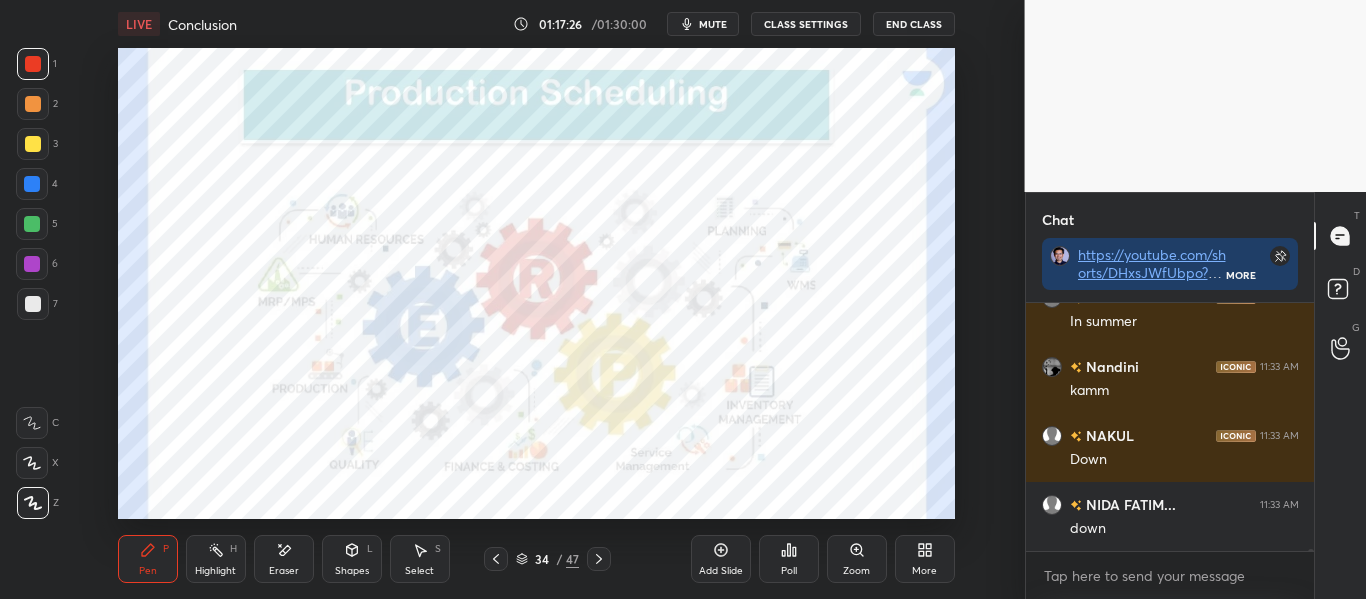 scroll, scrollTop: 30444, scrollLeft: 0, axis: vertical 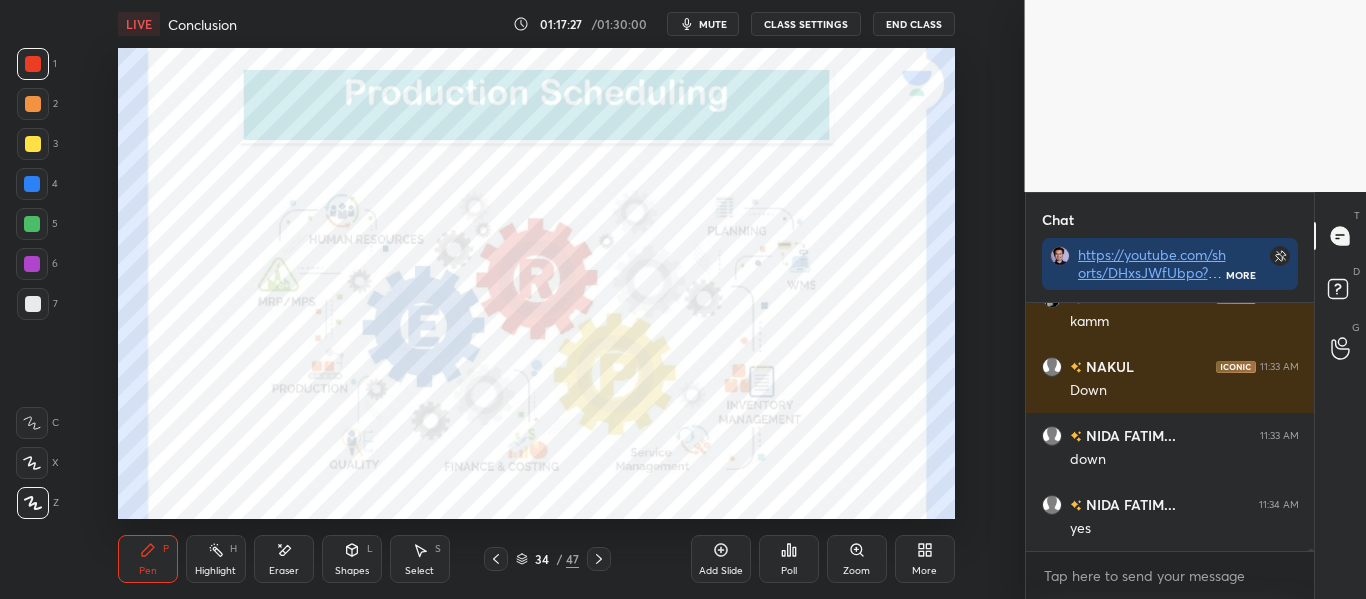 click 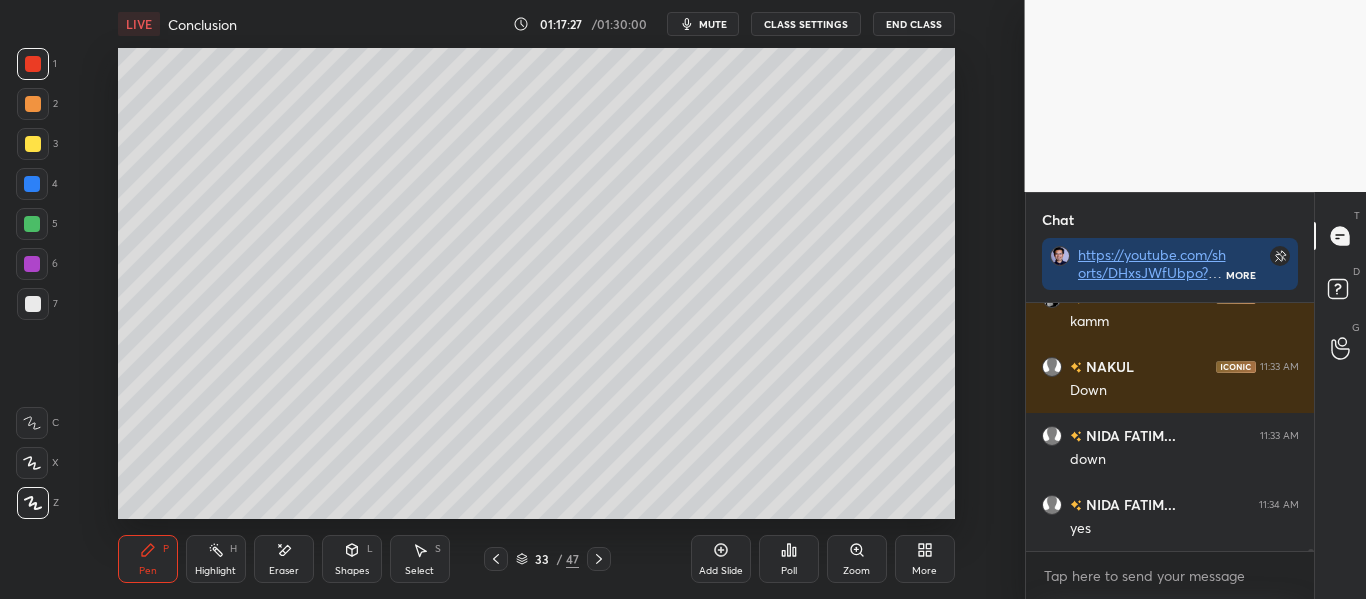drag, startPoint x: 494, startPoint y: 557, endPoint x: 501, endPoint y: 540, distance: 18.384777 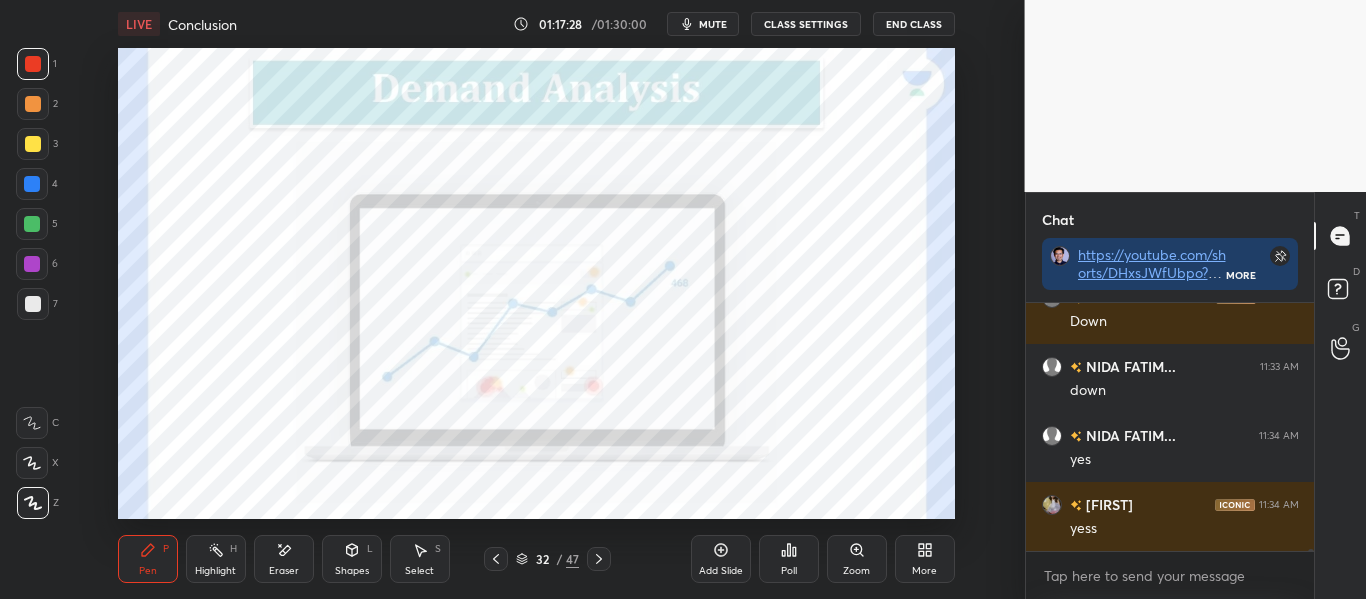 scroll, scrollTop: 30582, scrollLeft: 0, axis: vertical 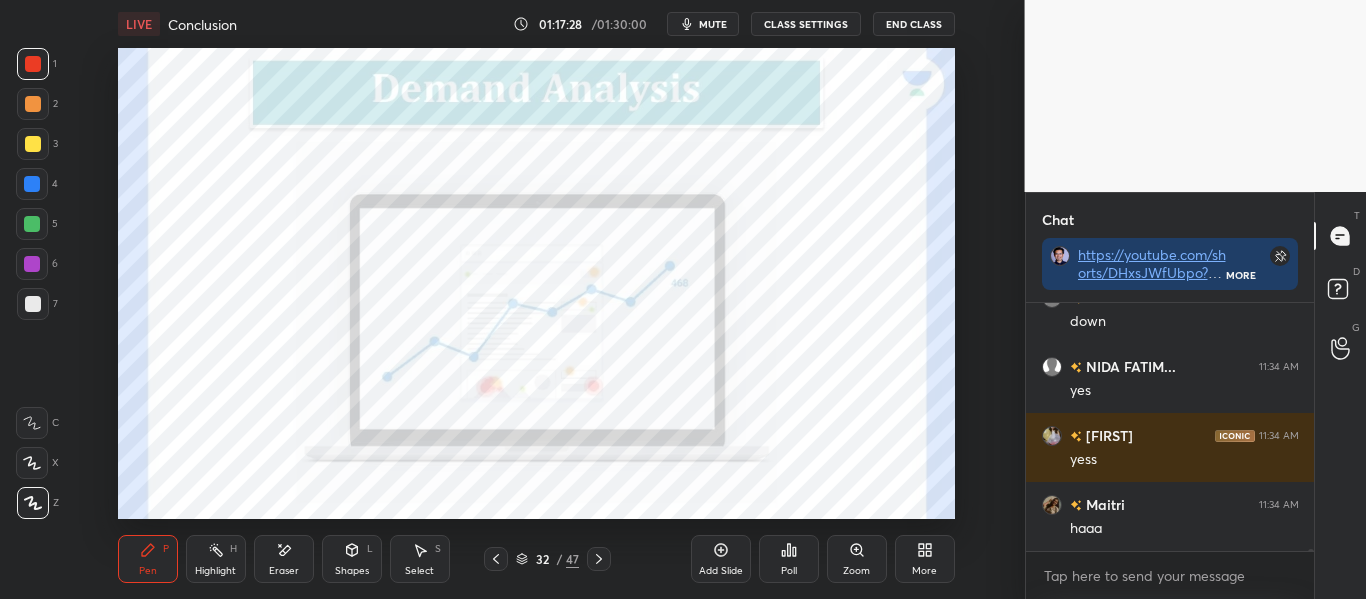 click 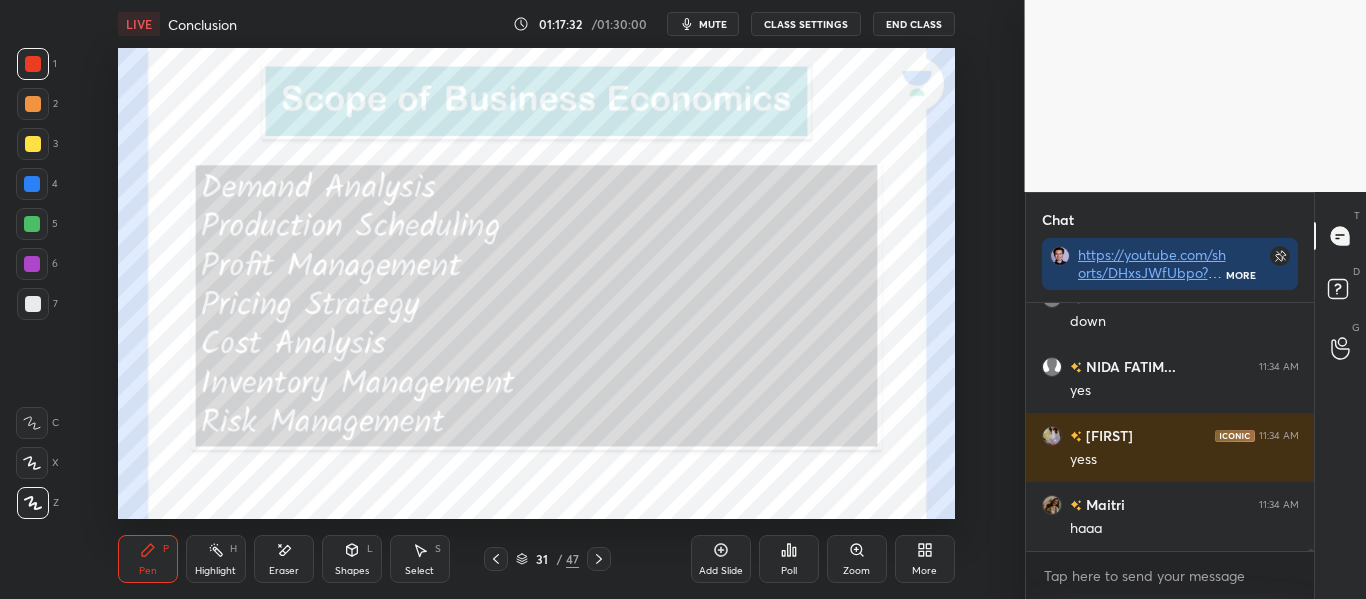 scroll, scrollTop: 30651, scrollLeft: 0, axis: vertical 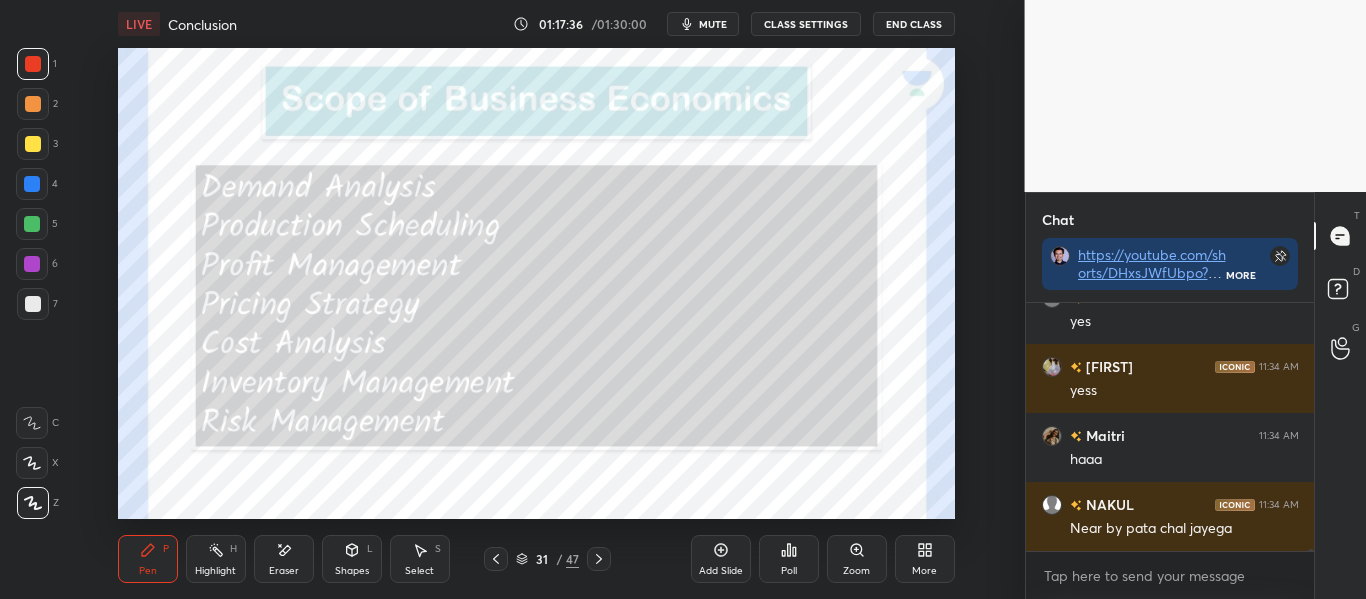 click 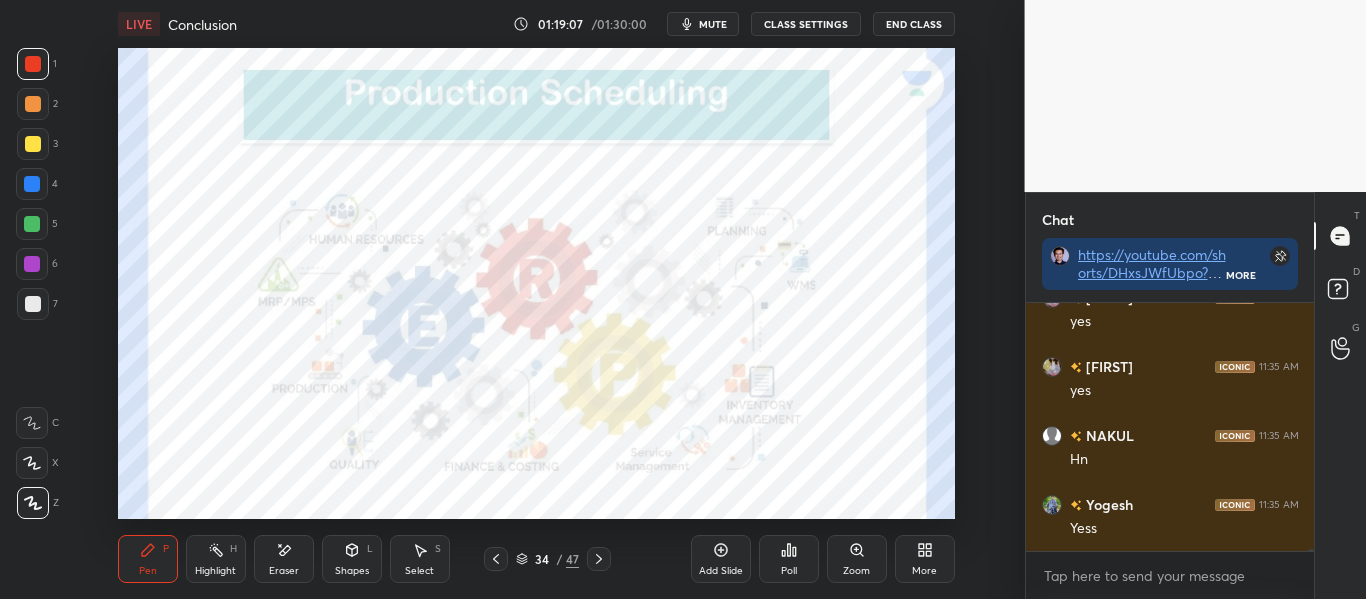 scroll, scrollTop: 30996, scrollLeft: 0, axis: vertical 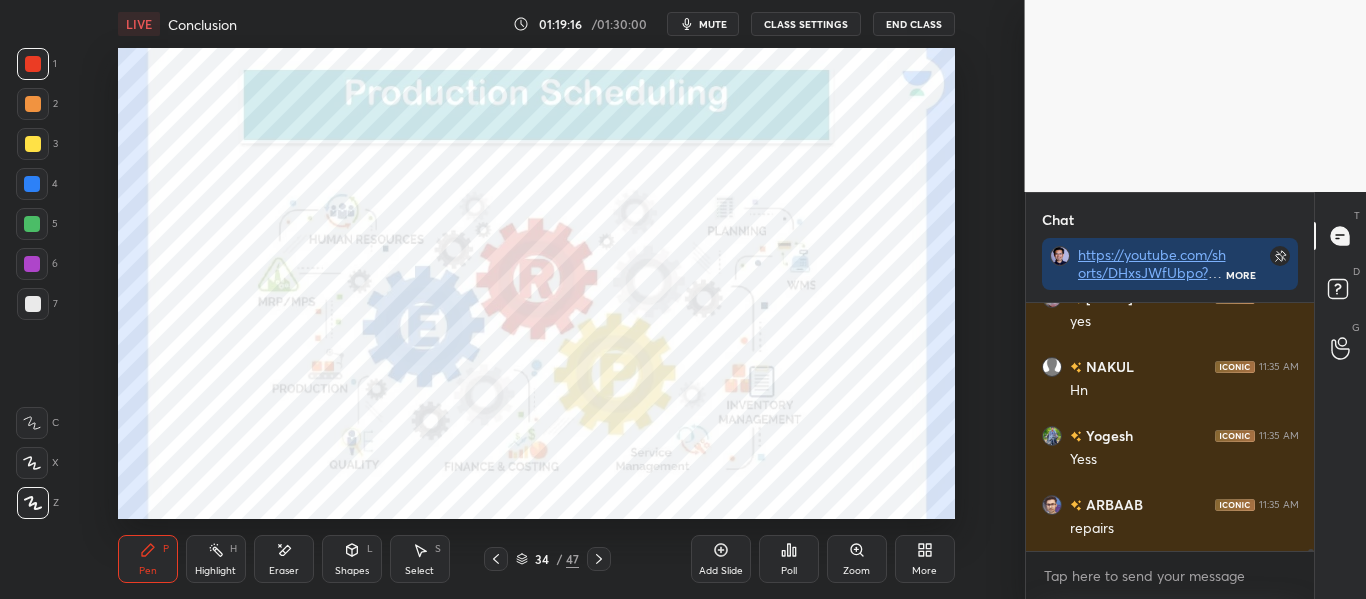 drag, startPoint x: 489, startPoint y: 563, endPoint x: 489, endPoint y: 531, distance: 32 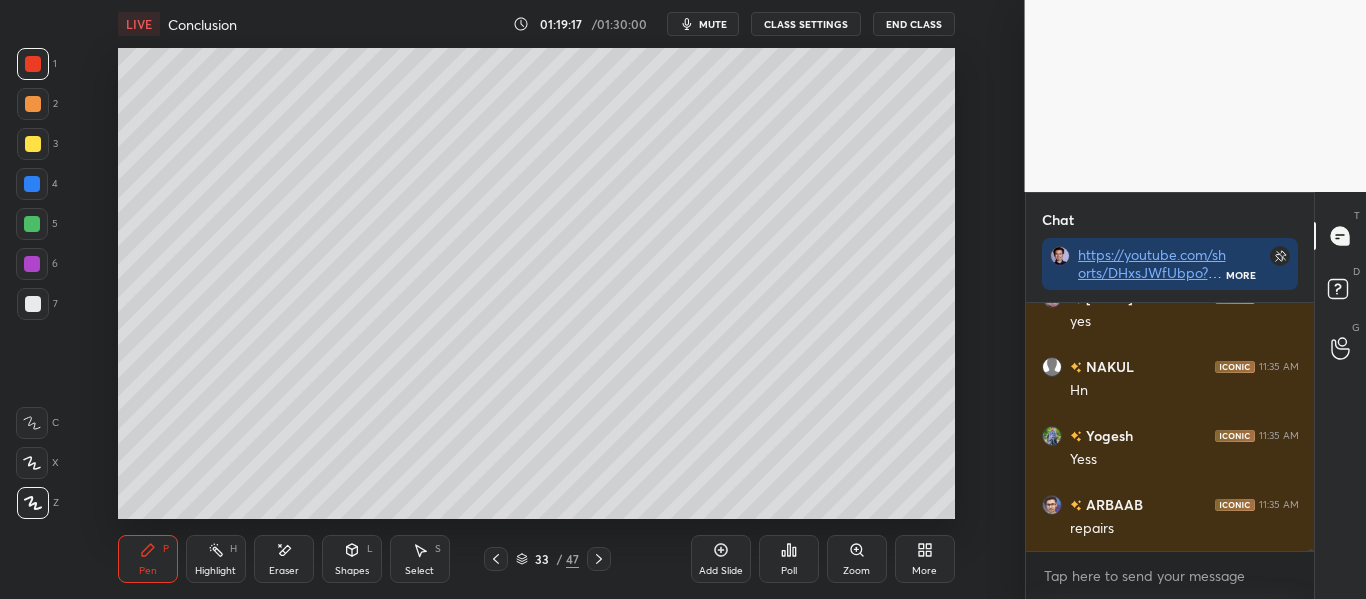 click on "Pen P Highlight H Eraser Shapes L Select S 33 / 47 Add Slide Poll Zoom More" at bounding box center (536, 559) 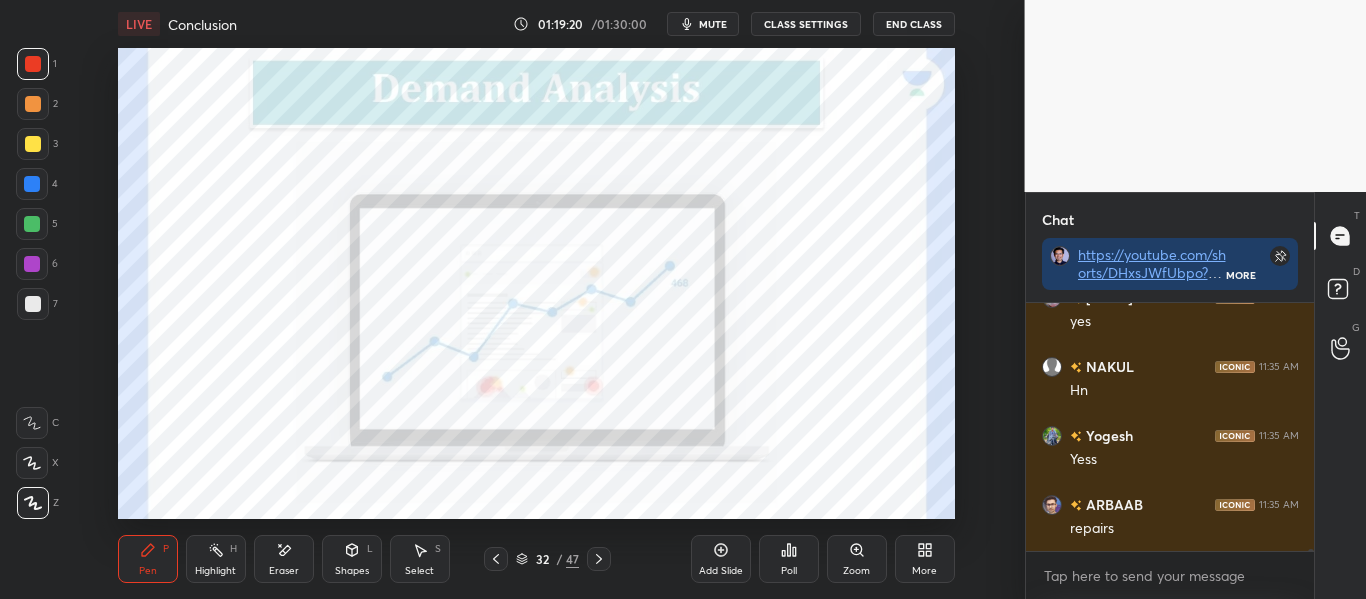 click 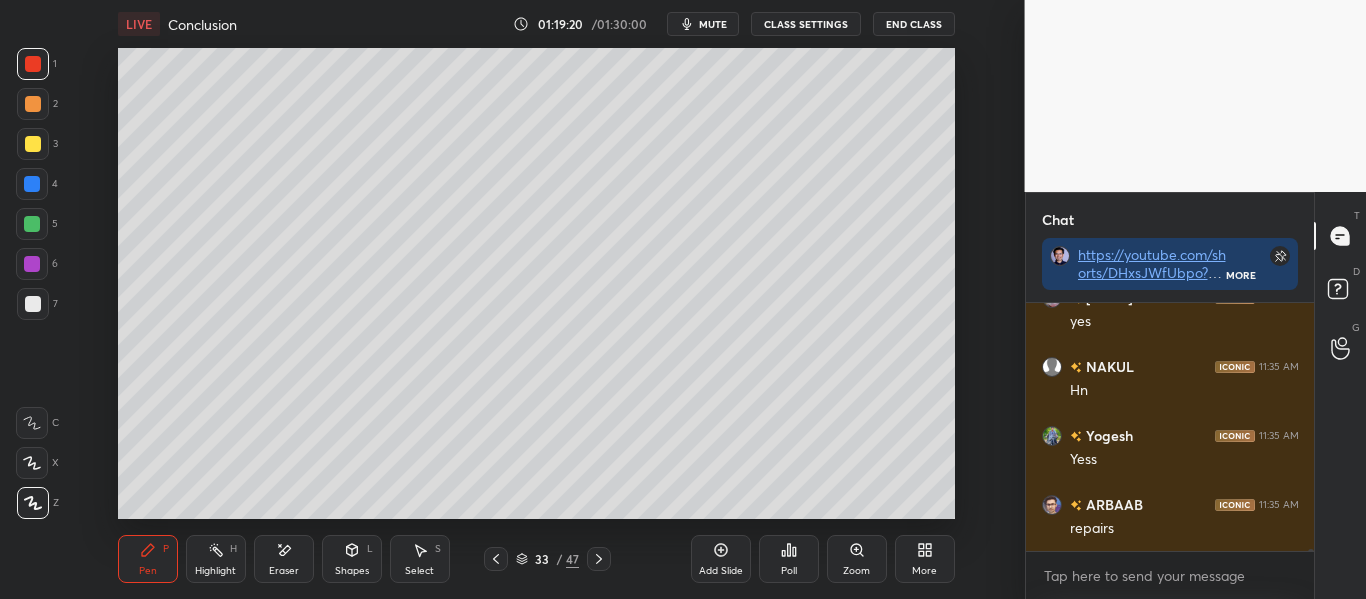 click 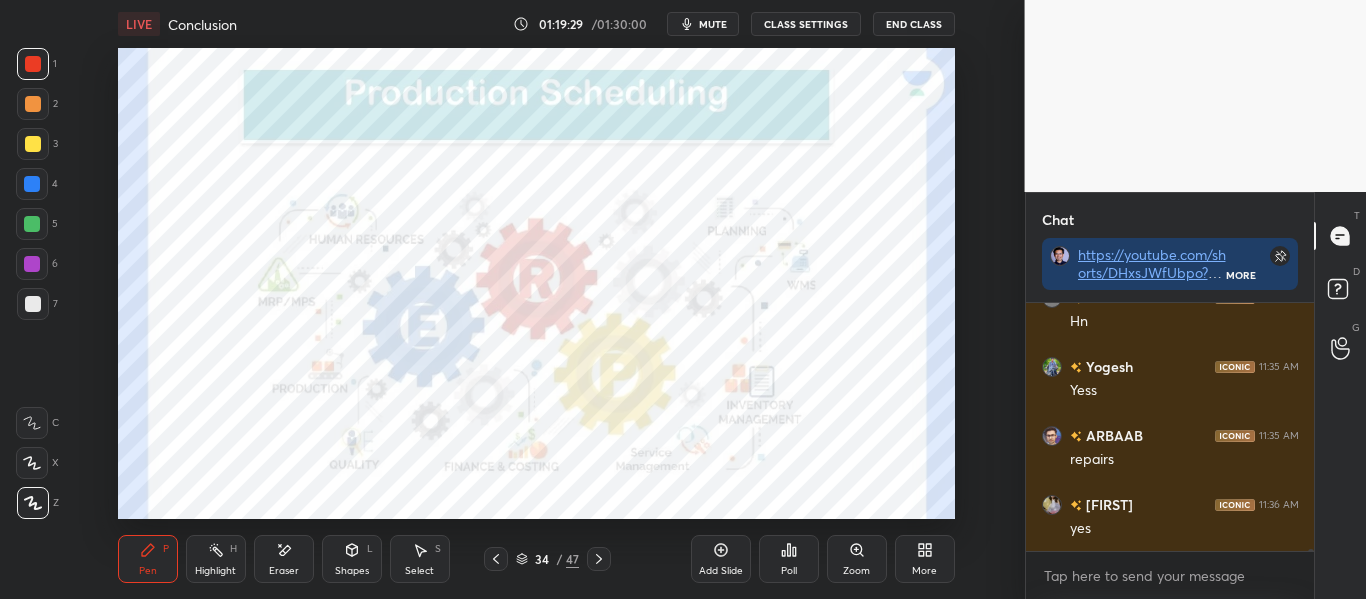 scroll, scrollTop: 31134, scrollLeft: 0, axis: vertical 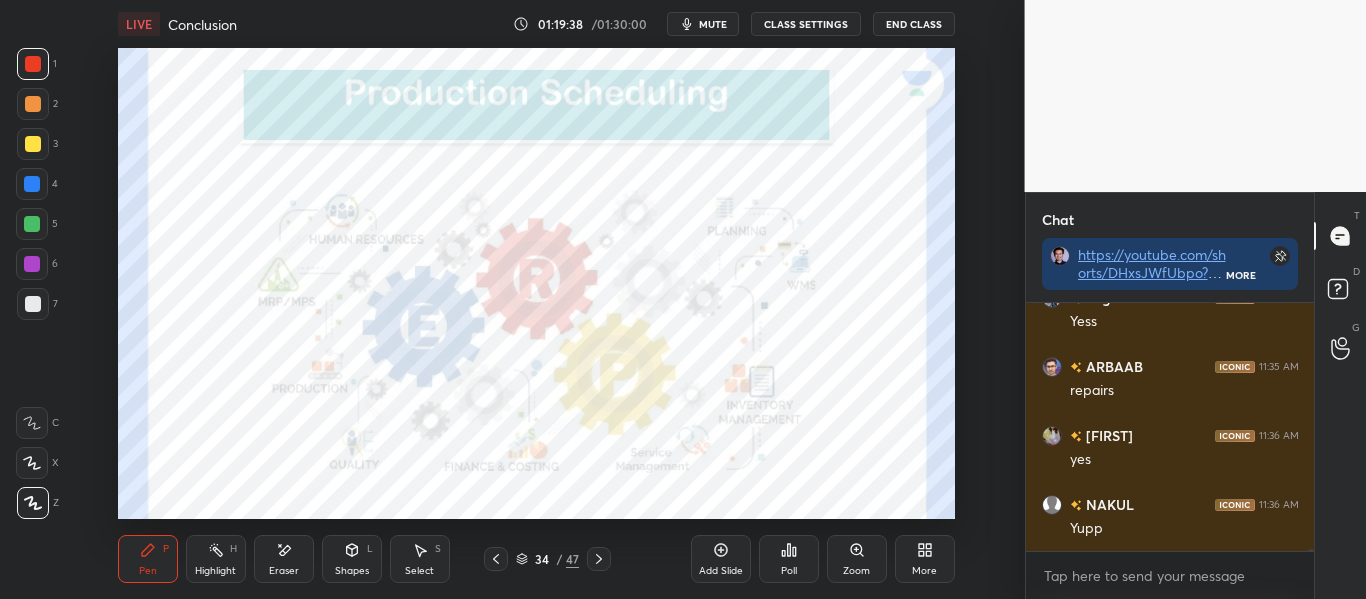 click 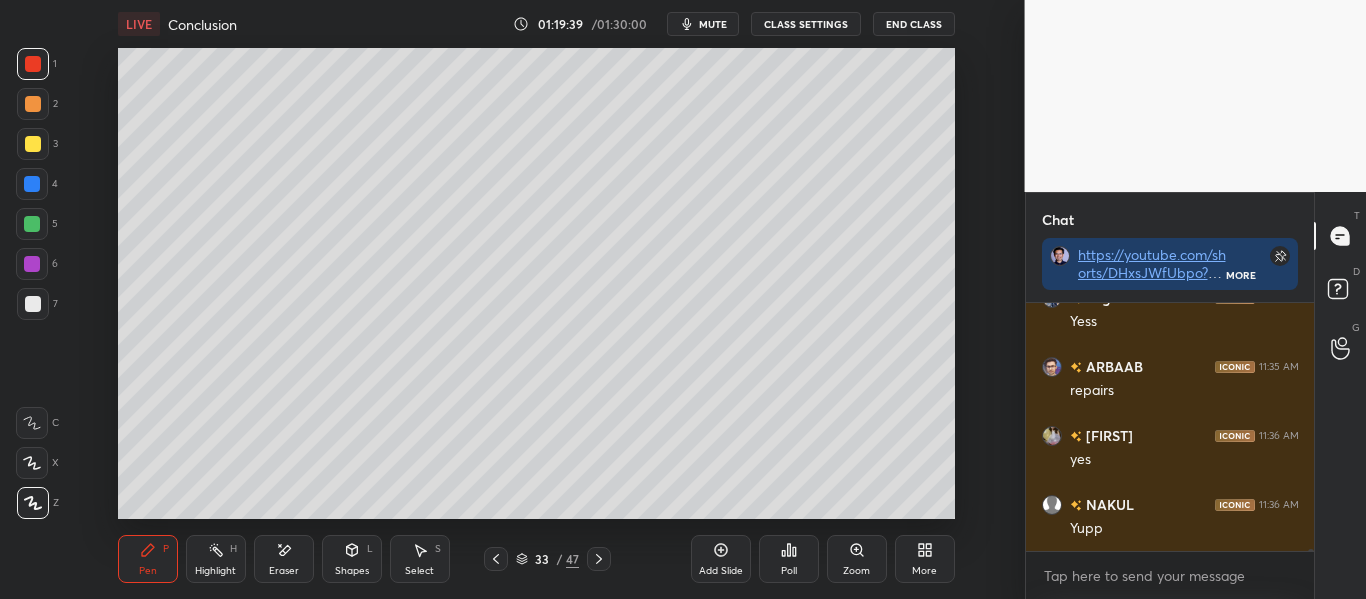 click 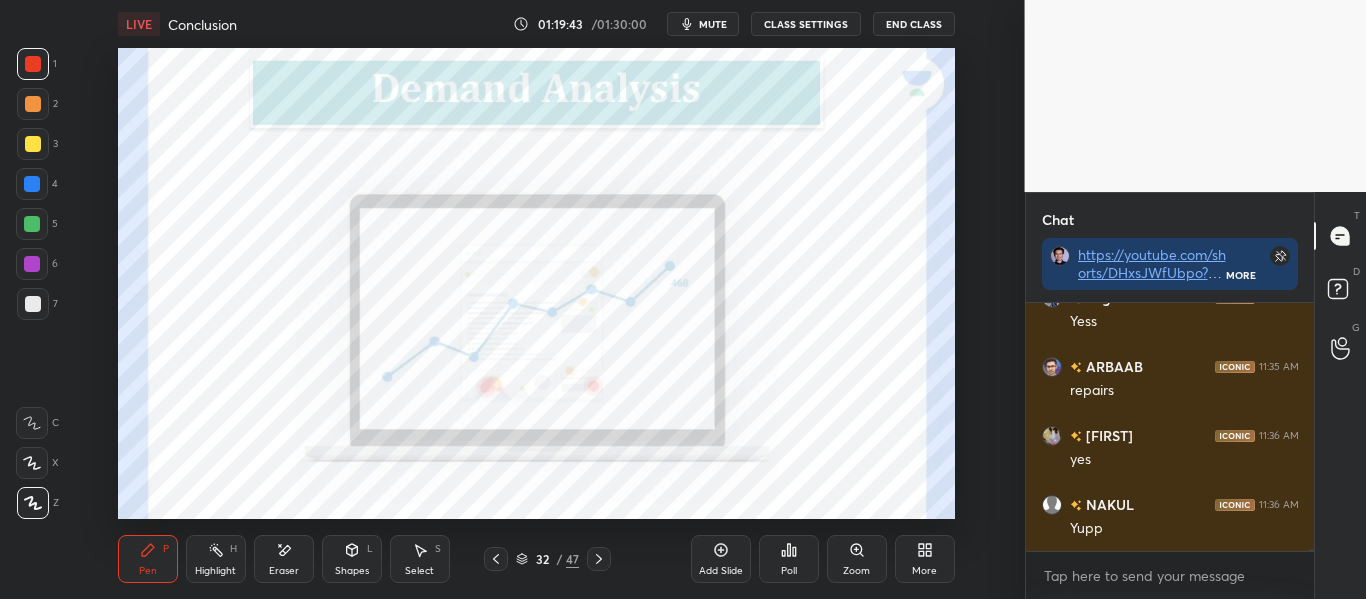 click 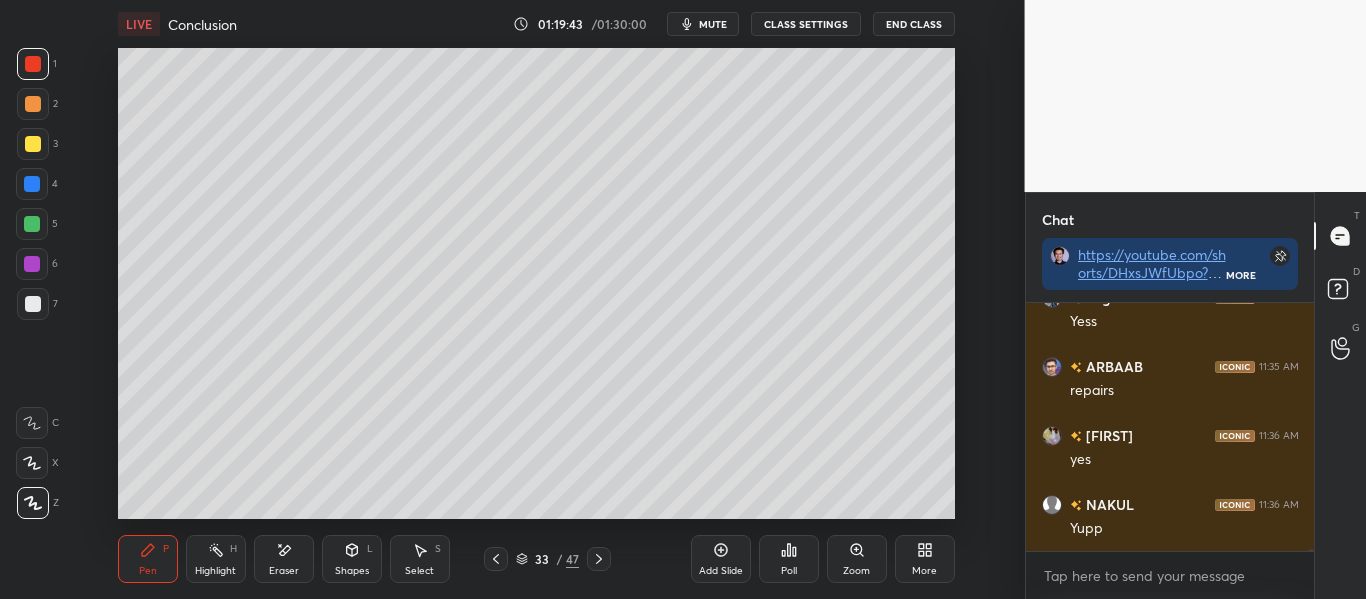 click 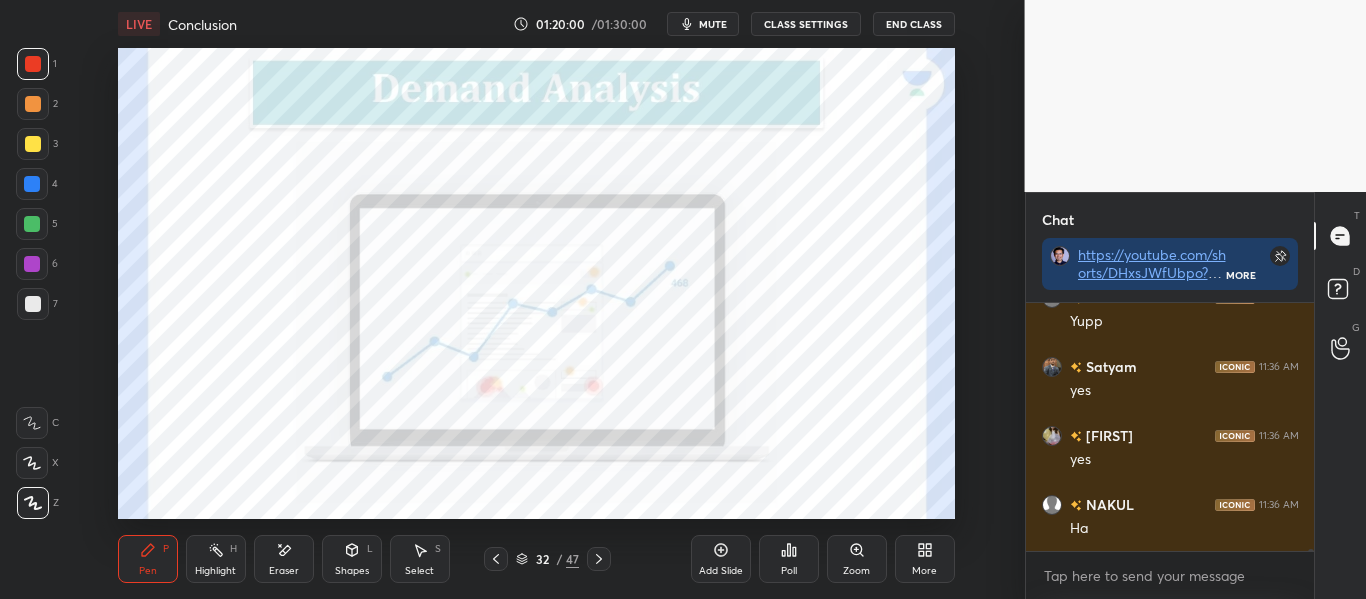 scroll, scrollTop: 31410, scrollLeft: 0, axis: vertical 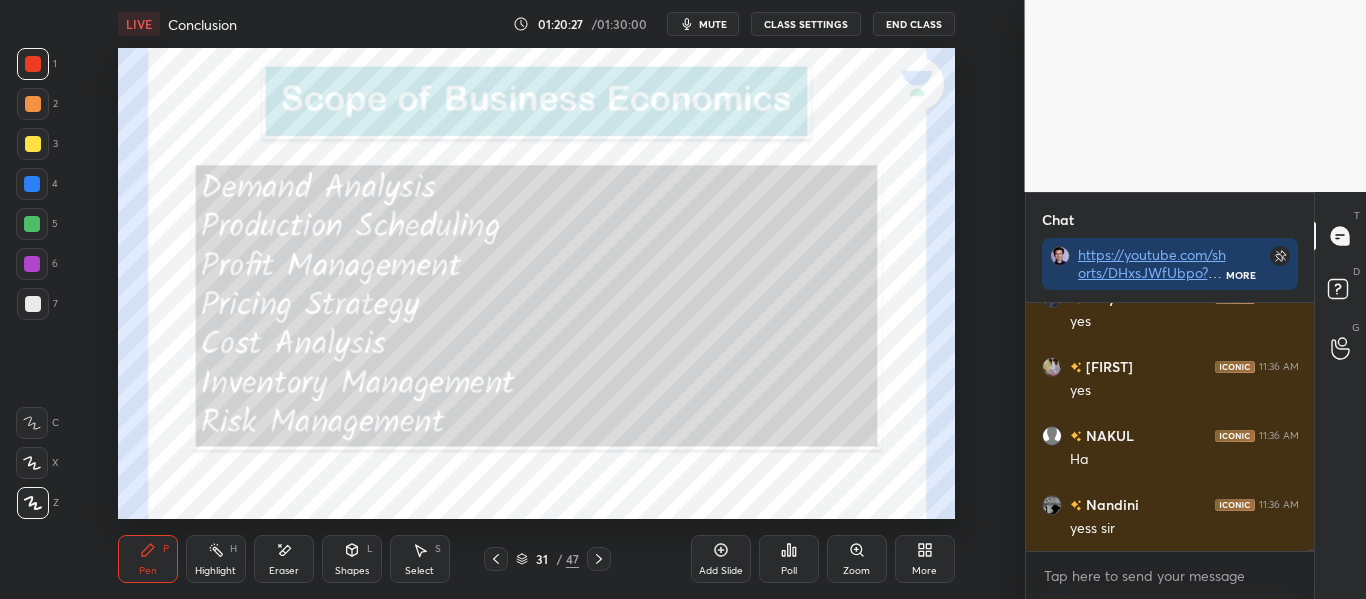 click on "Eraser" at bounding box center [284, 559] 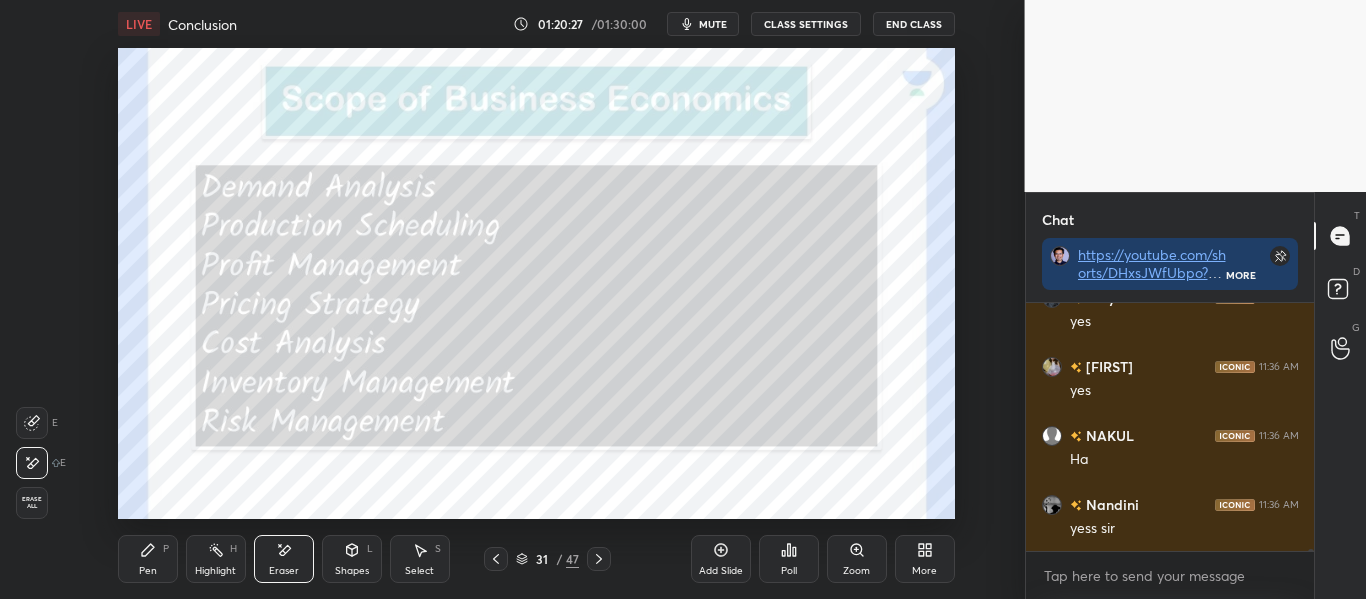 click on "Shapes L" at bounding box center (352, 559) 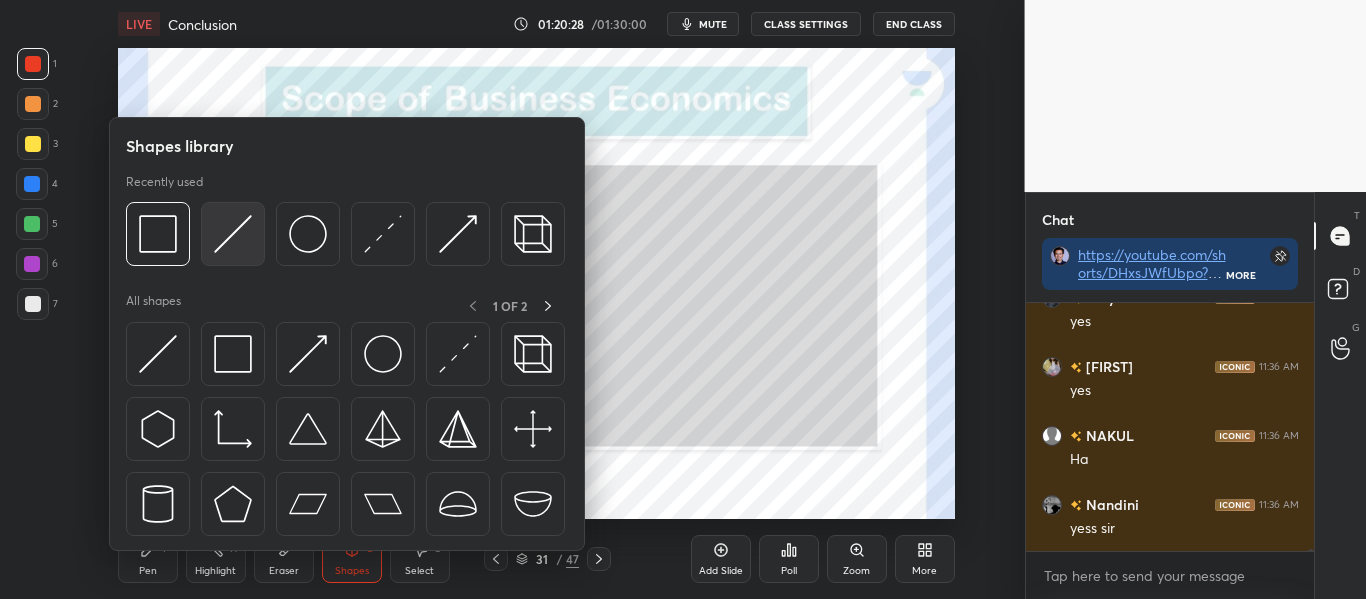 click at bounding box center (233, 234) 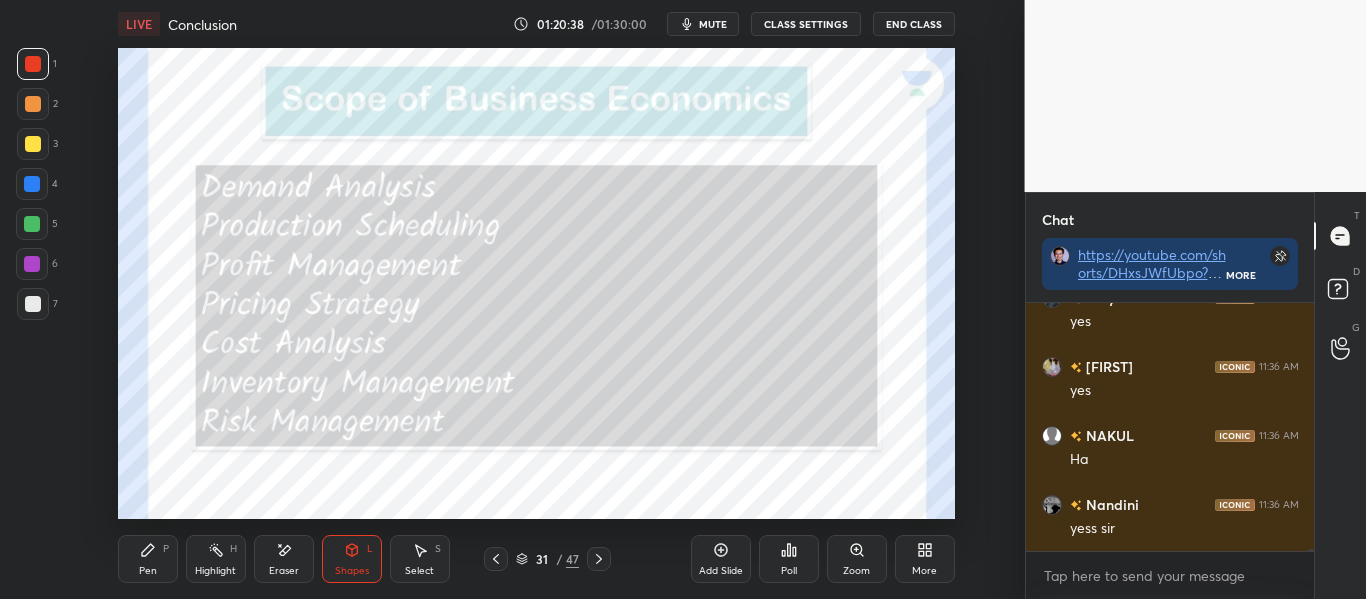 scroll, scrollTop: 31497, scrollLeft: 0, axis: vertical 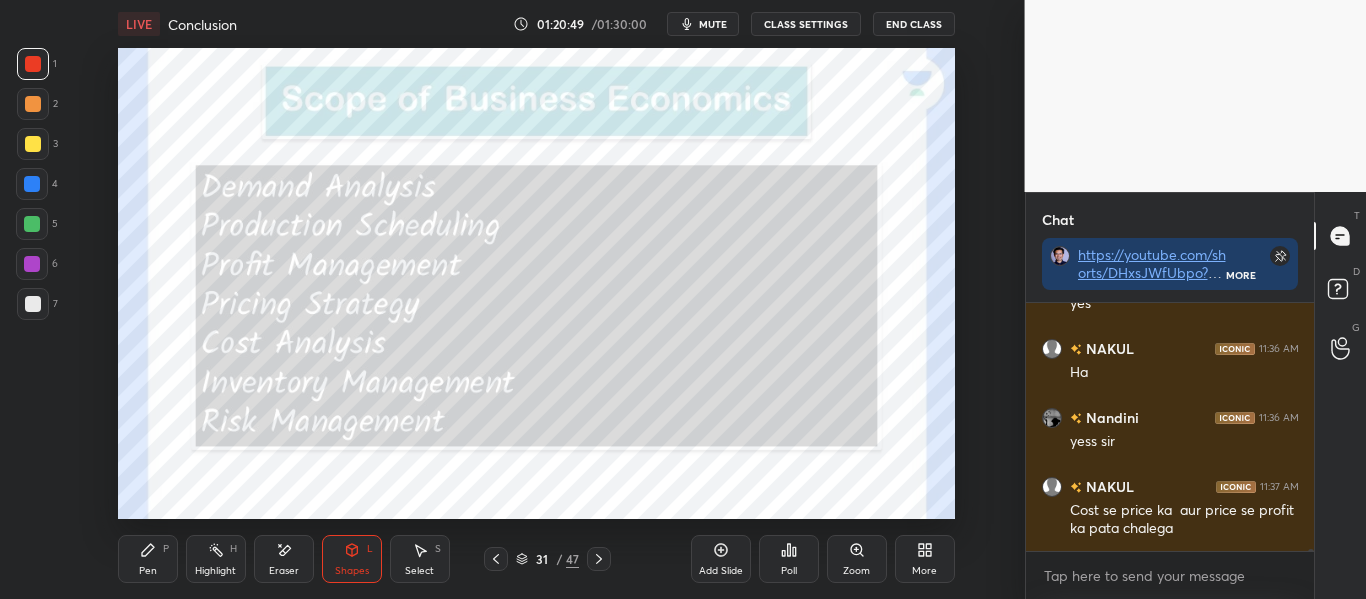 click 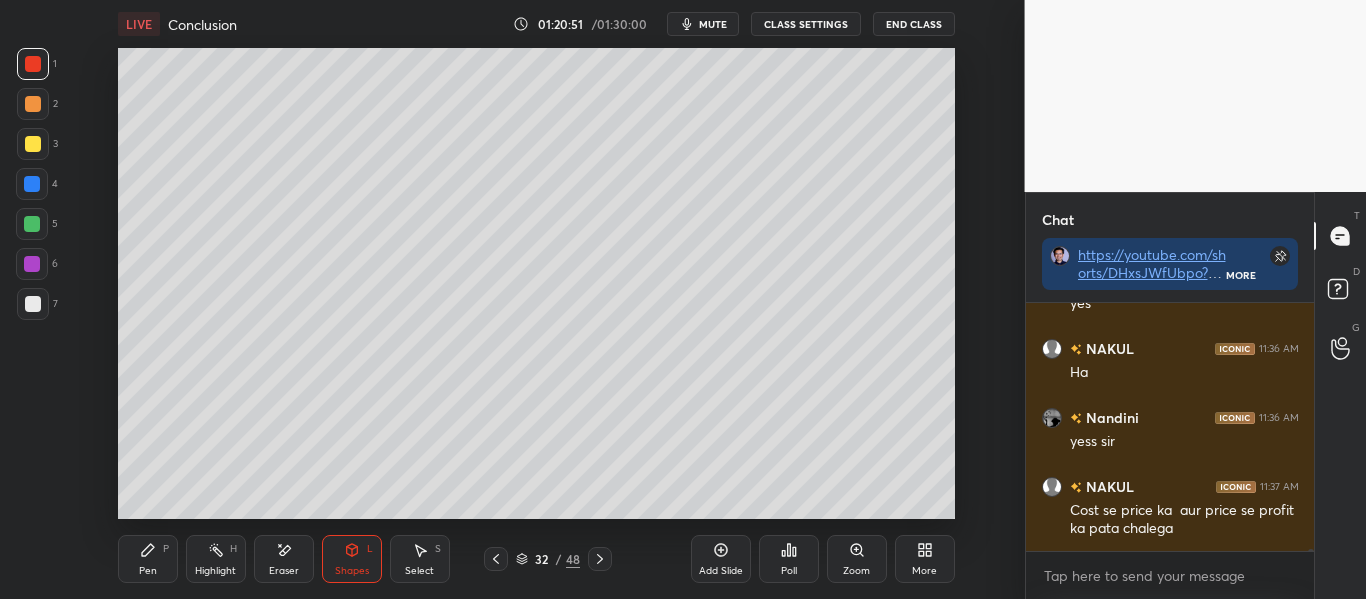 click at bounding box center [33, 304] 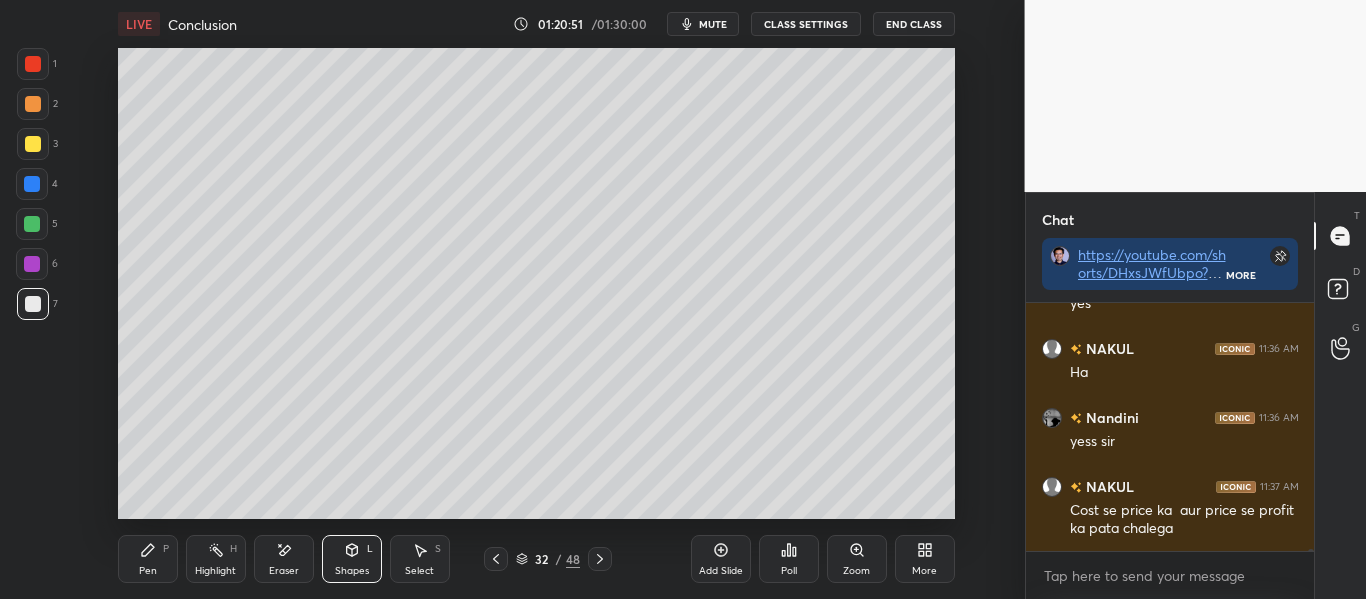 drag, startPoint x: 165, startPoint y: 553, endPoint x: 174, endPoint y: 534, distance: 21.023796 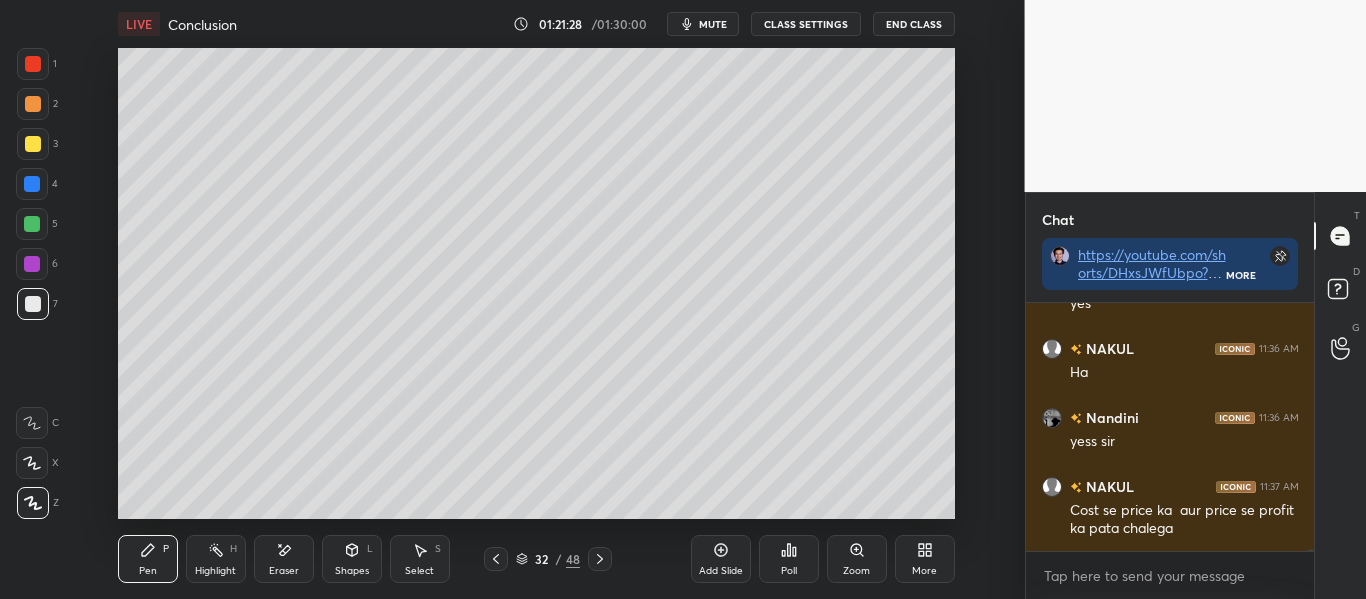 scroll, scrollTop: 31566, scrollLeft: 0, axis: vertical 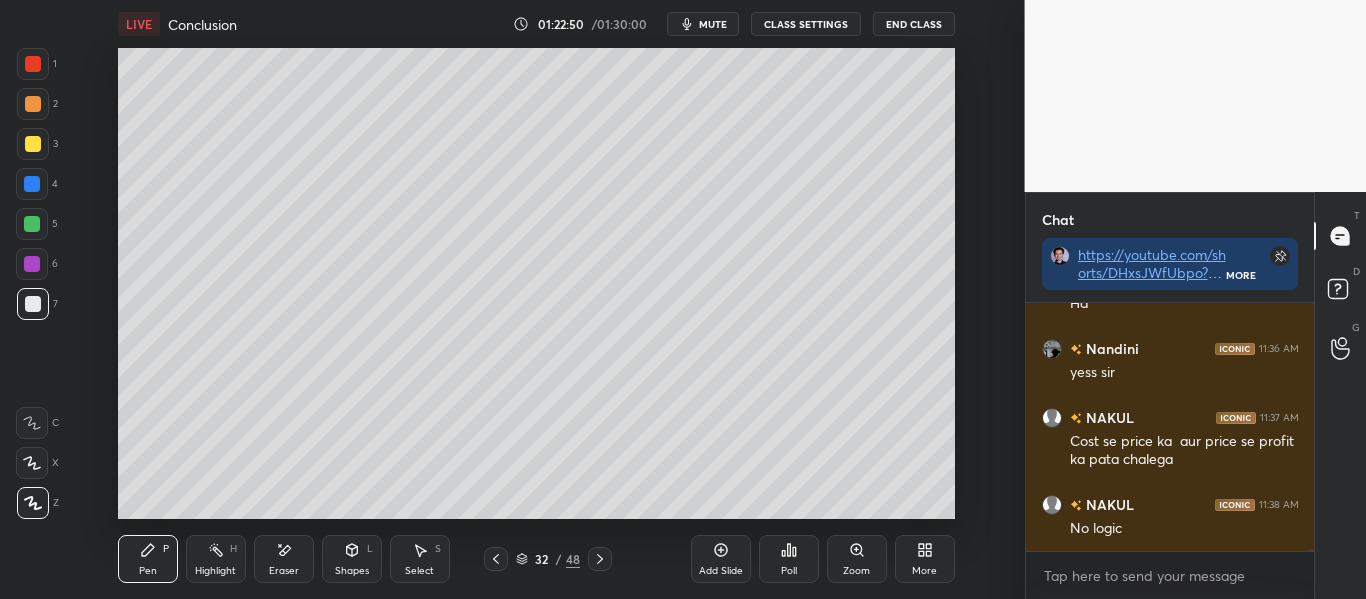 click 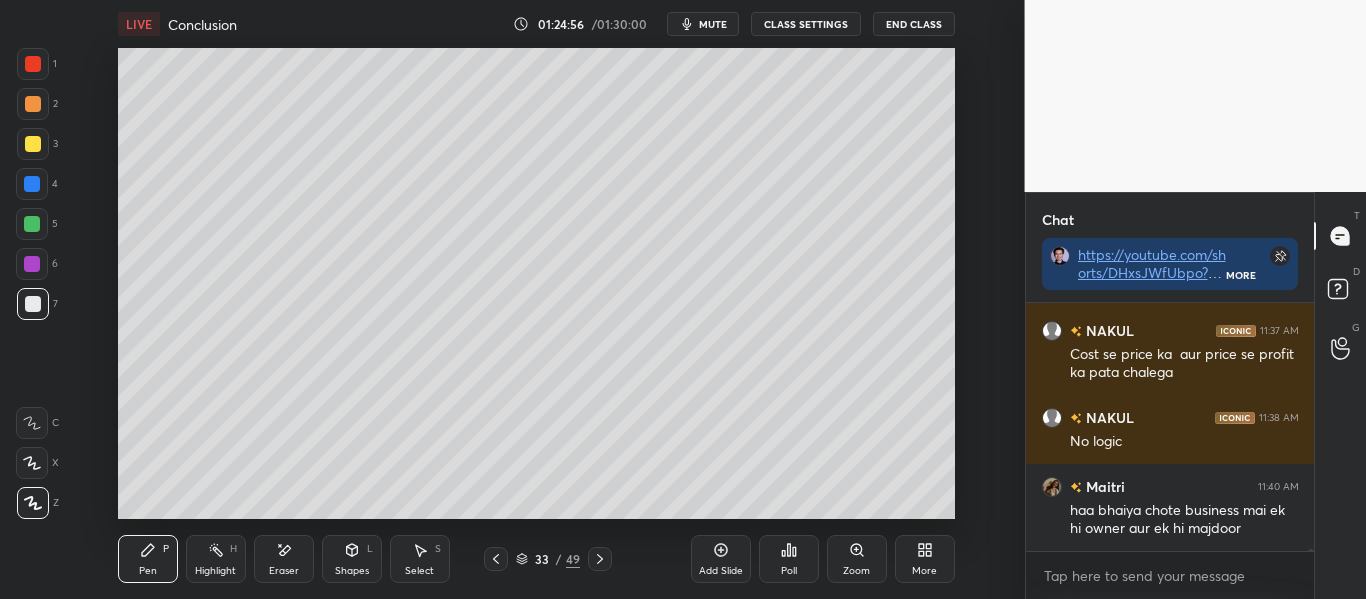 scroll, scrollTop: 31722, scrollLeft: 0, axis: vertical 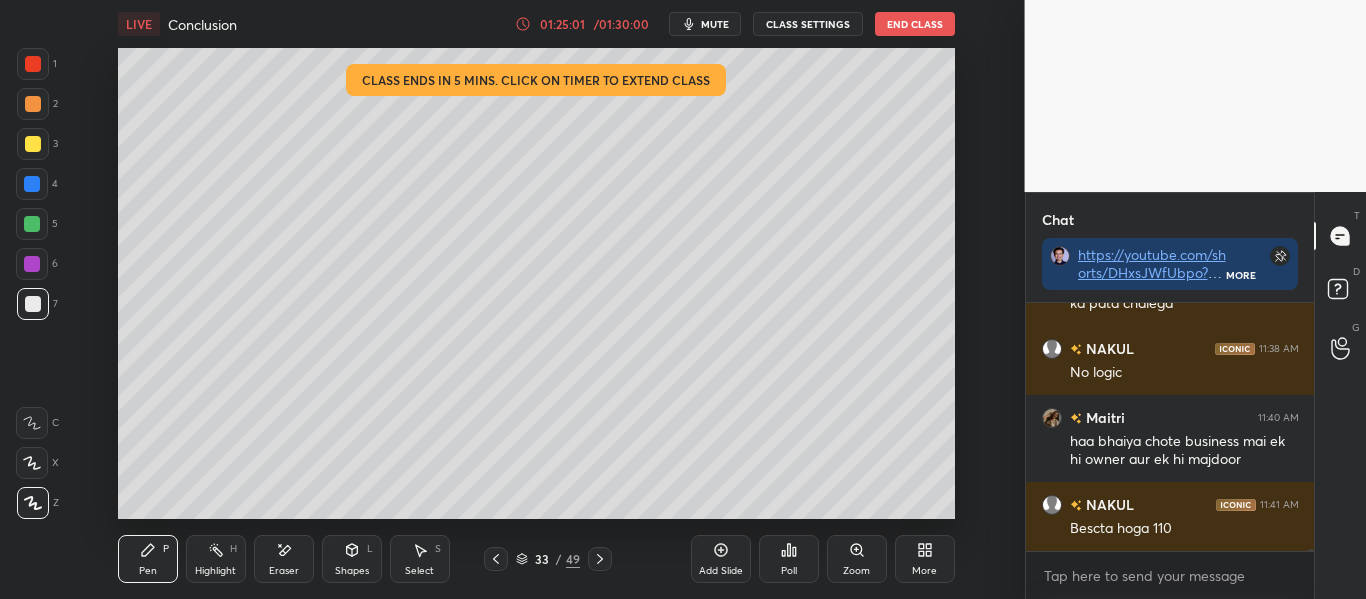 click 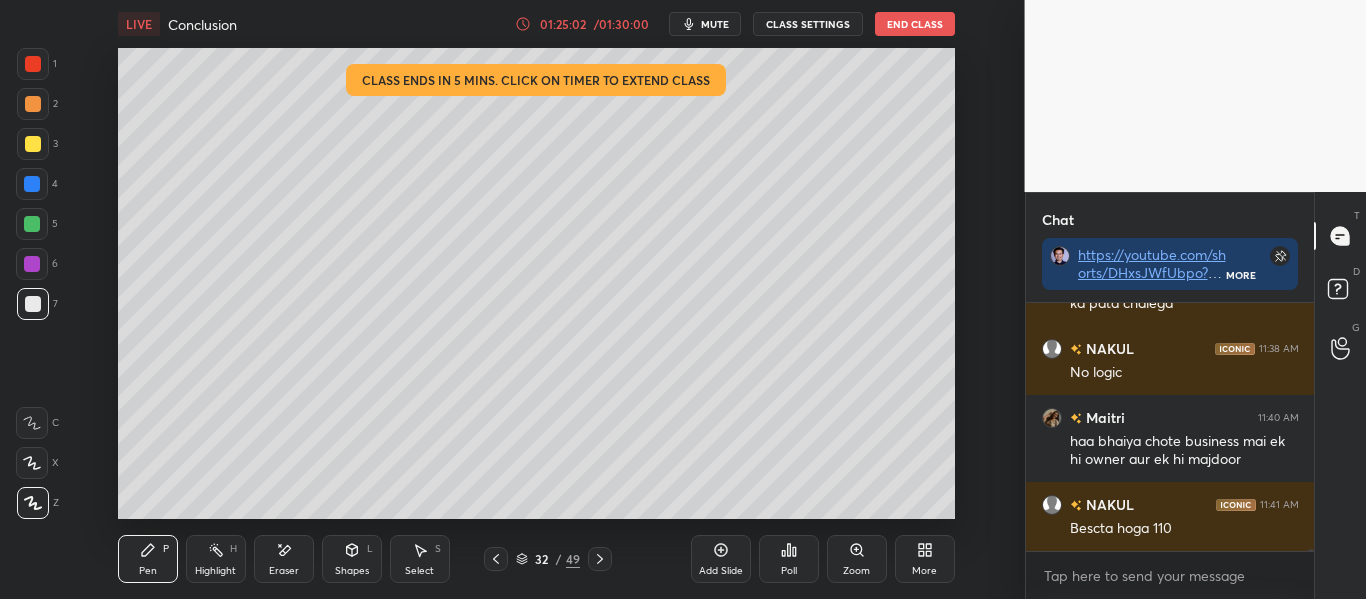 click 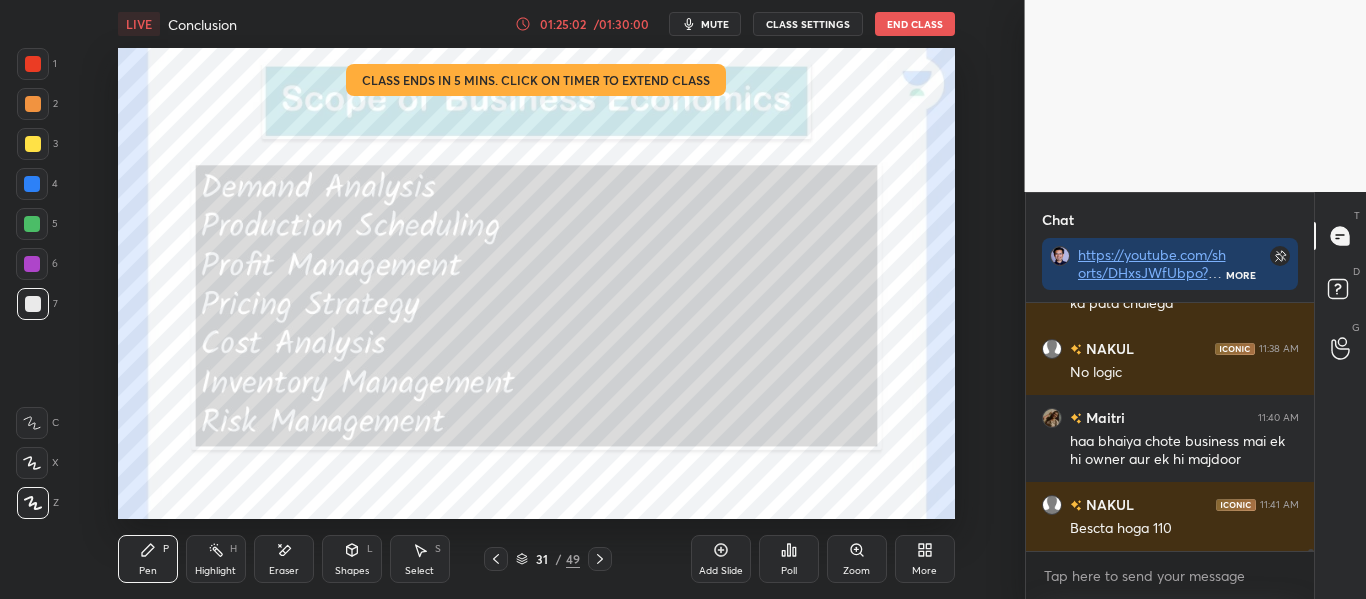 click 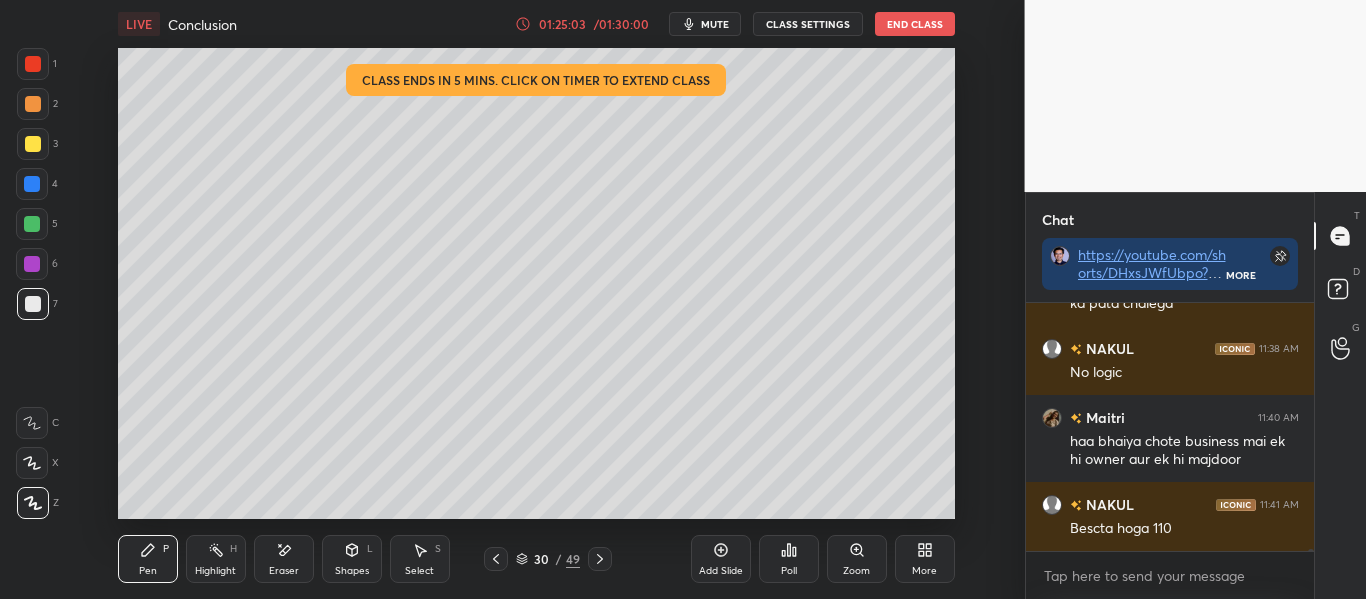 click 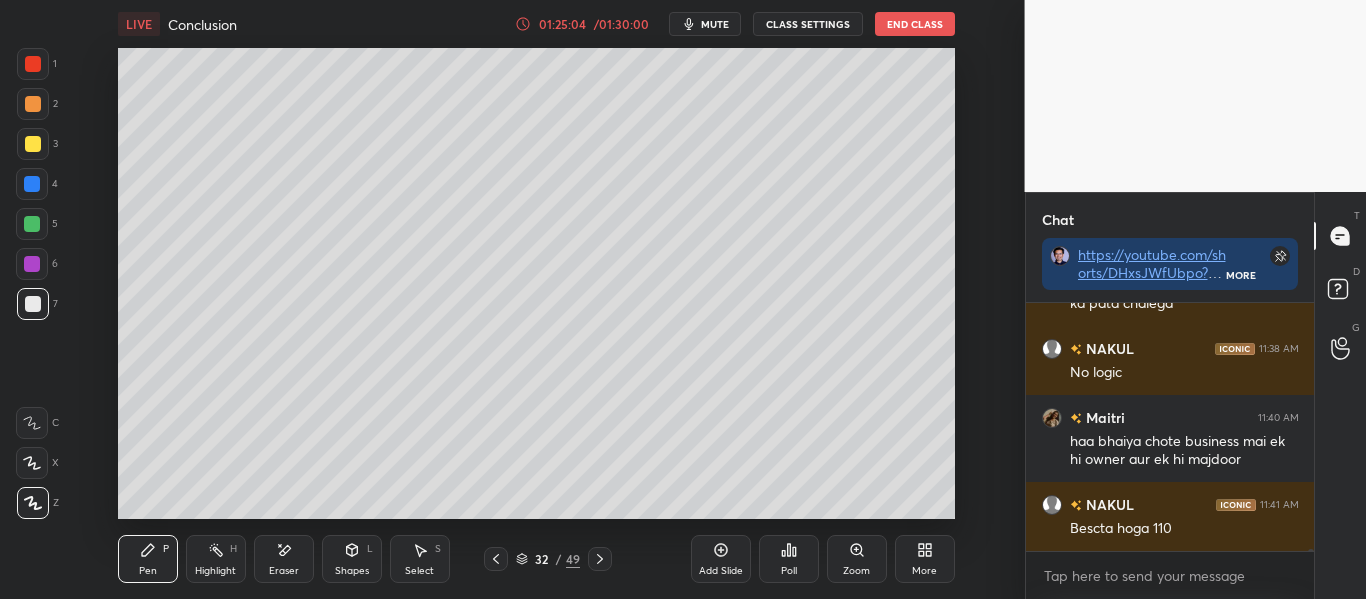 click 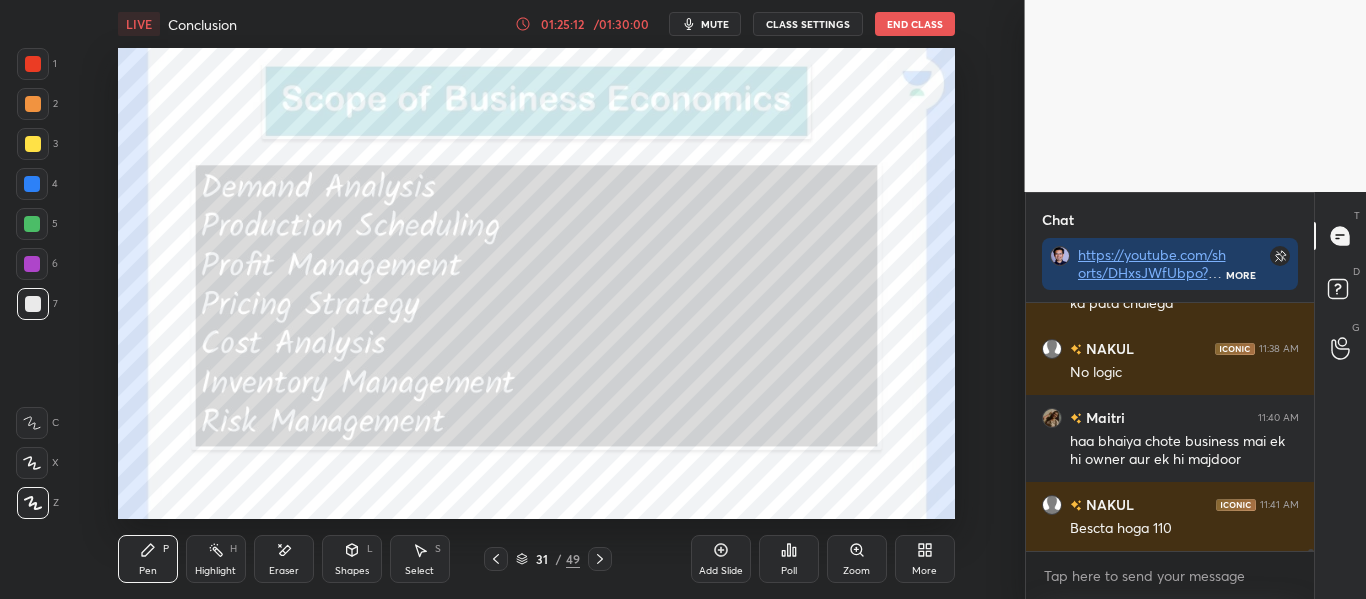 click on "Eraser" at bounding box center (284, 571) 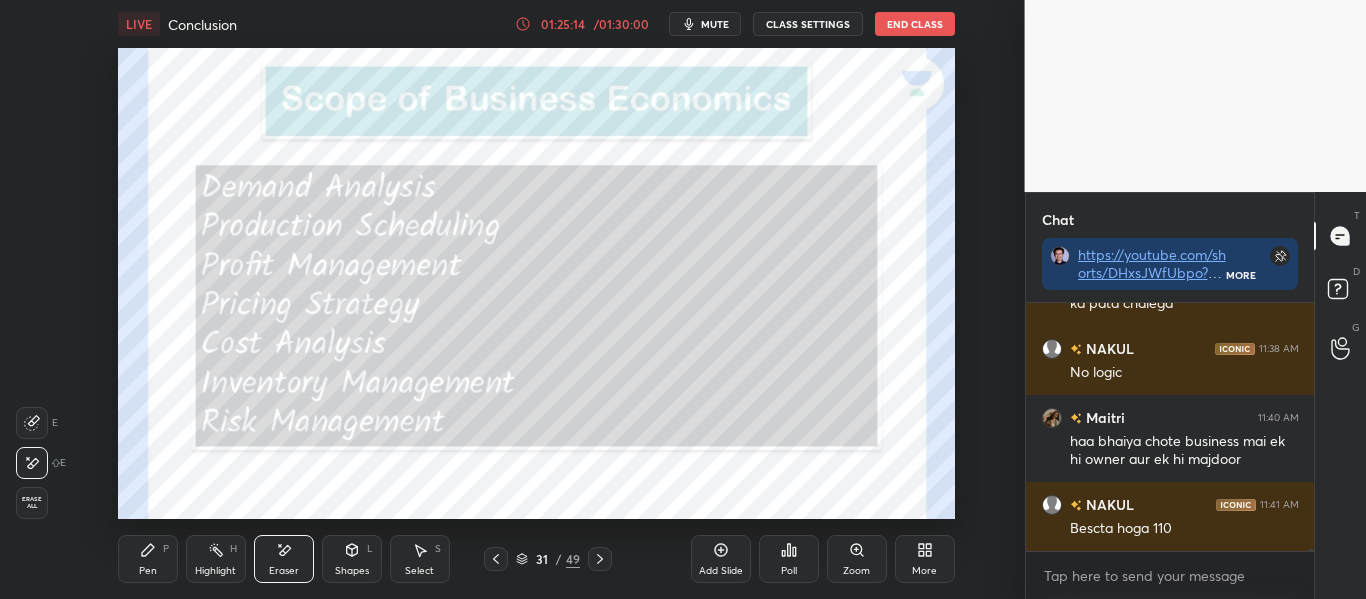 click 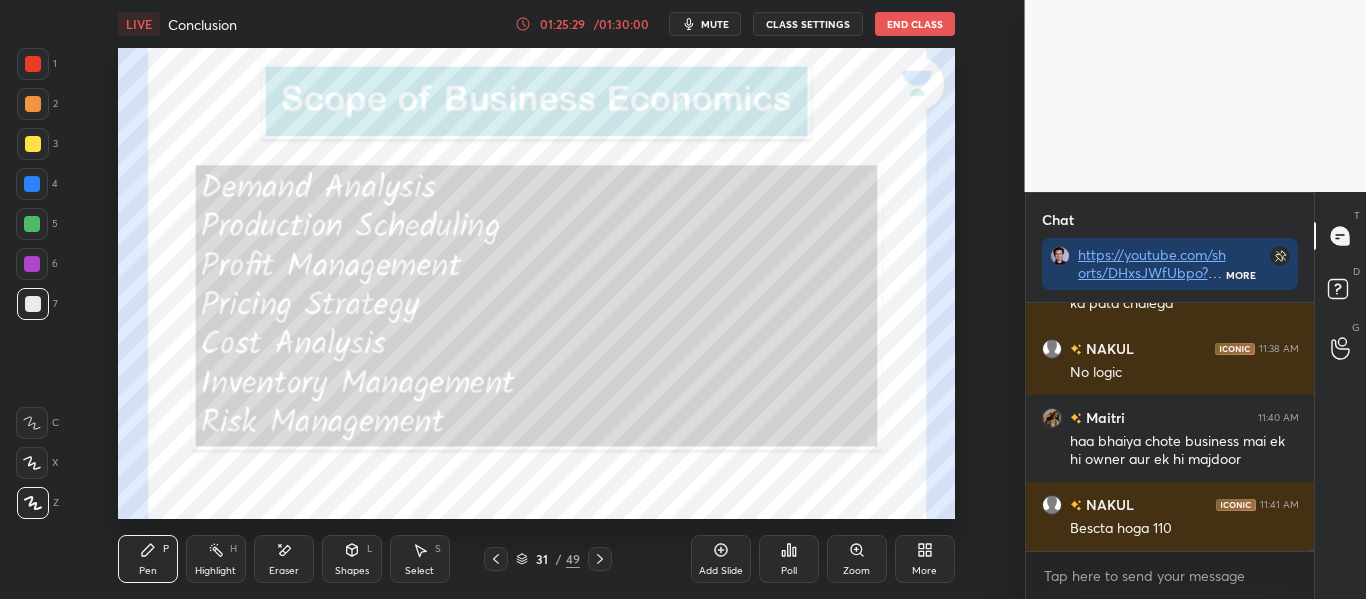 click 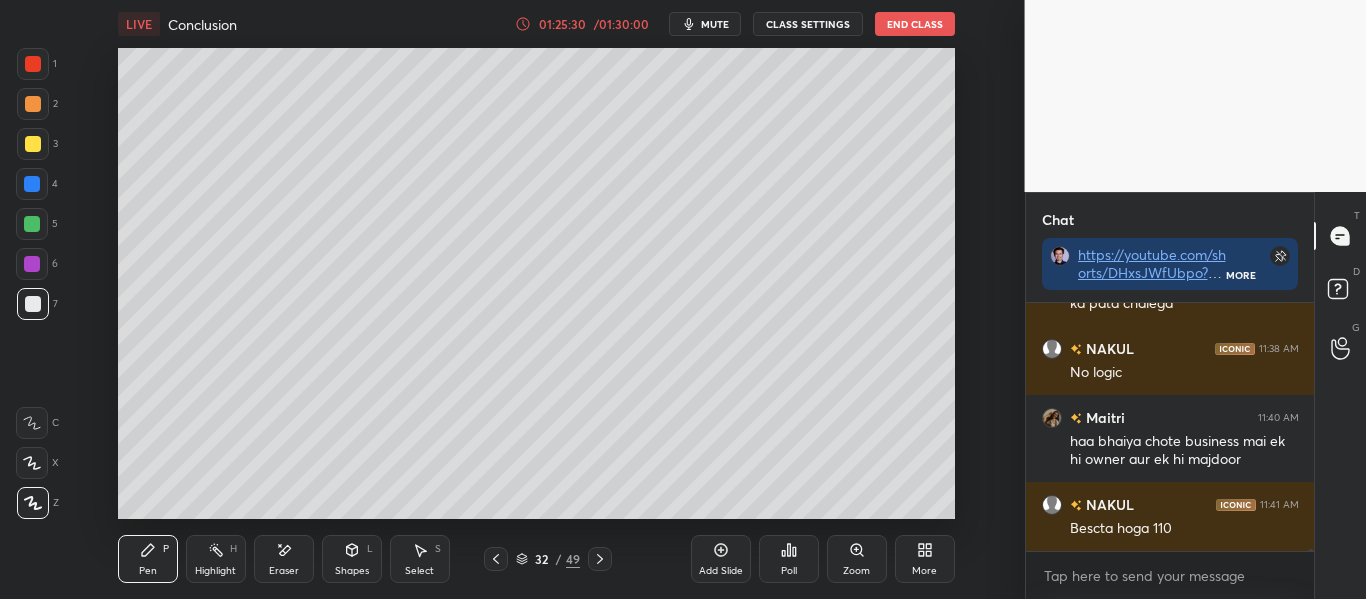 click 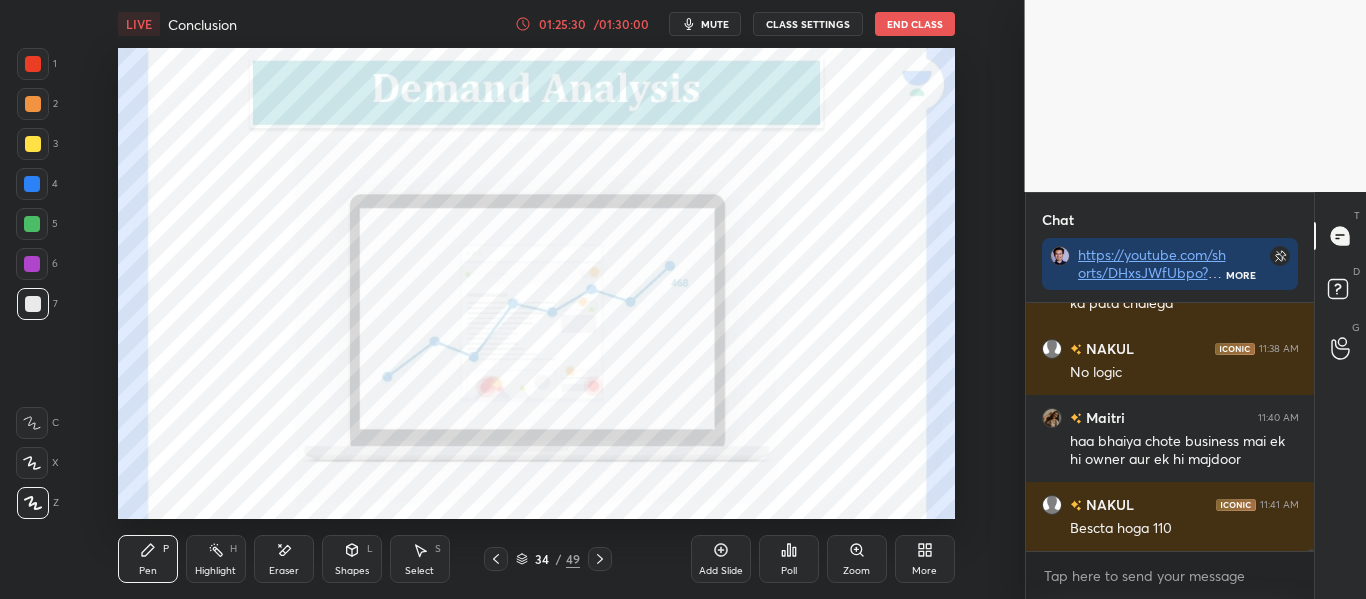 click 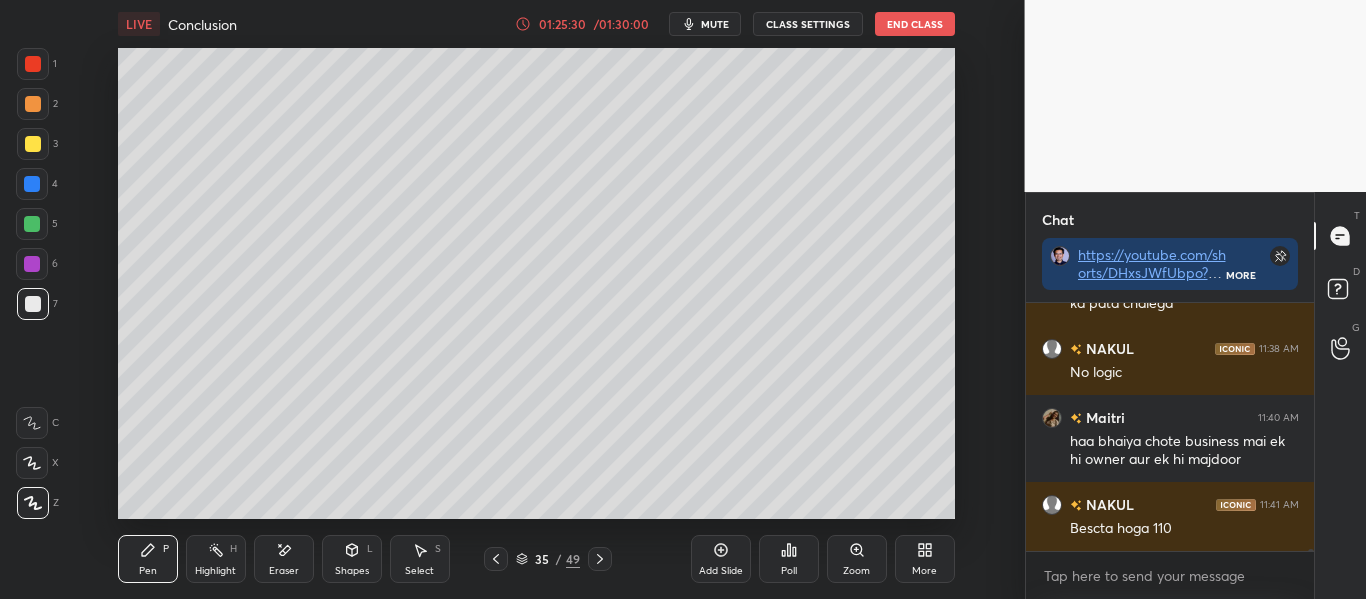 click 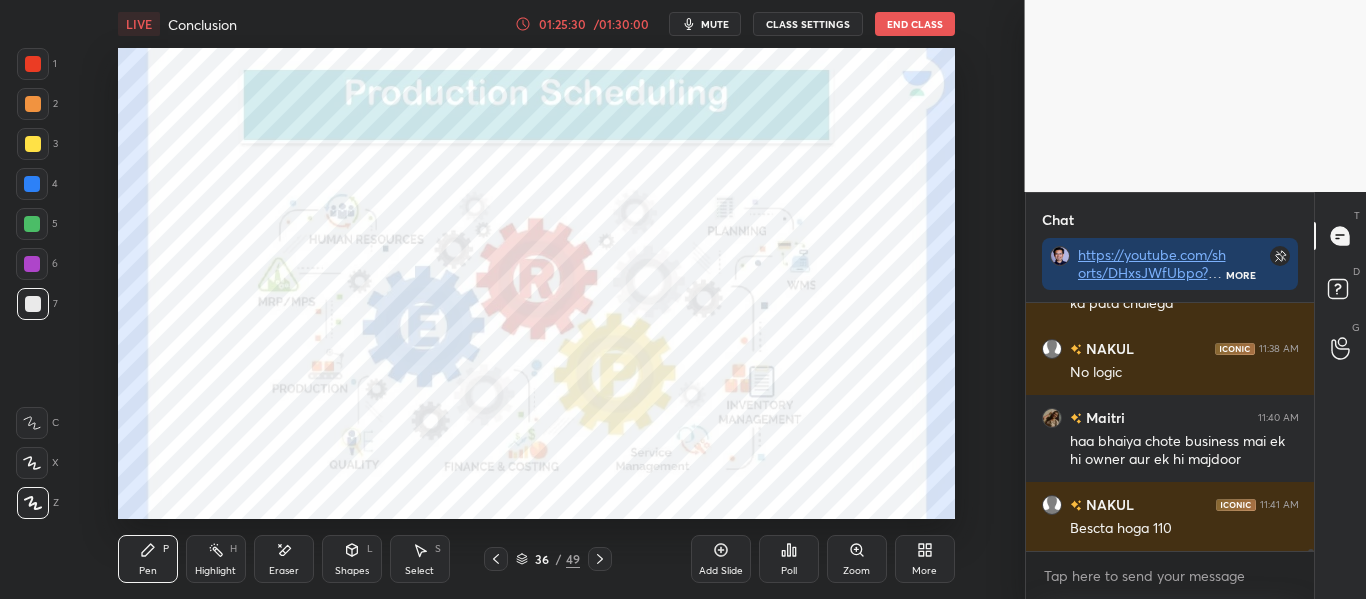 click 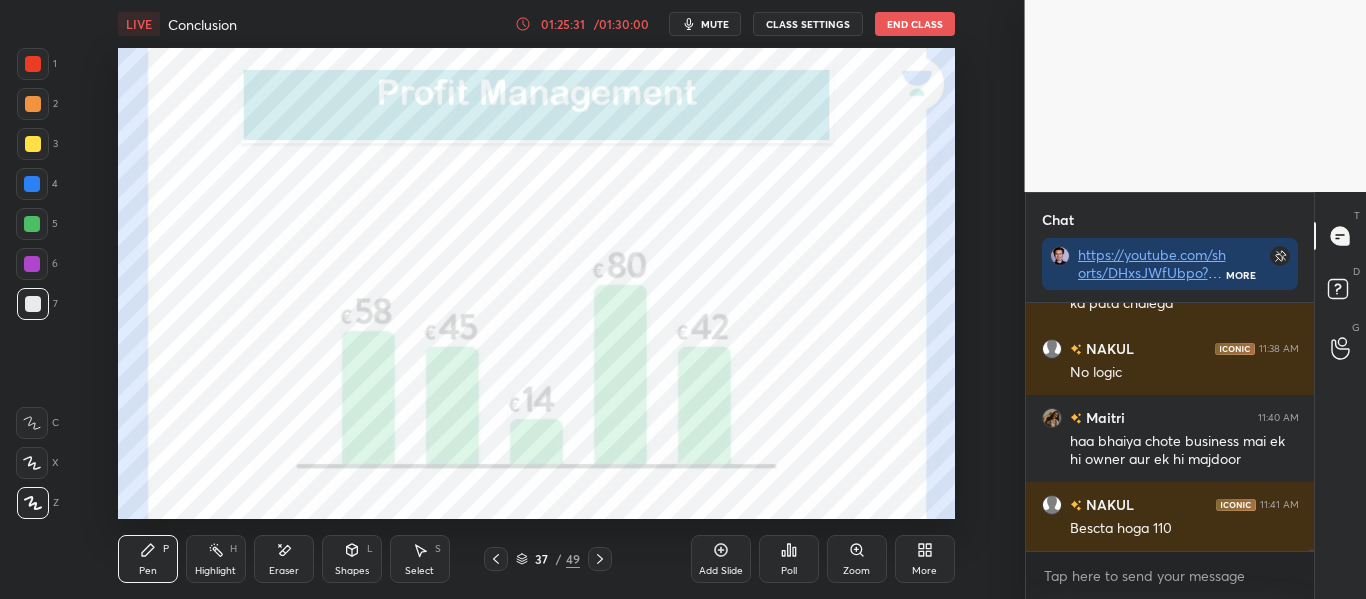 click 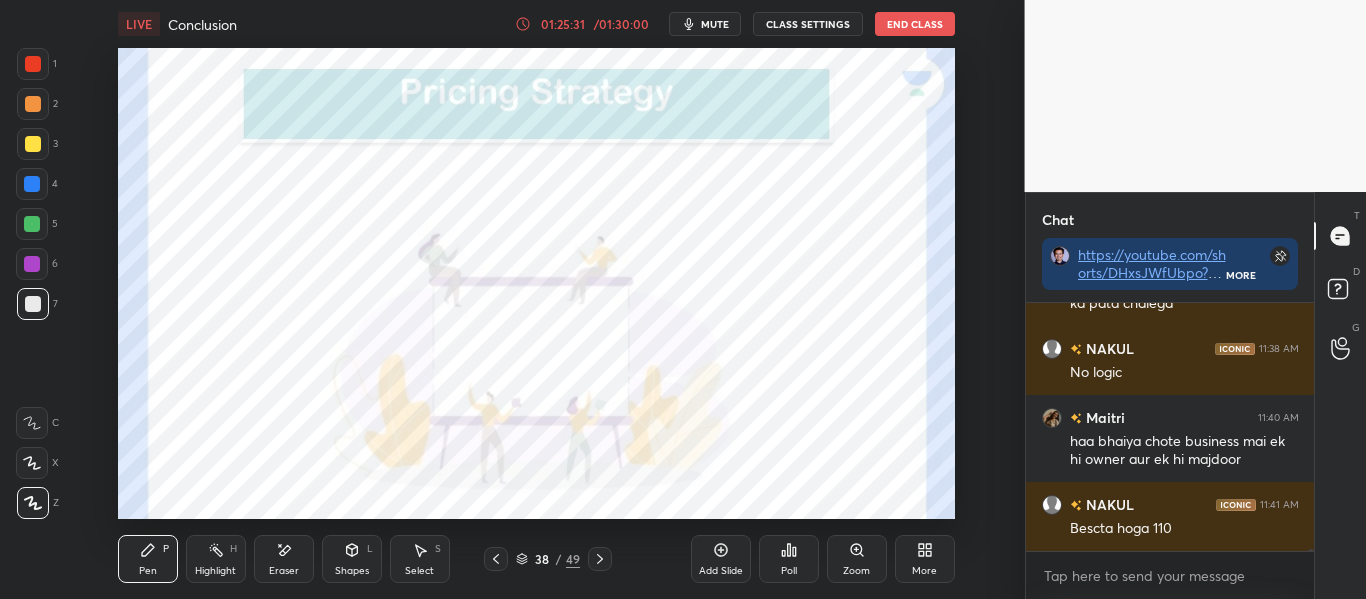 click 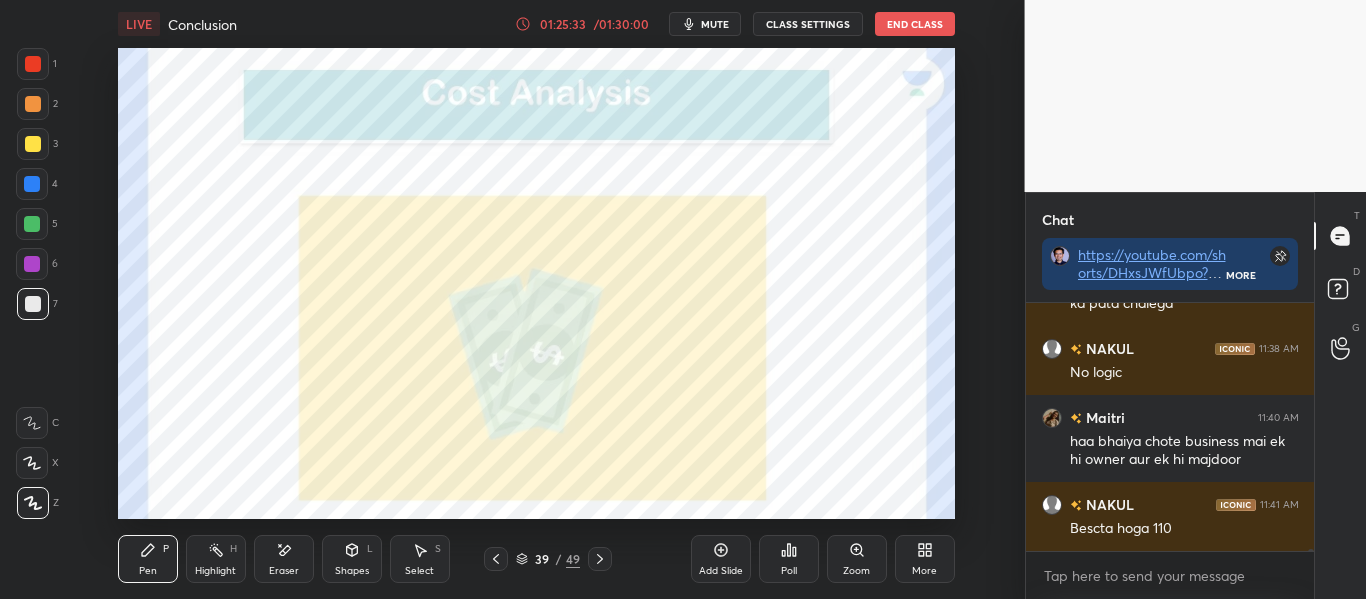 click 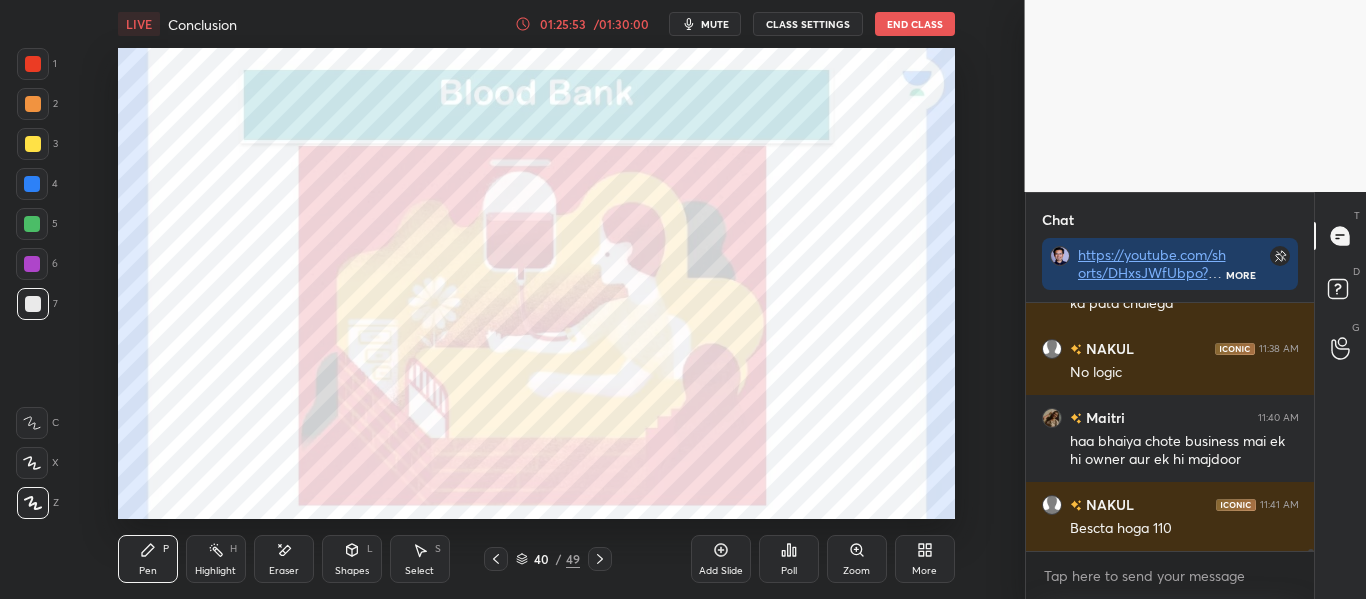 click at bounding box center (33, 64) 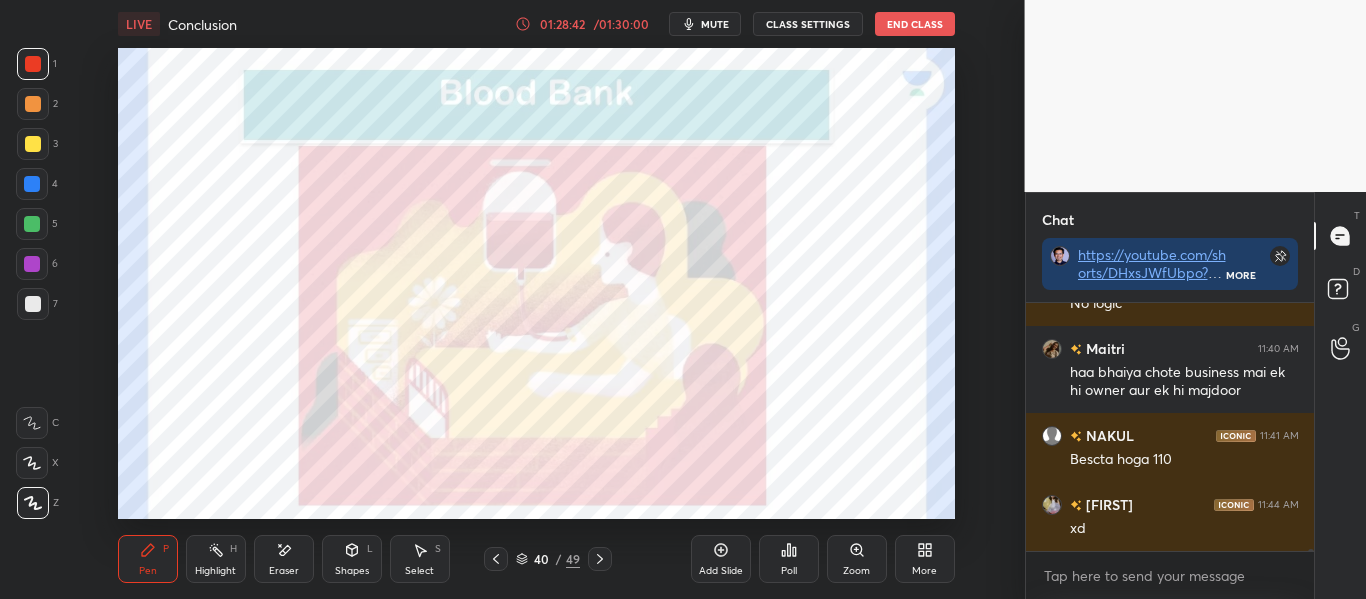scroll, scrollTop: 31878, scrollLeft: 0, axis: vertical 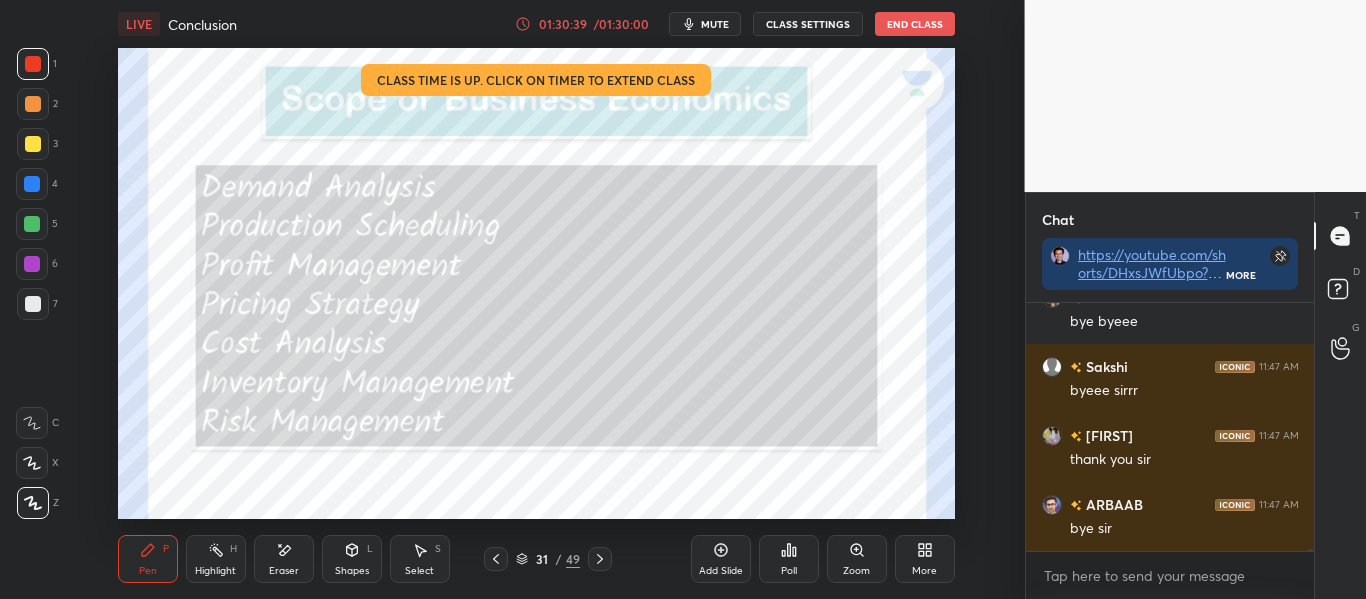 click on "End Class" at bounding box center (915, 24) 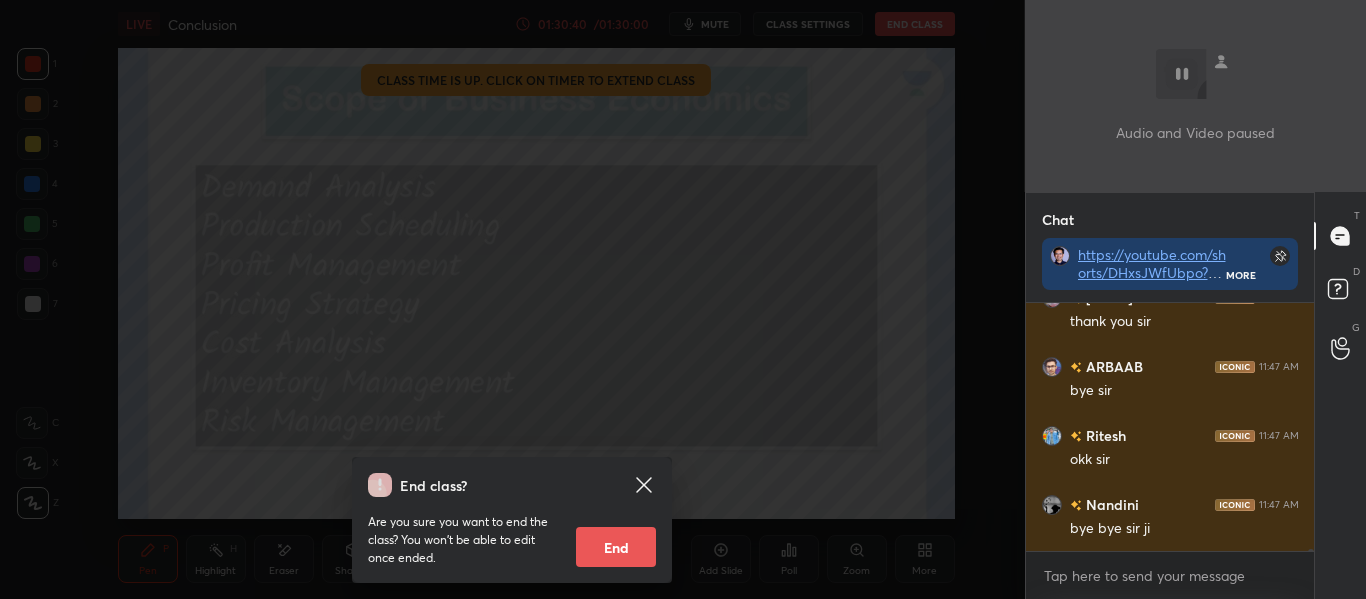 click on "End" at bounding box center (616, 547) 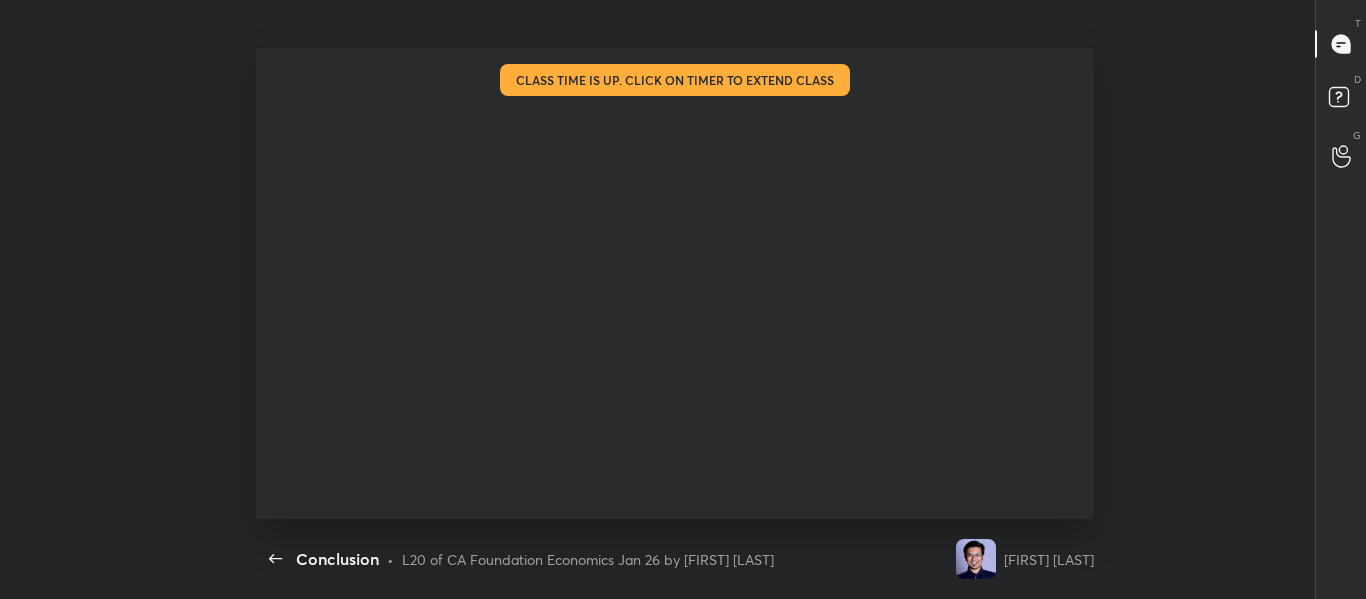scroll, scrollTop: 99529, scrollLeft: 98896, axis: both 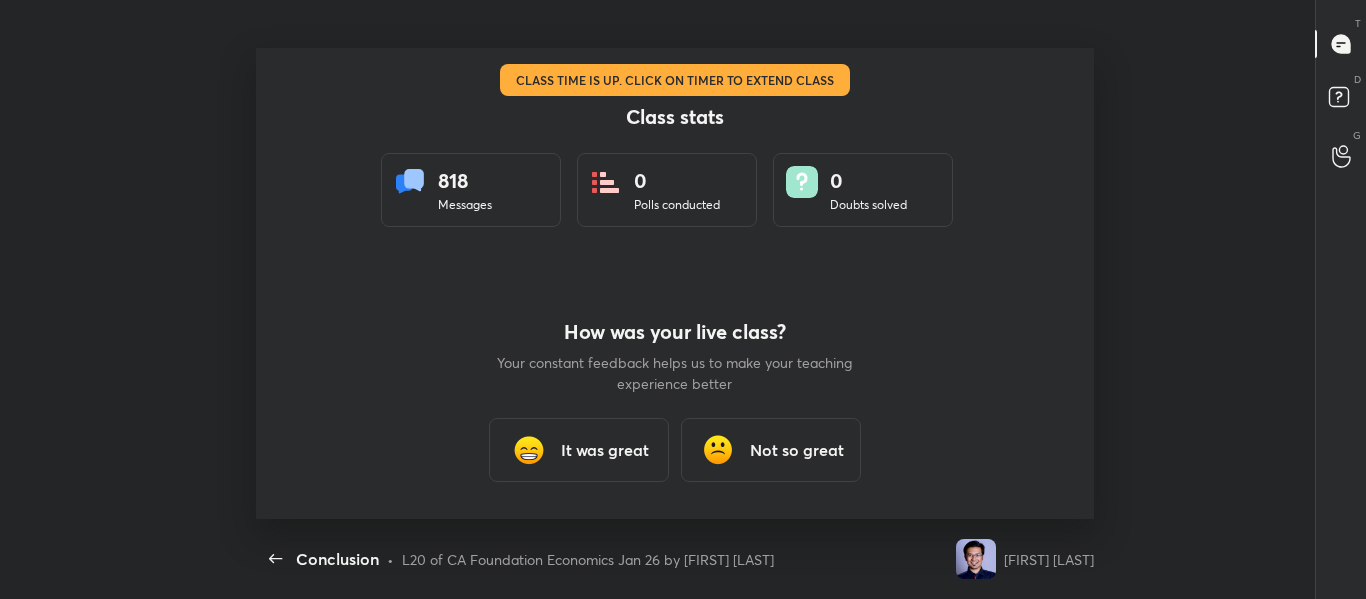 click on "It was great" at bounding box center (605, 450) 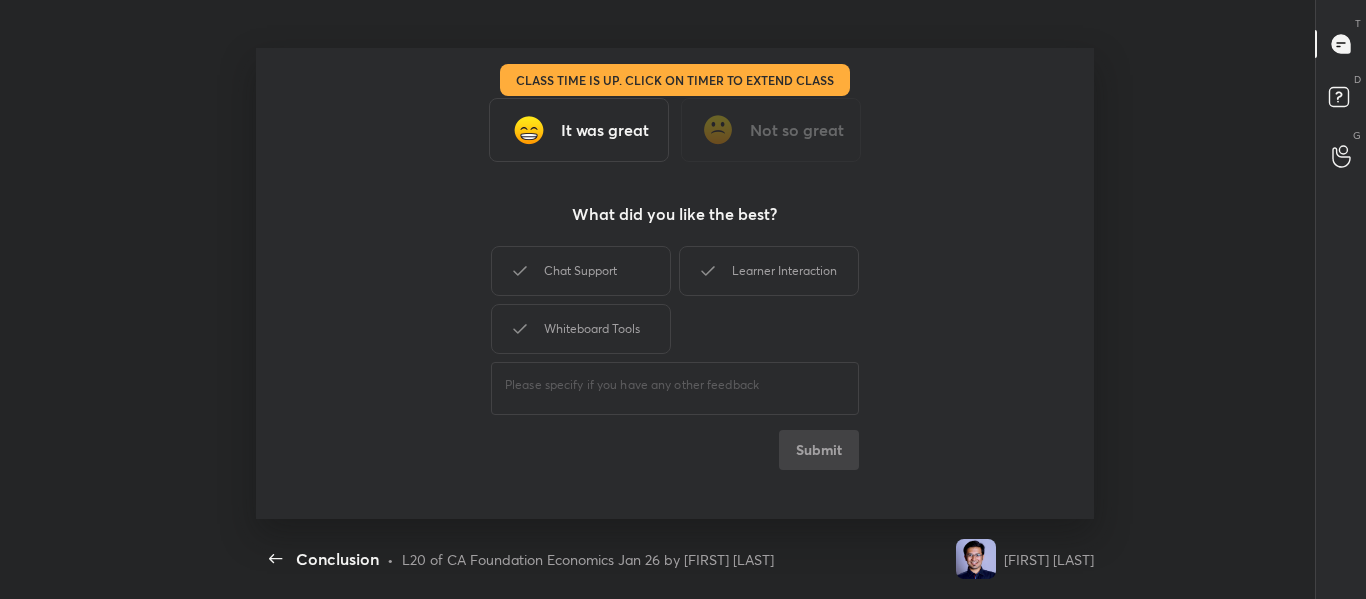 click on "Chat Support Learner Interaction Whiteboard Tools" at bounding box center (675, 300) 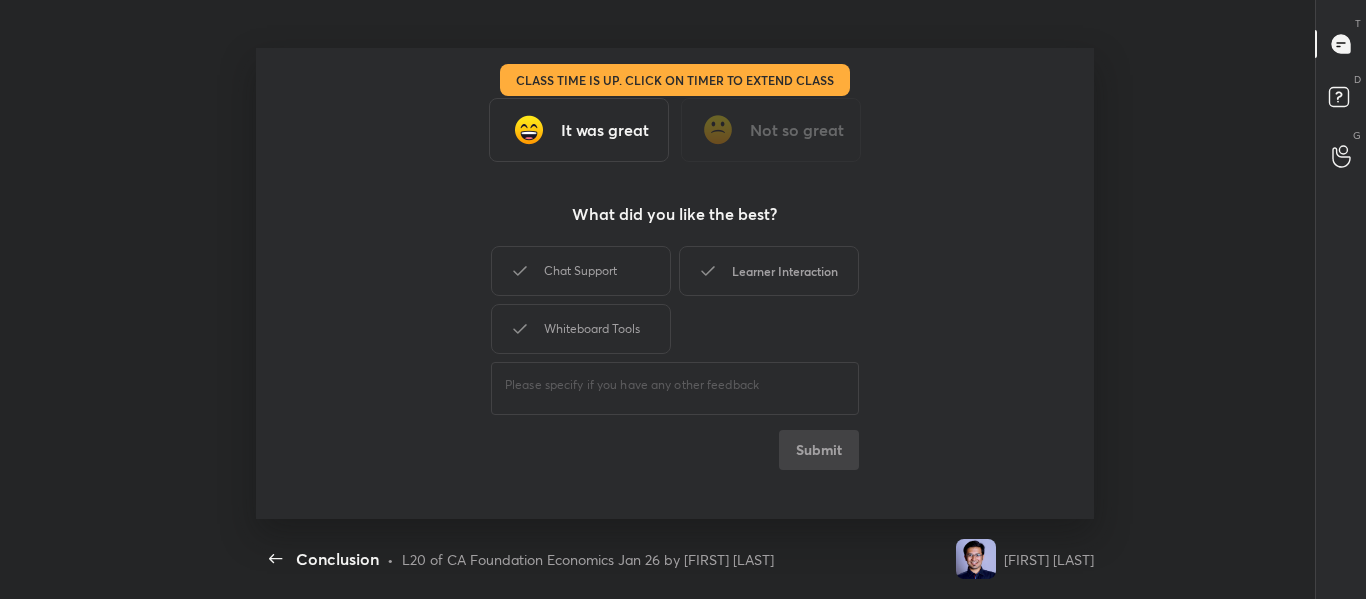 click on "Learner Interaction" at bounding box center (769, 271) 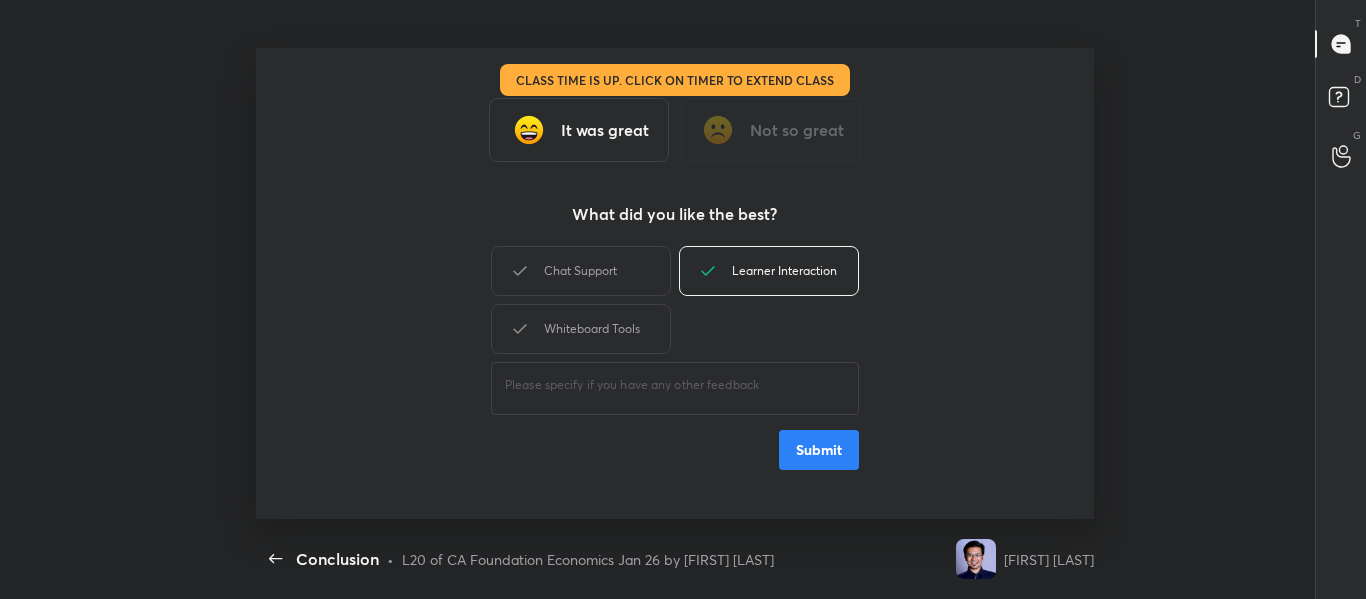 click on "Submit" at bounding box center (819, 450) 